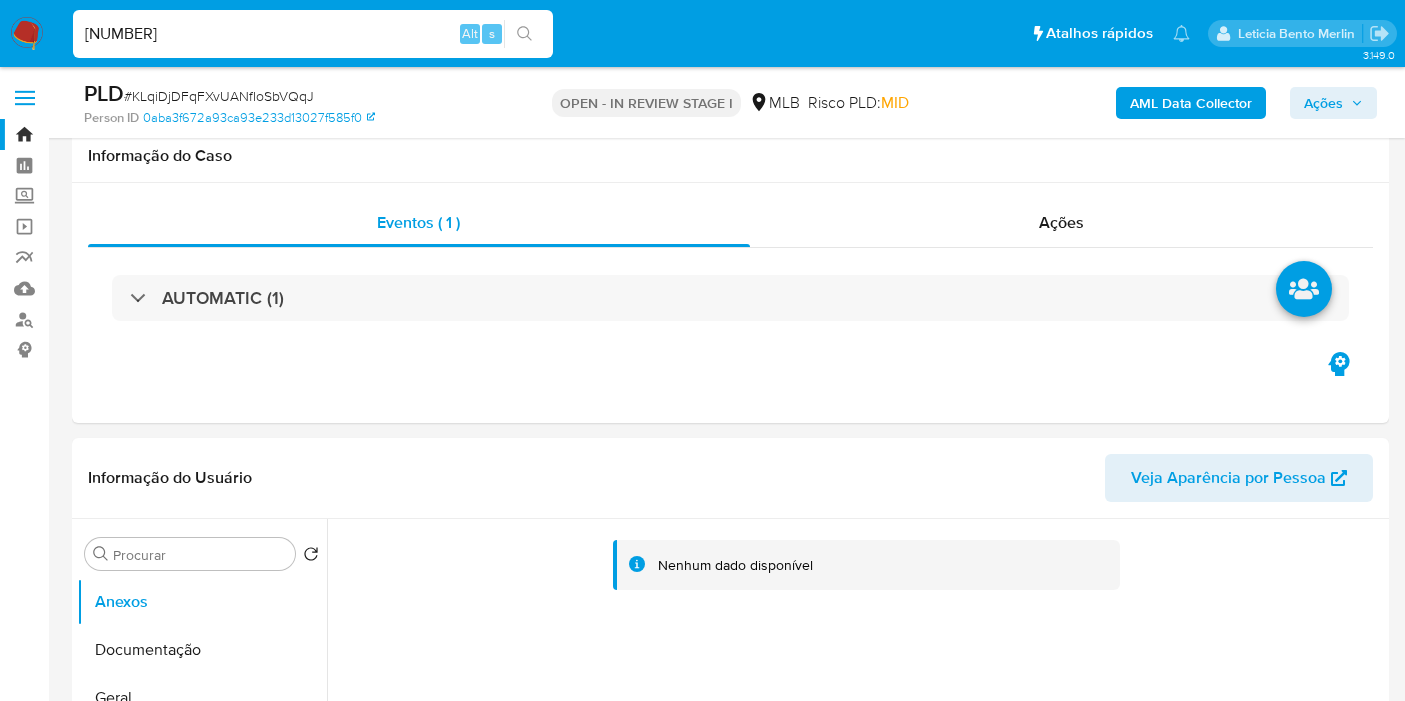 scroll, scrollTop: 2333, scrollLeft: 0, axis: vertical 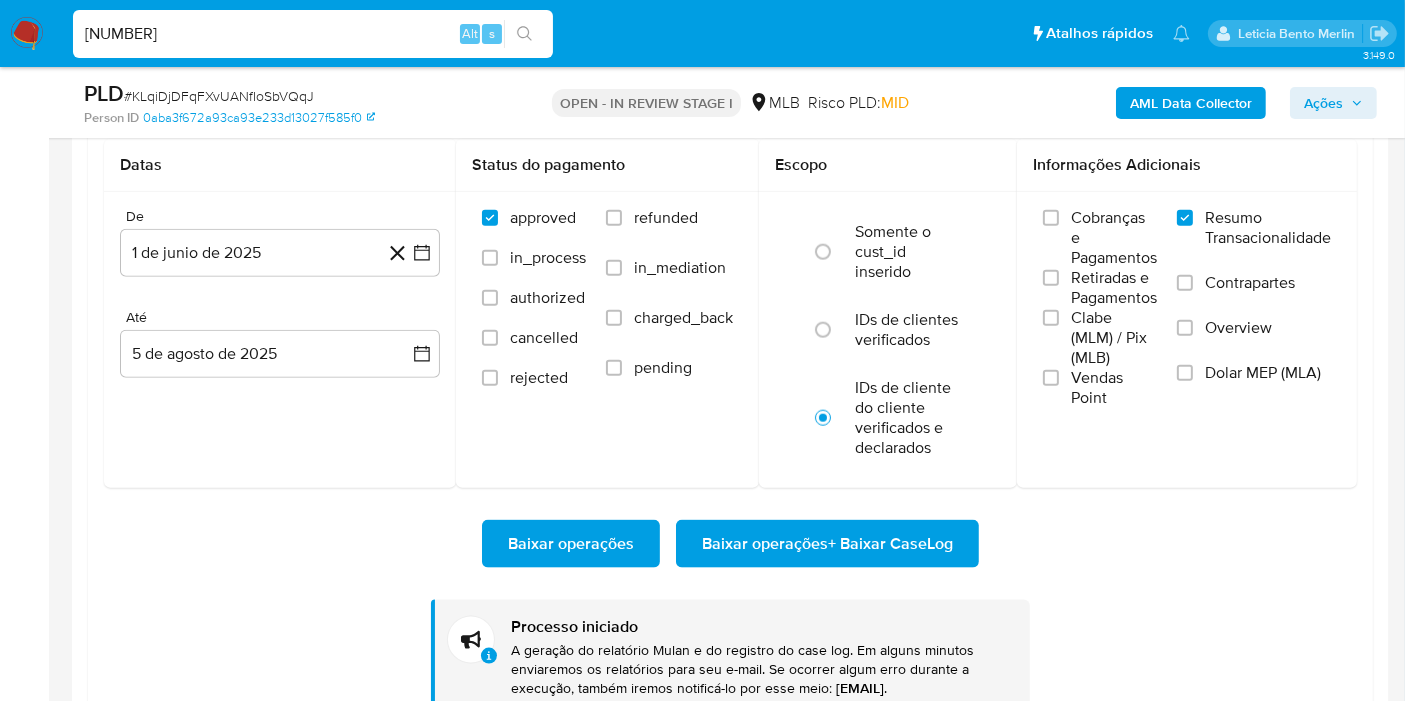 type on "[NUMBER]" 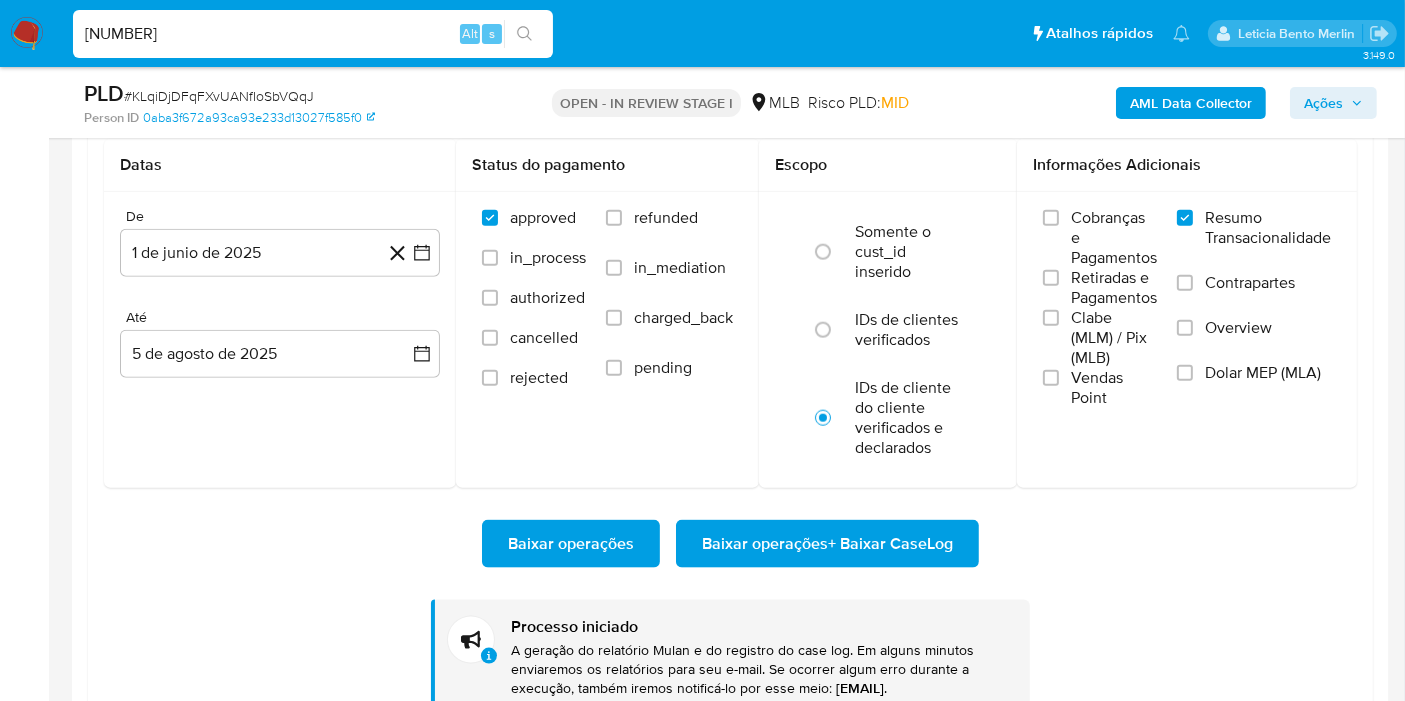 scroll, scrollTop: 0, scrollLeft: 0, axis: both 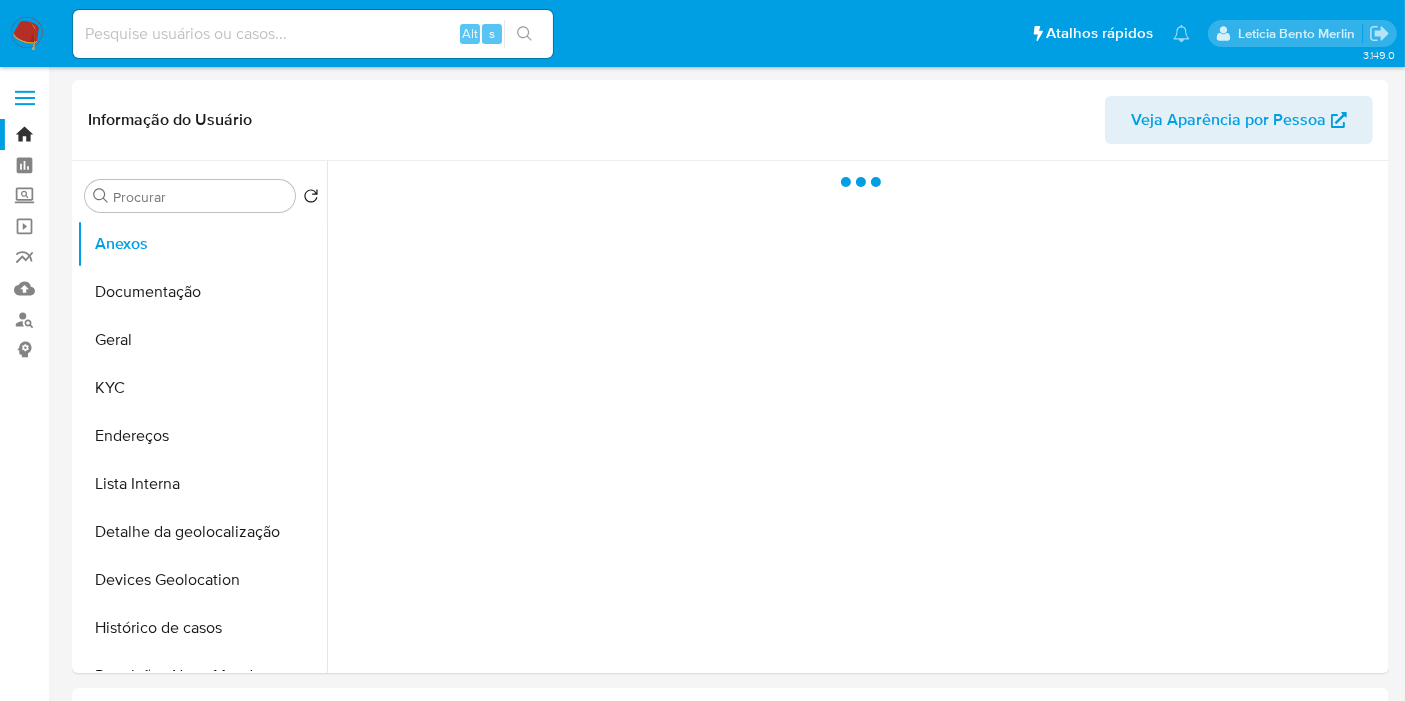 select on "10" 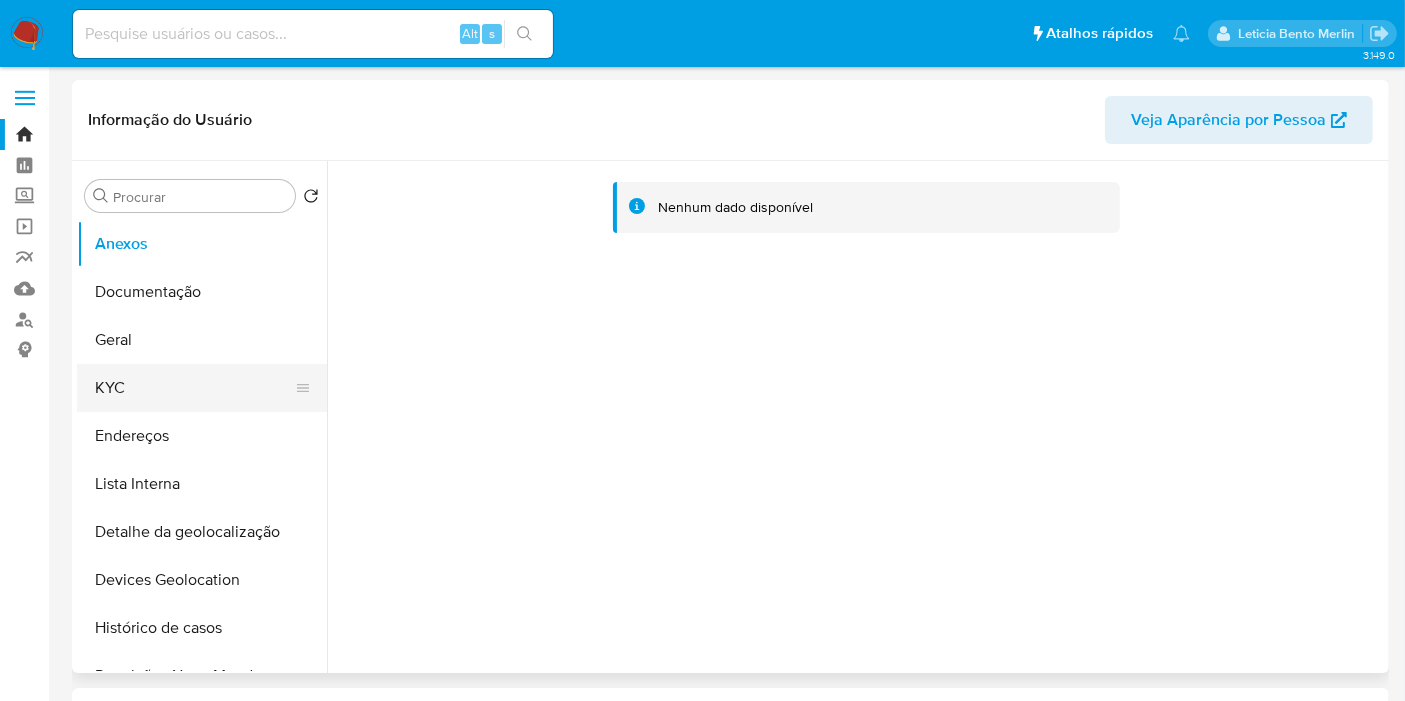 click on "KYC" at bounding box center (194, 388) 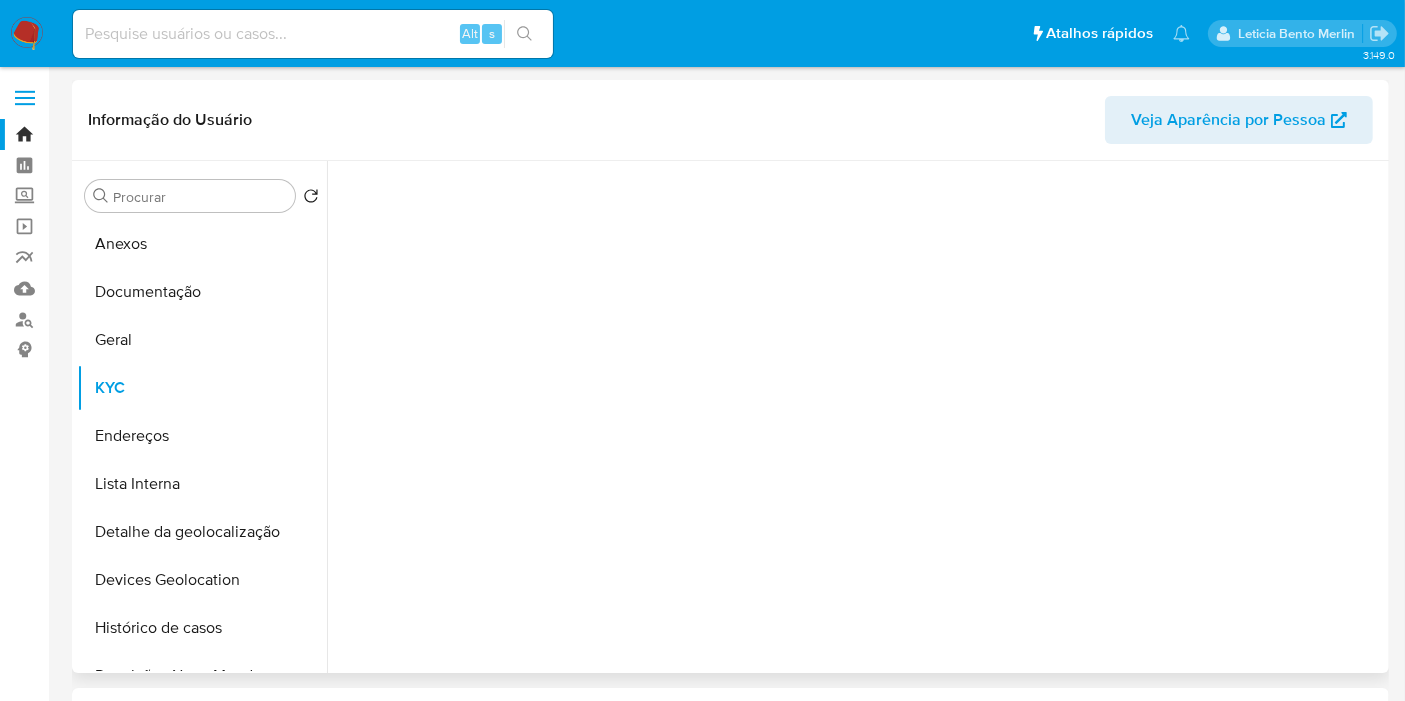 click on "Procurar   Retornar ao pedido padrão Anexos Documentação Geral KYC Endereços Lista Interna Detalhe da geolocalização Devices Geolocation Histórico de casos Restrições Novo Mundo Dispositivos Point Listas Externas Empréstimos Adiantamentos de Dinheiro Cartões Contas Bancárias Dados Modificados Fecha Compliant Financiamento de Veículos Histórico de Risco PLD Histórico de conversas IV Challenges Insurtech Items Marcas AML Perfis Relacionados" at bounding box center [202, 418] 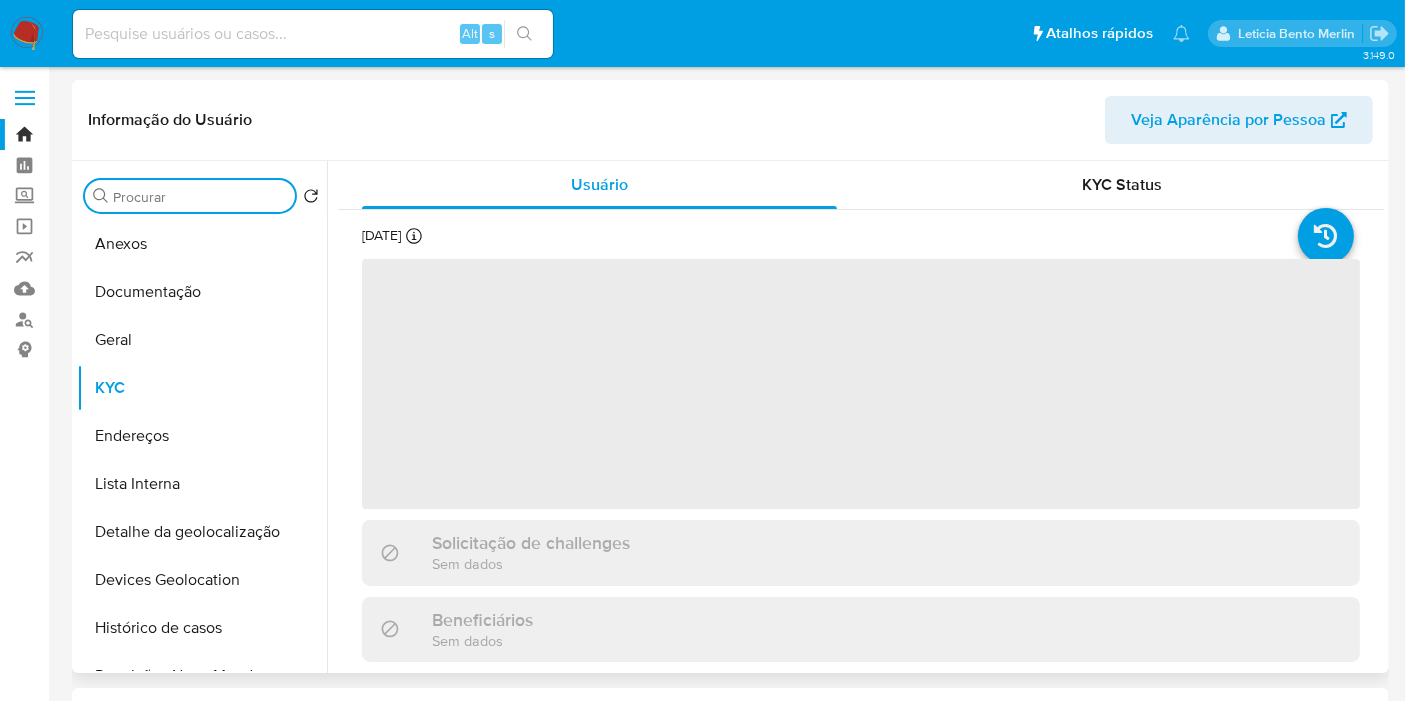 click on "Procurar" at bounding box center [200, 197] 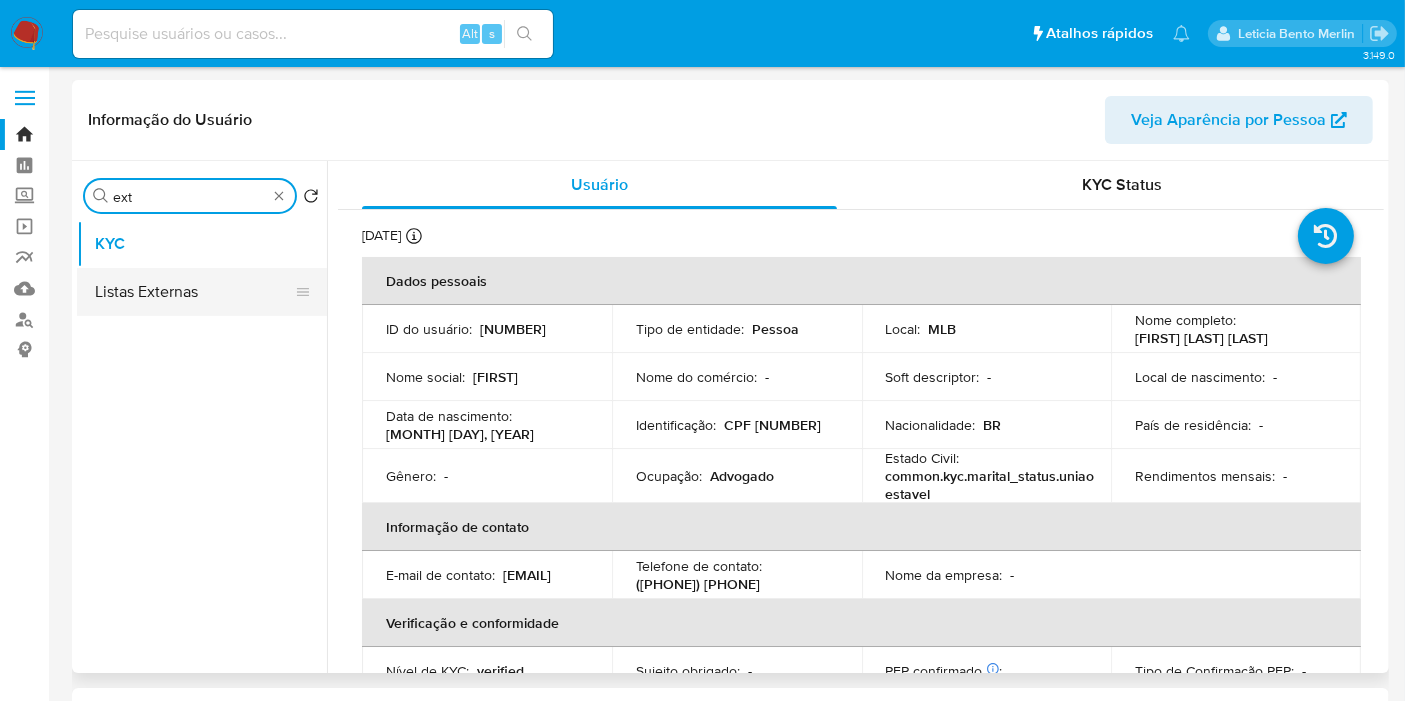 type on "ext" 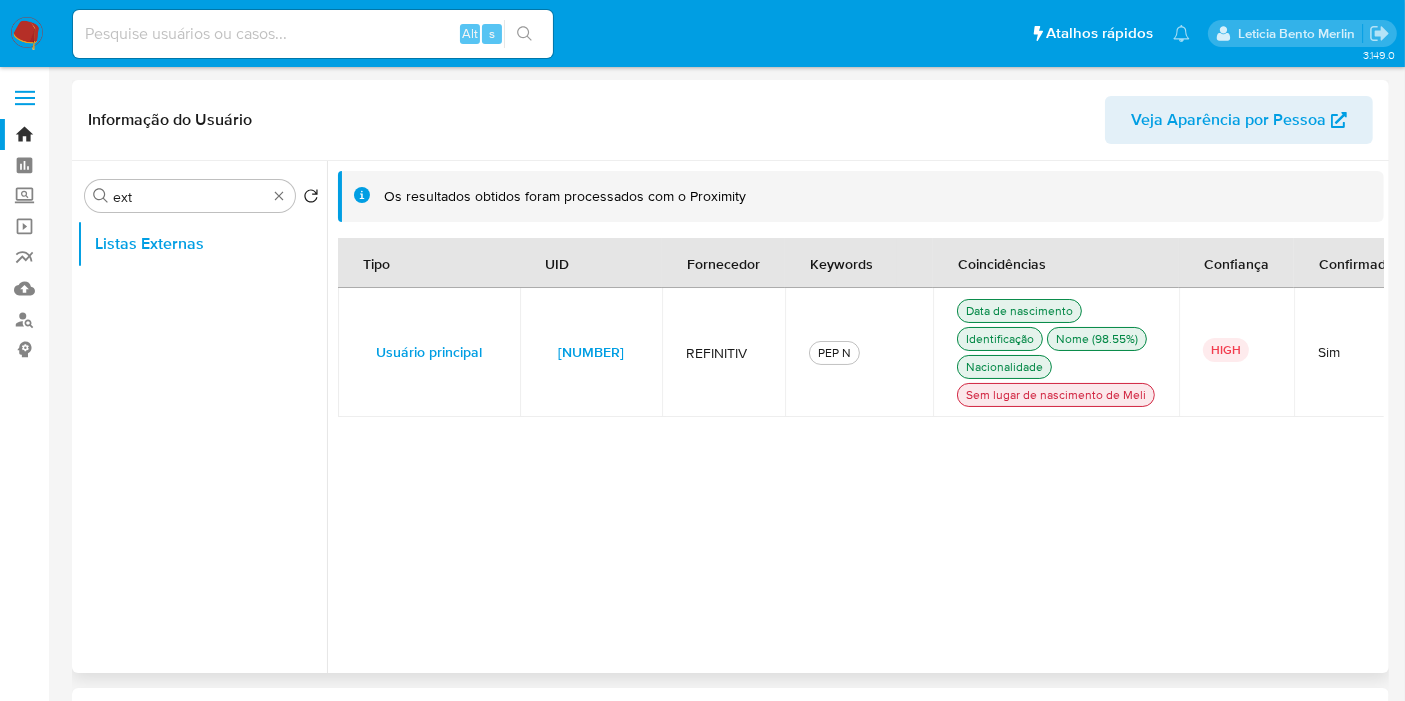 click on "[NUMBER]" at bounding box center [591, 352] 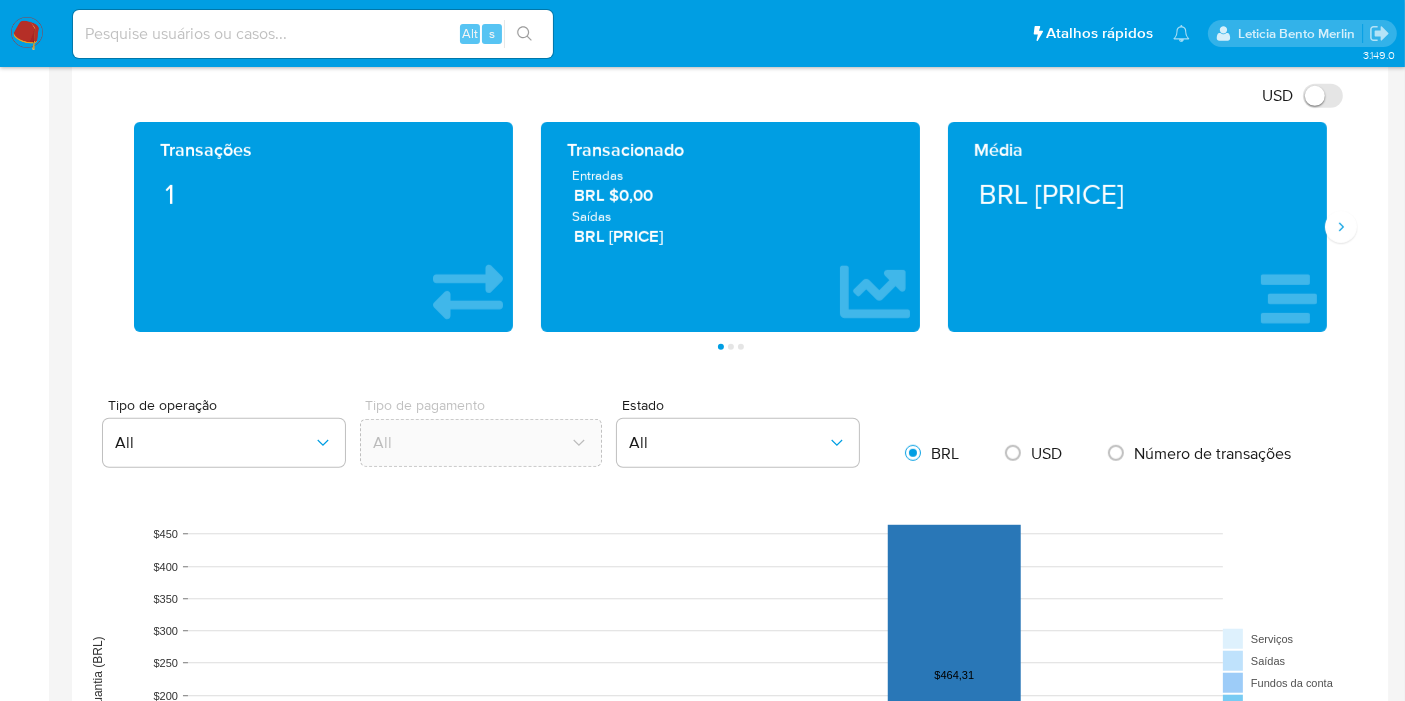 scroll, scrollTop: 0, scrollLeft: 0, axis: both 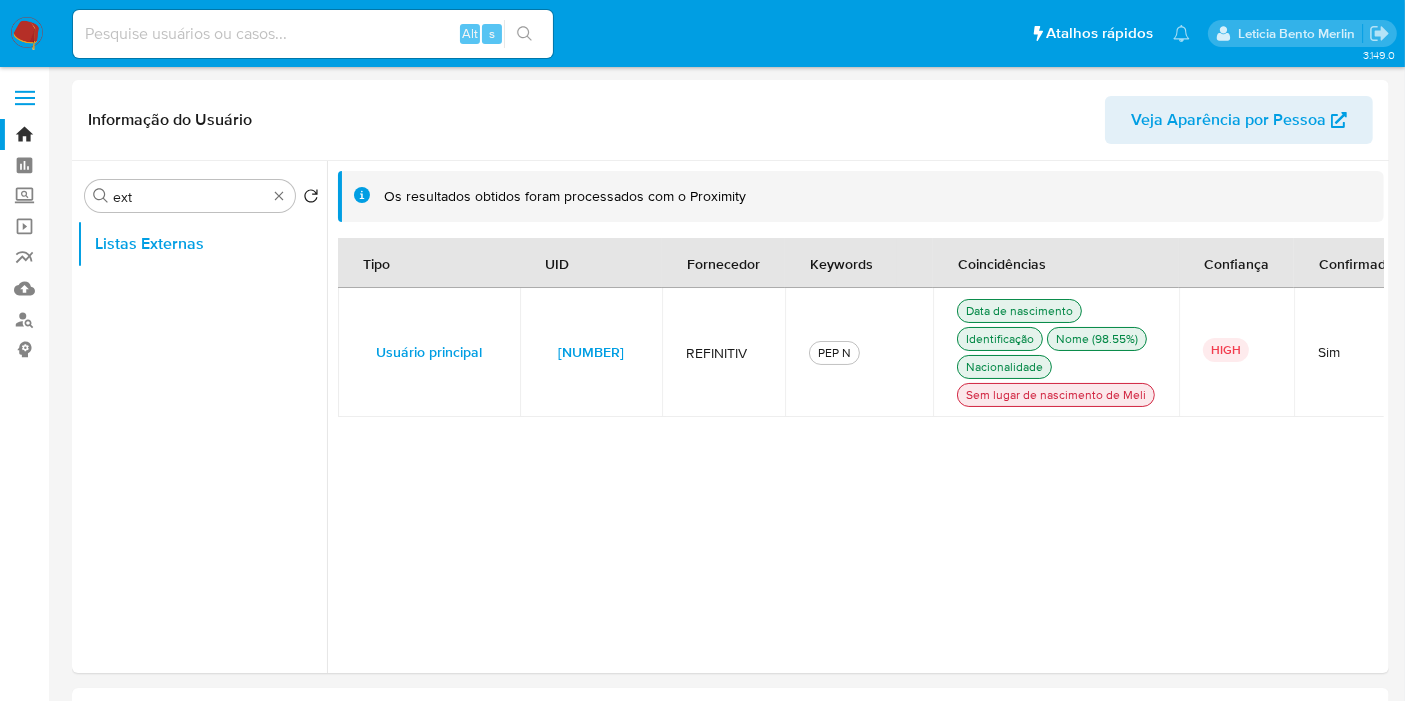 click at bounding box center [313, 34] 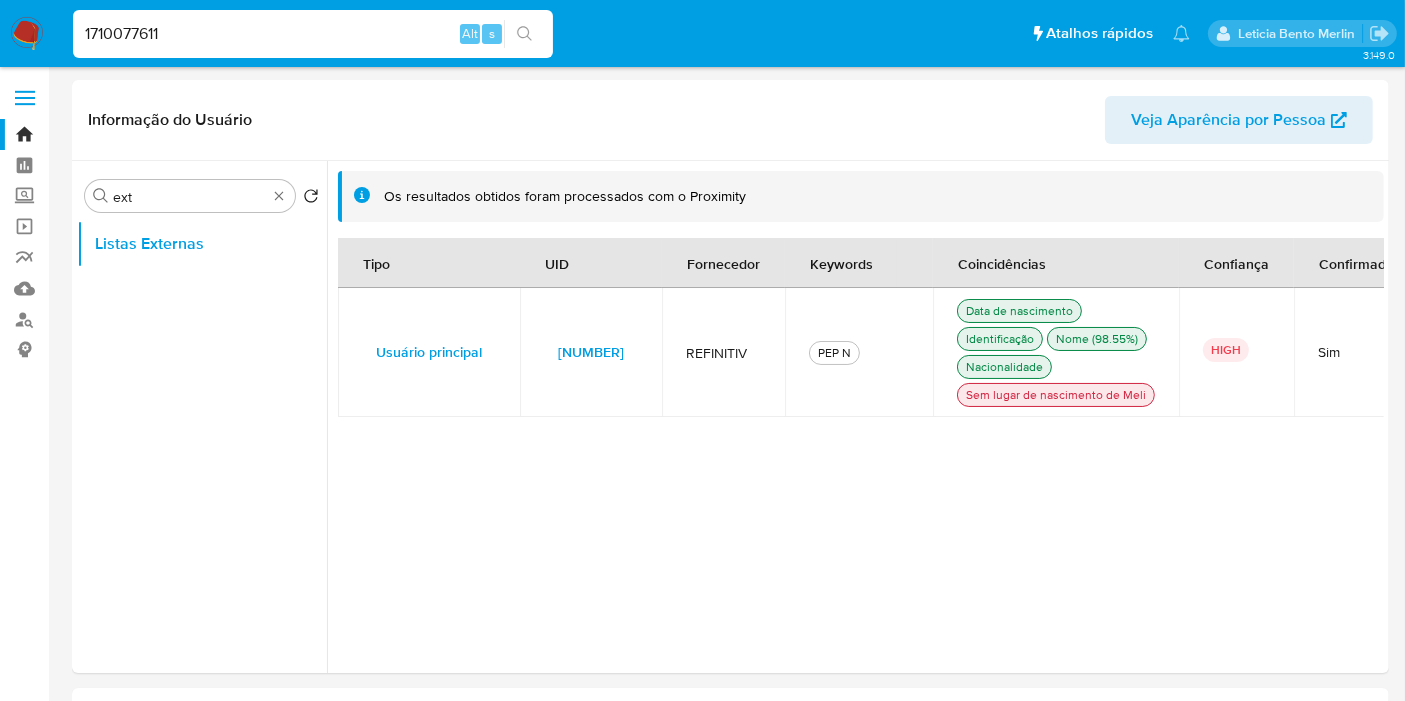 type on "1710077611" 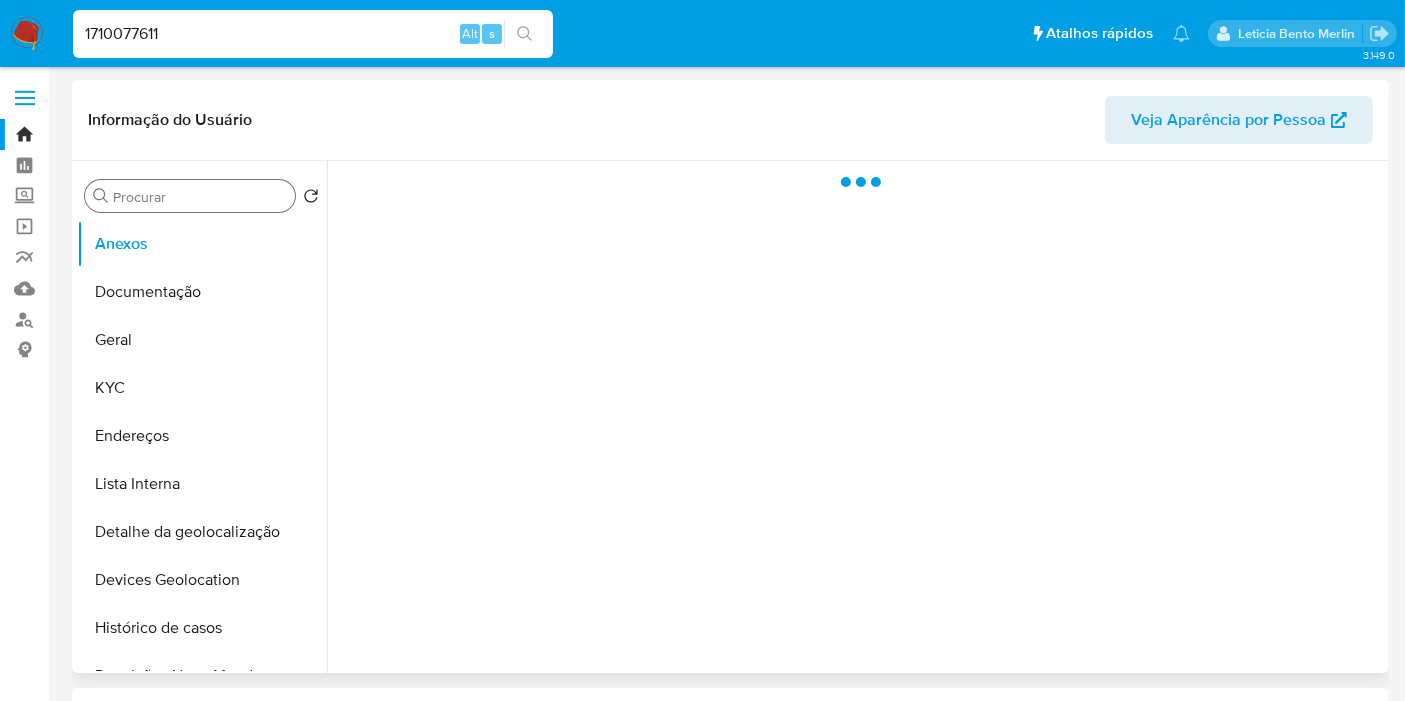 click on "Procurar" at bounding box center (200, 197) 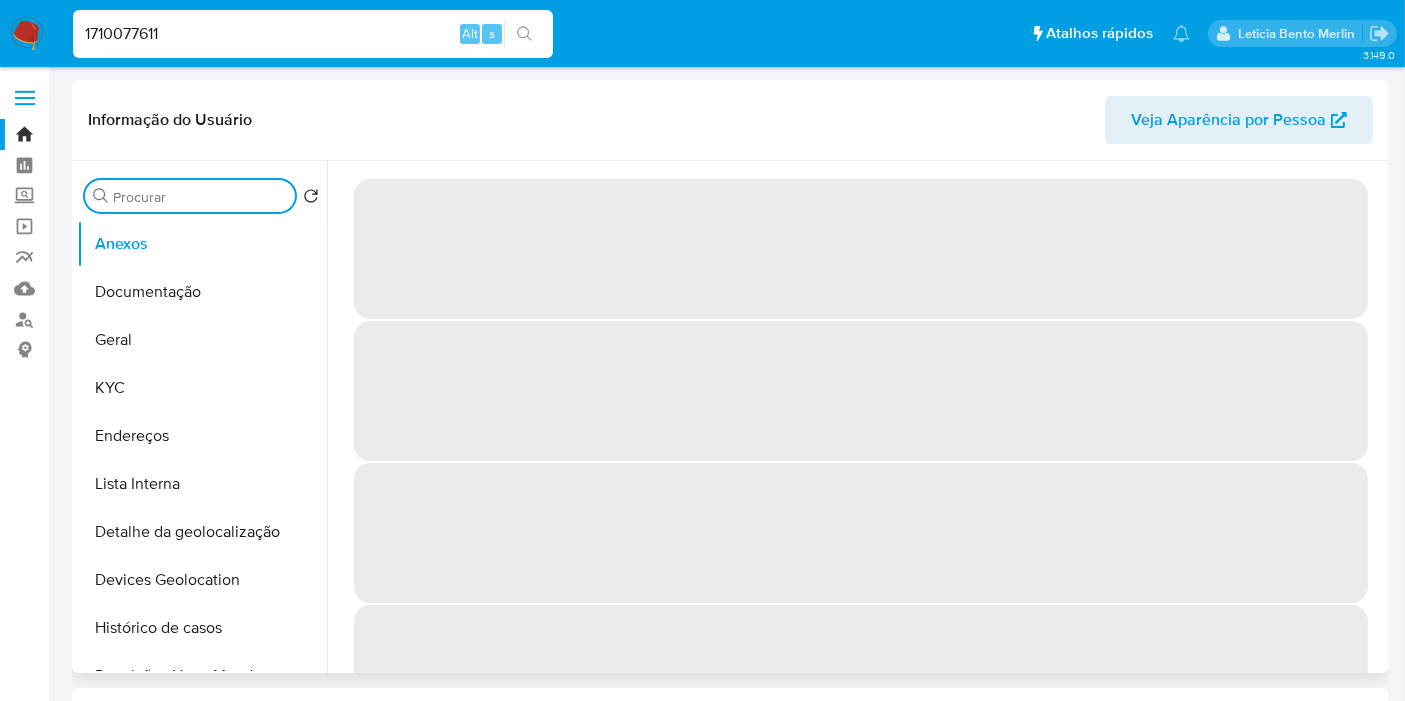 select on "10" 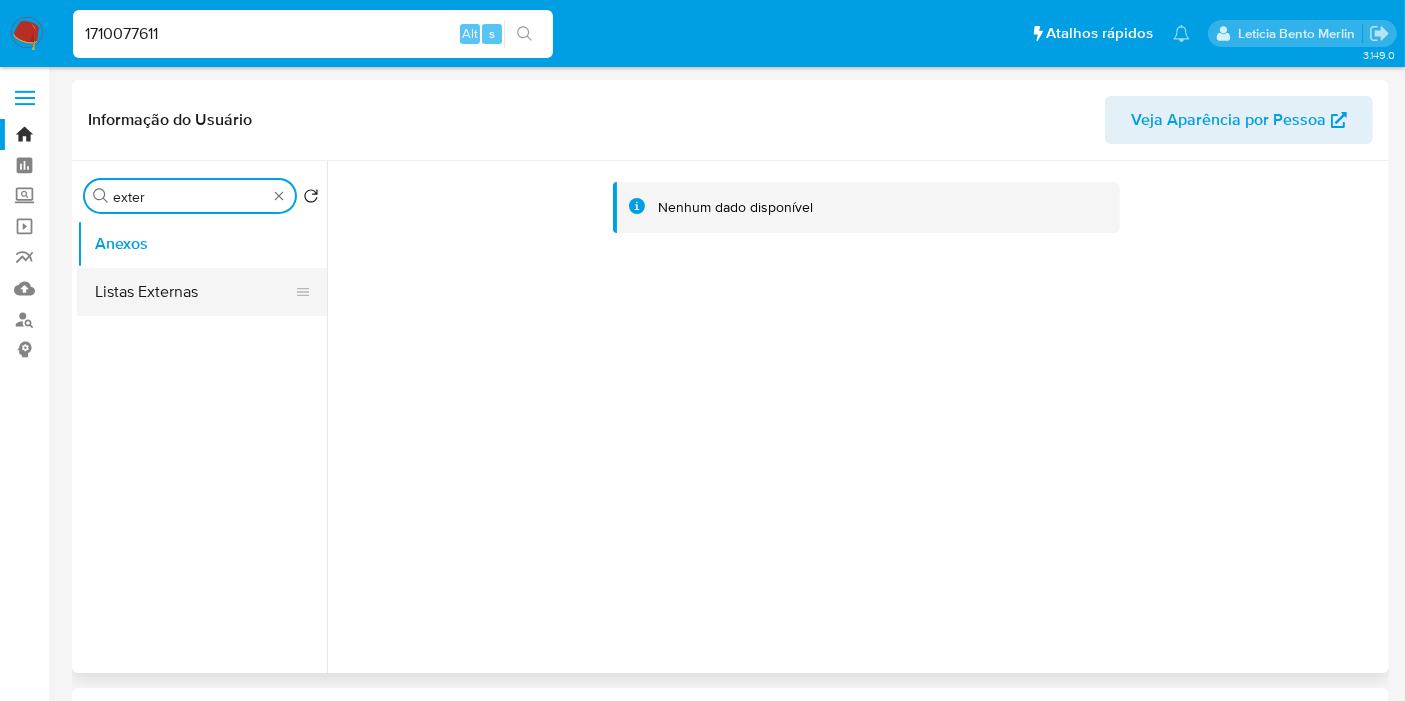 type on "exter" 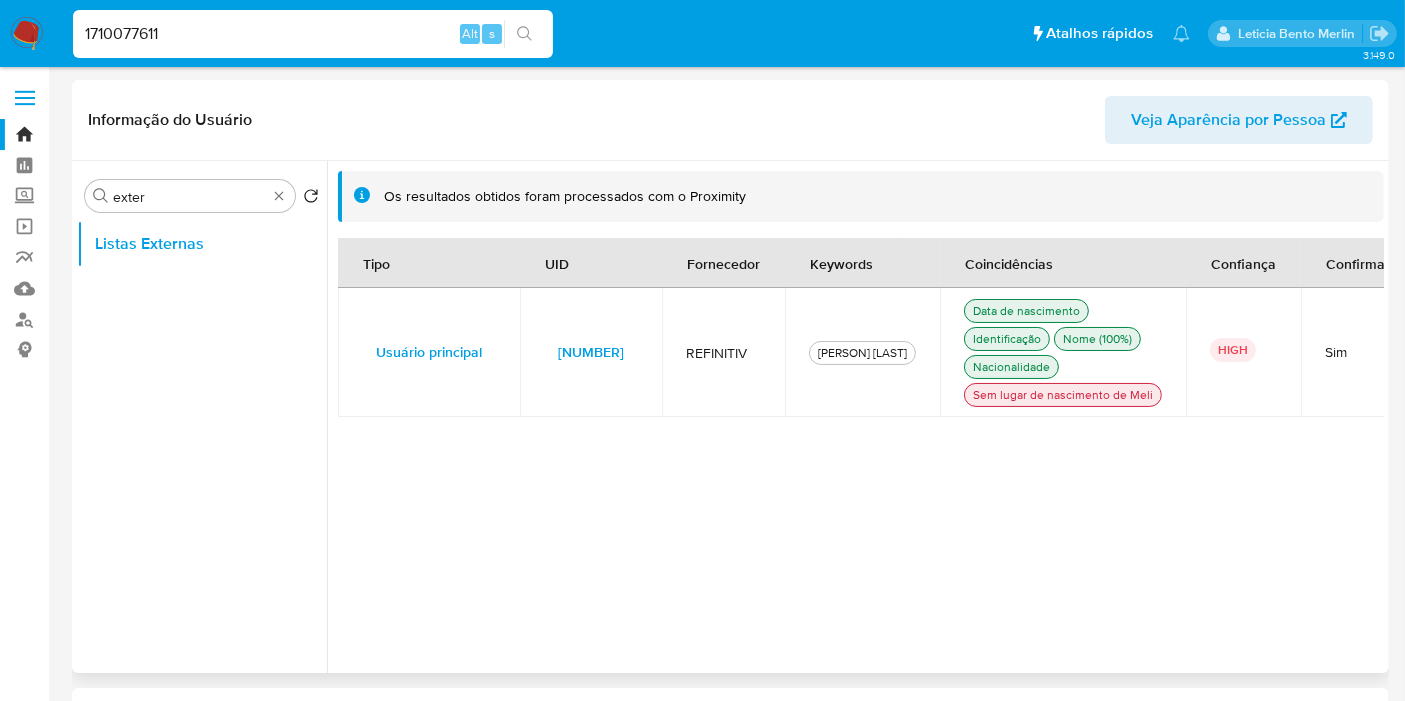 click on "[NUMBER]" at bounding box center (591, 352) 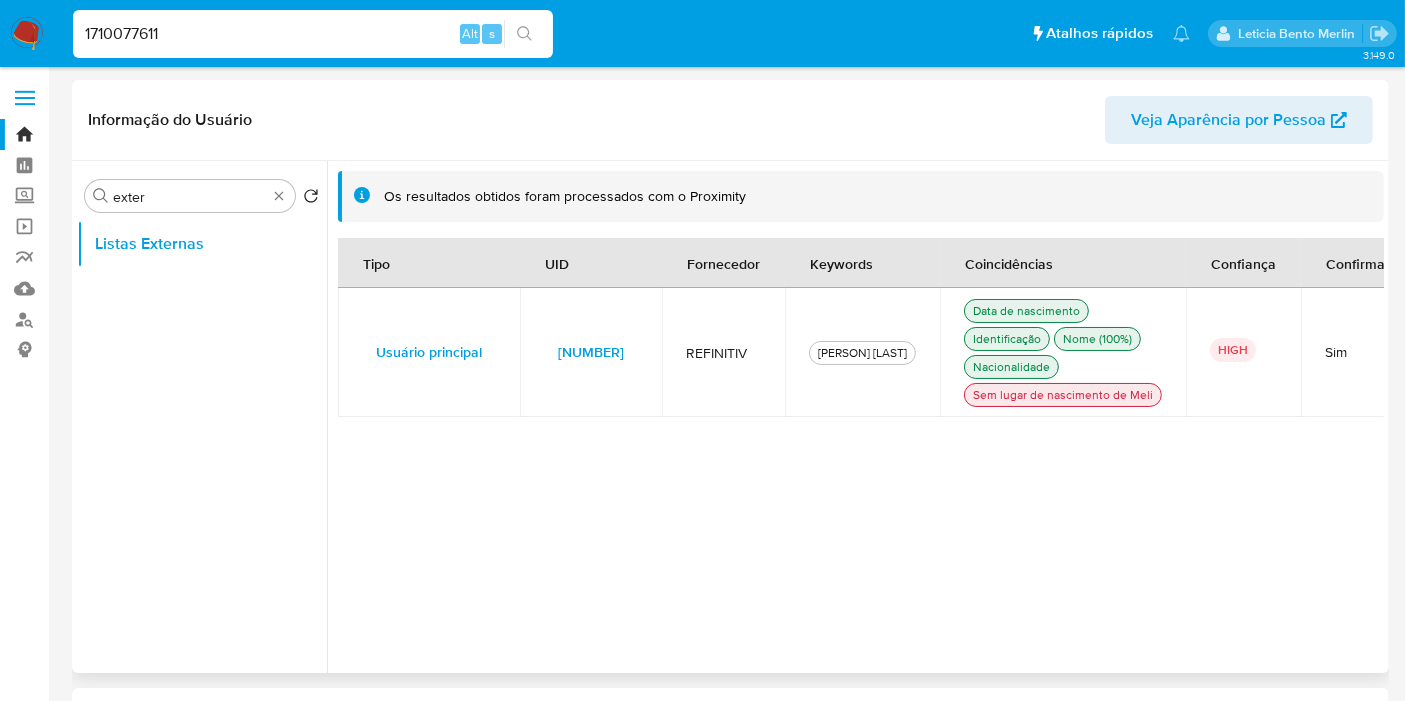 click on "[NUMBER]" at bounding box center [591, 352] 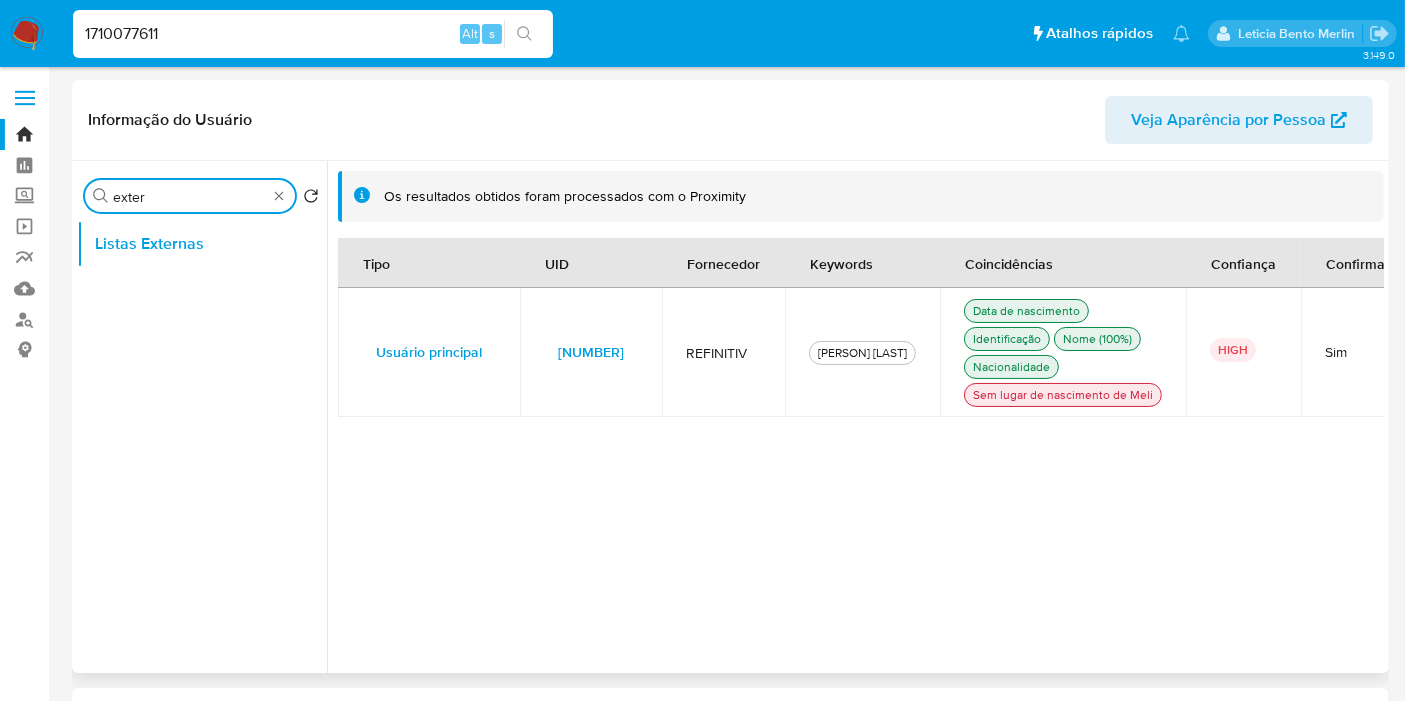 click on "exter" at bounding box center (190, 197) 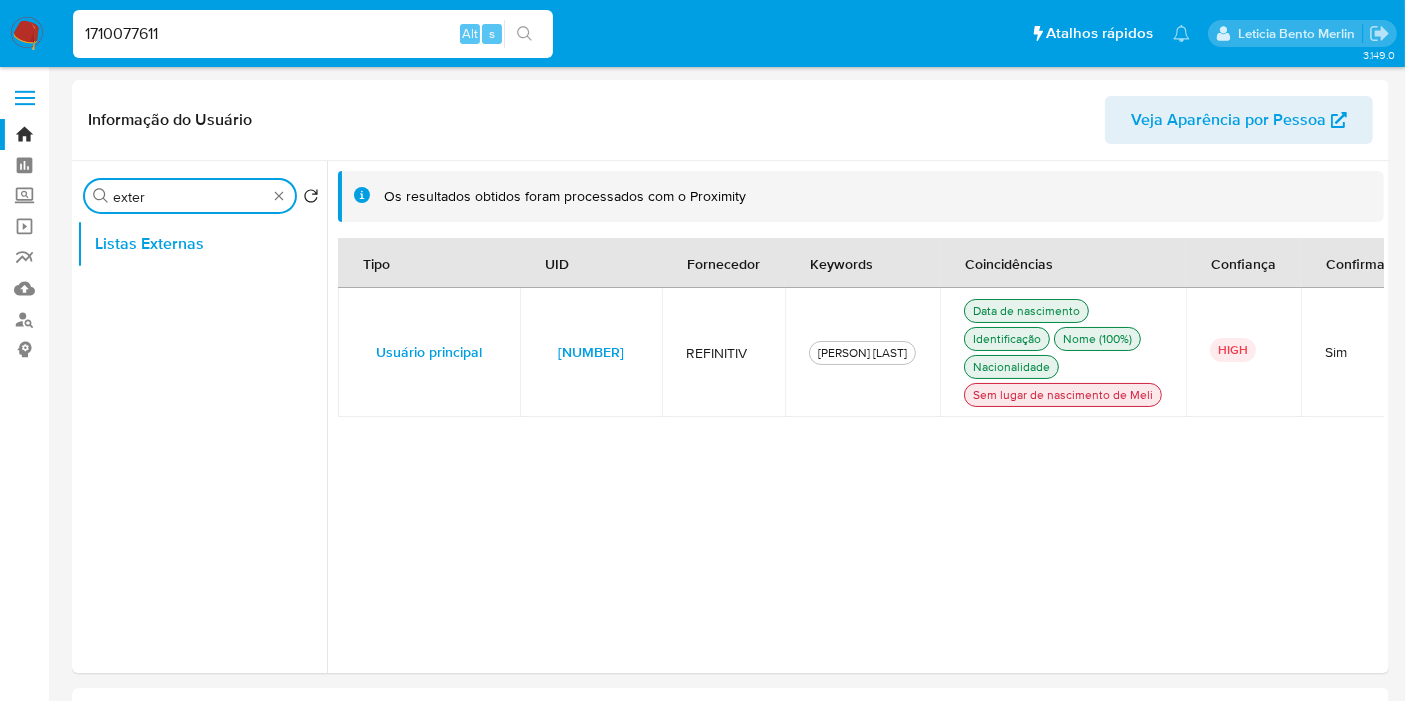 click on "1710077611" at bounding box center (313, 34) 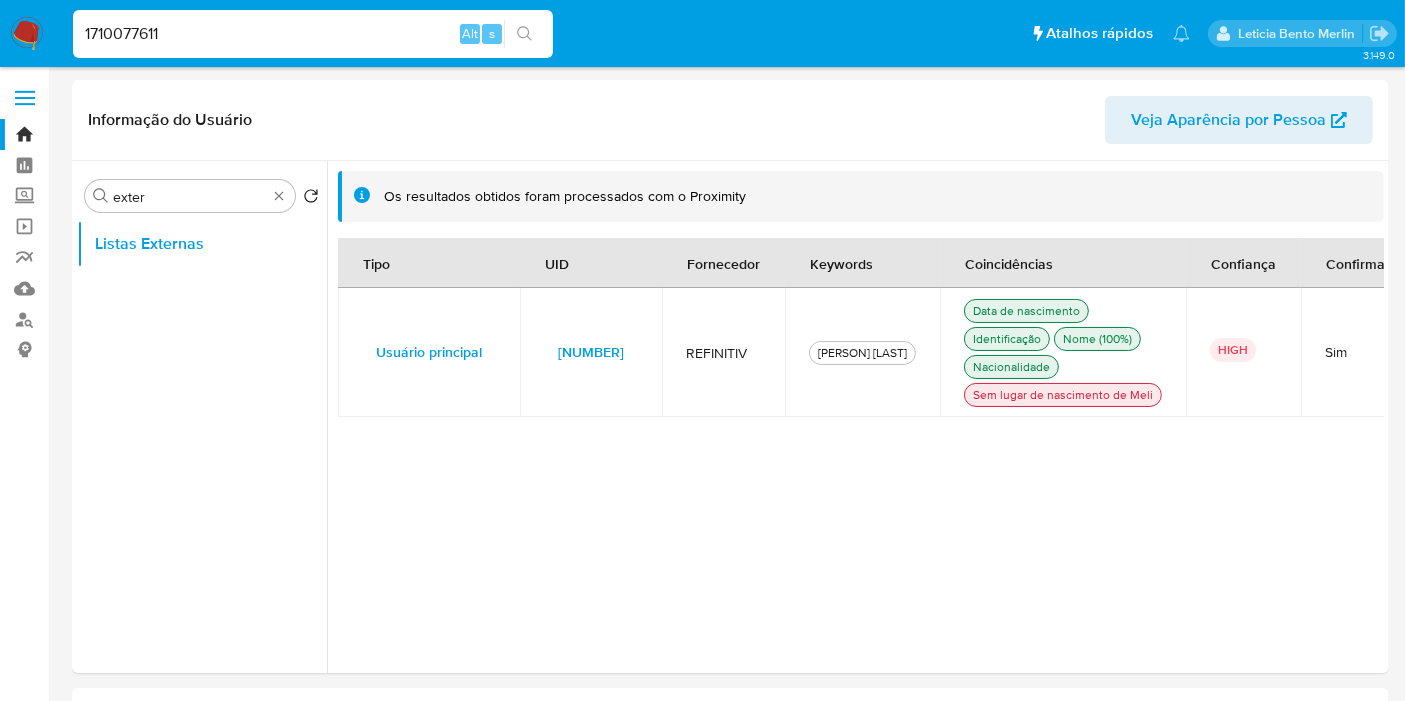 click on "1710077611" at bounding box center [313, 34] 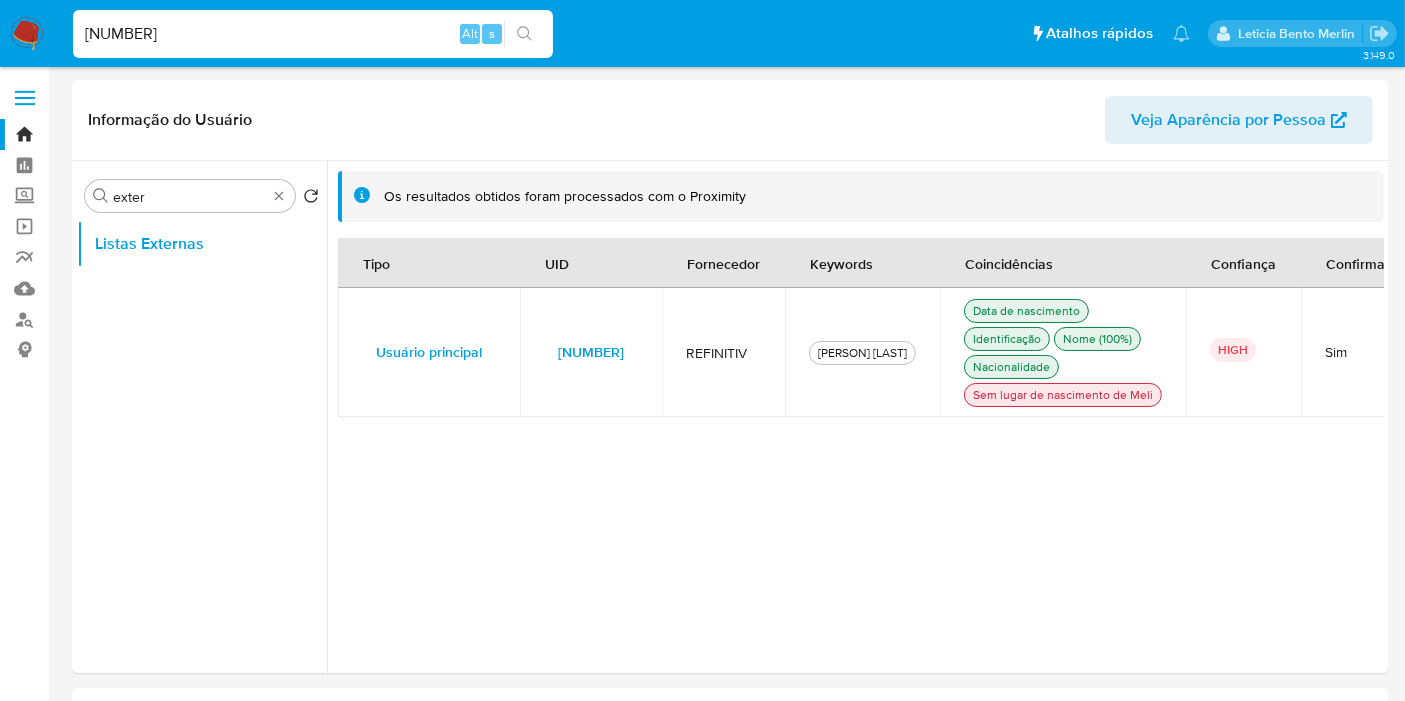 type on "[NUMBER]" 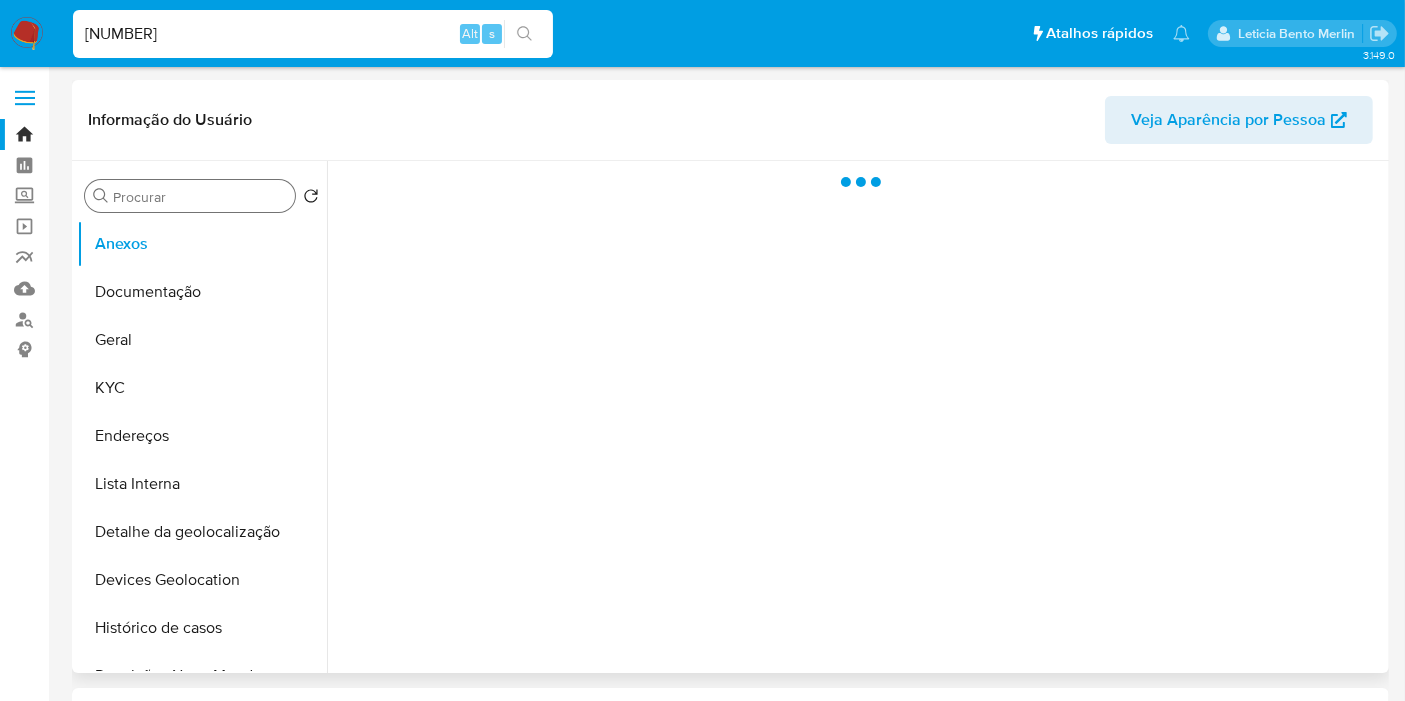 click on "Procurar" at bounding box center [200, 197] 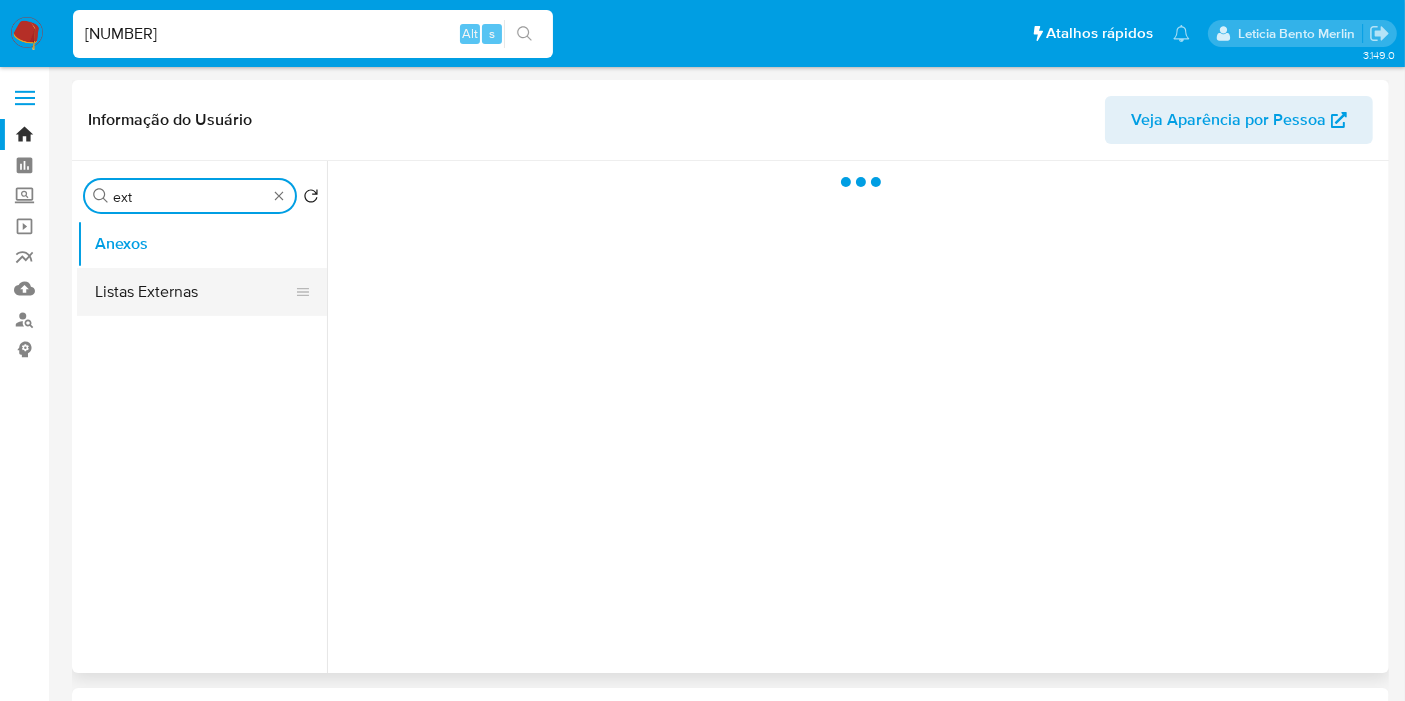 type on "ext" 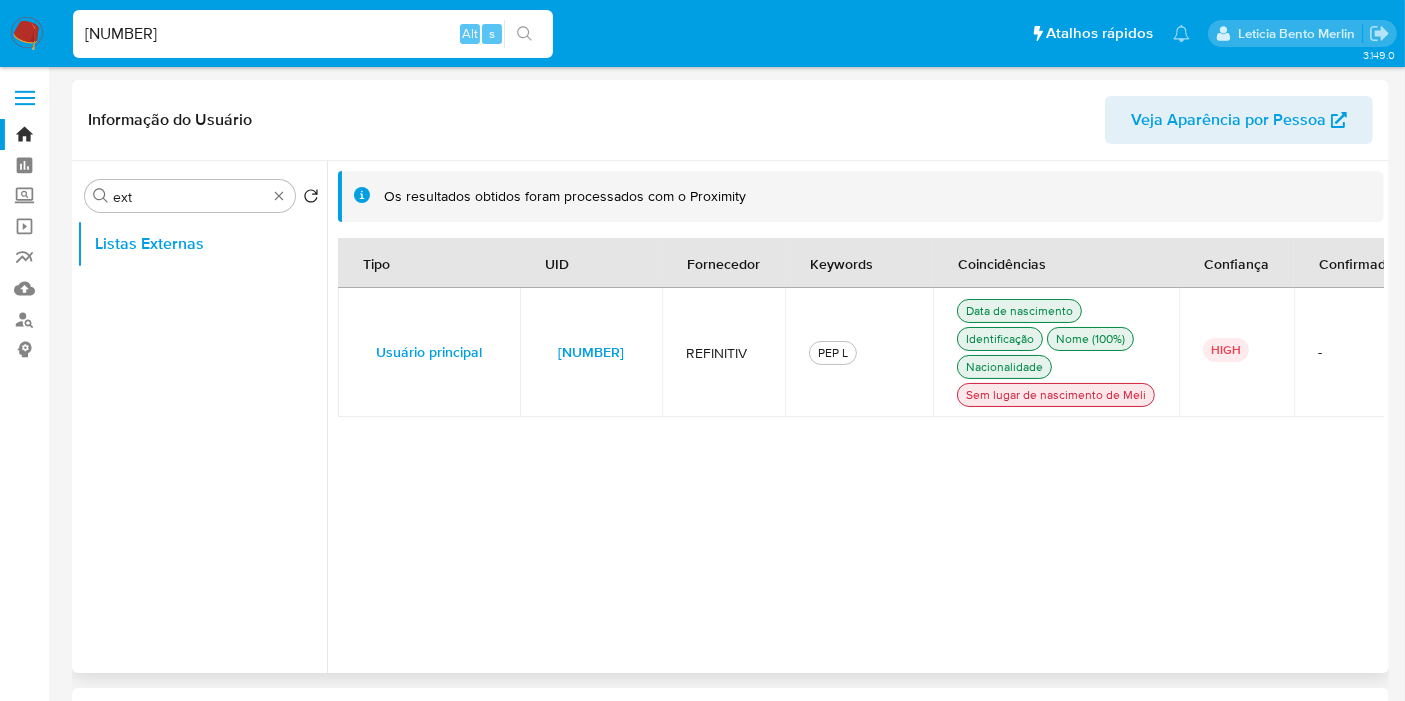 select on "10" 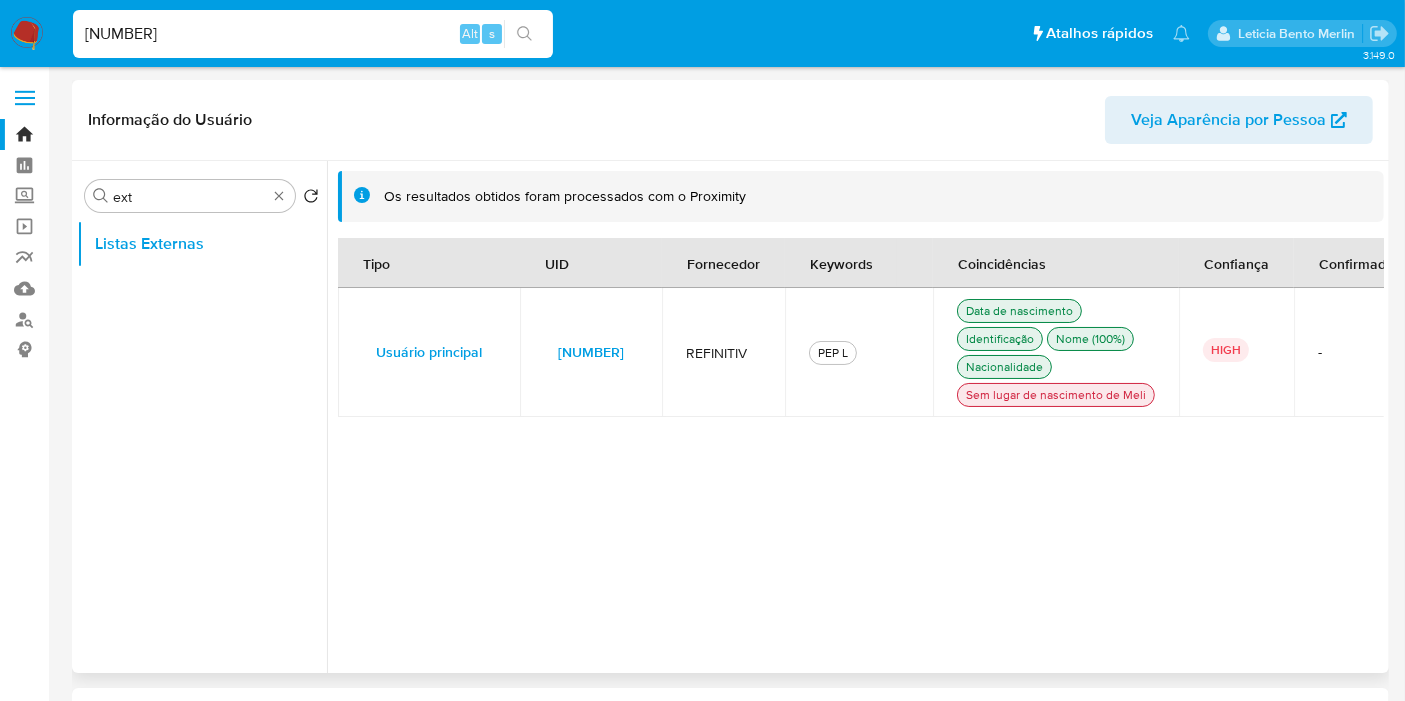 click on "[NUMBER]" at bounding box center [591, 352] 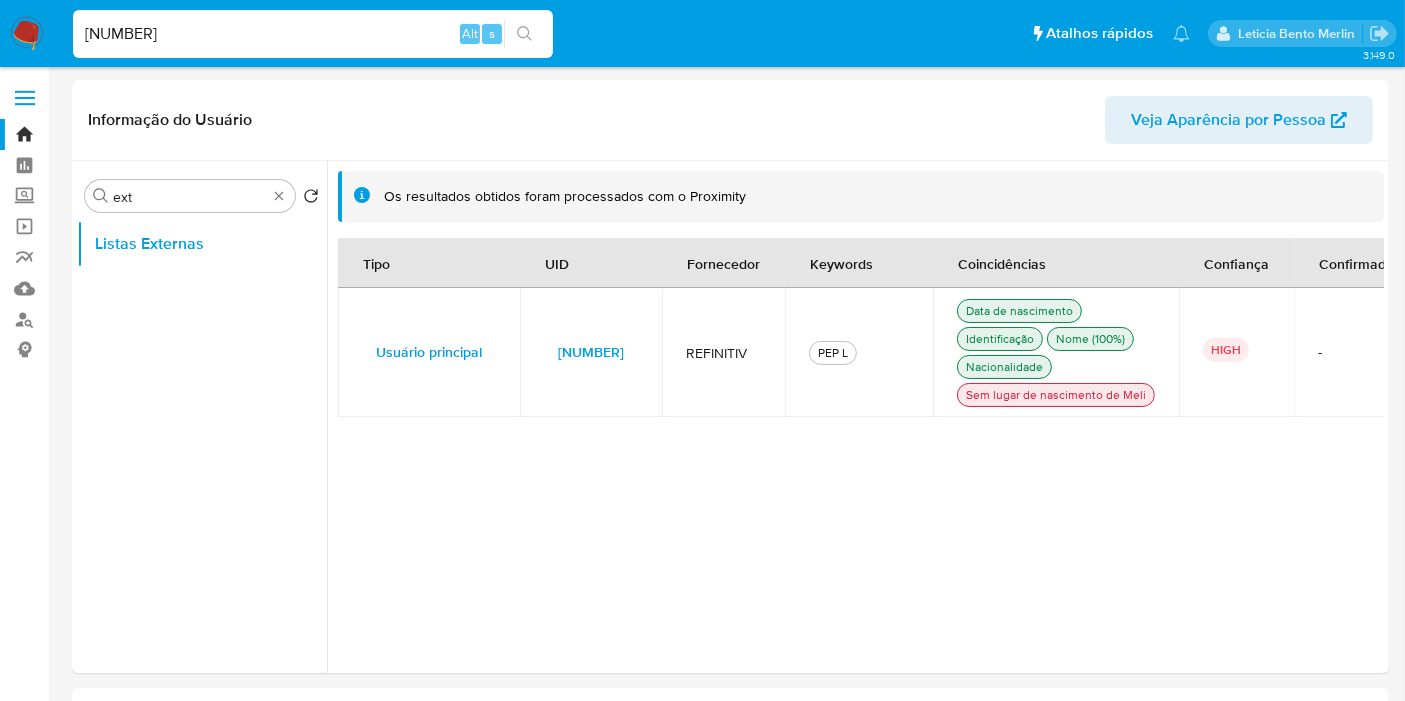 click on "[NUMBER]" at bounding box center (313, 34) 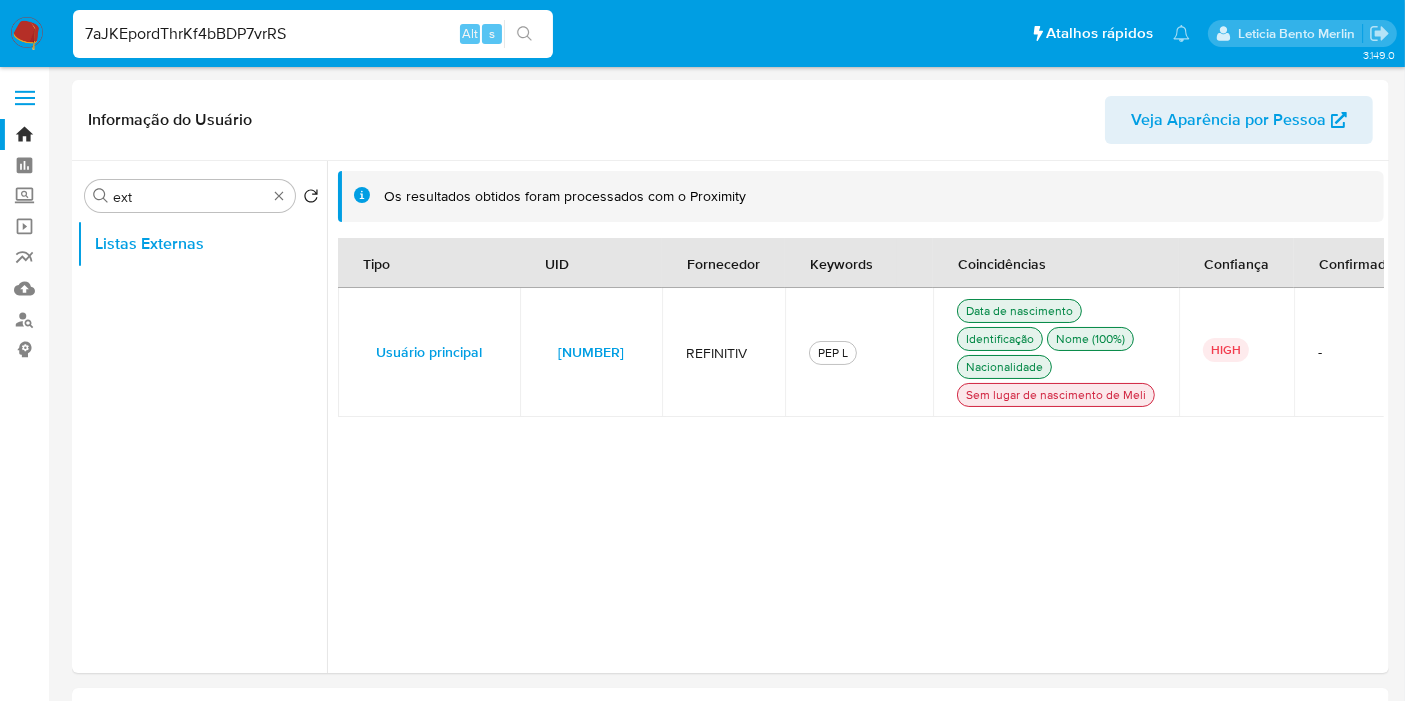 type on "7aJKEpordThrKf4bBDP7vrRS" 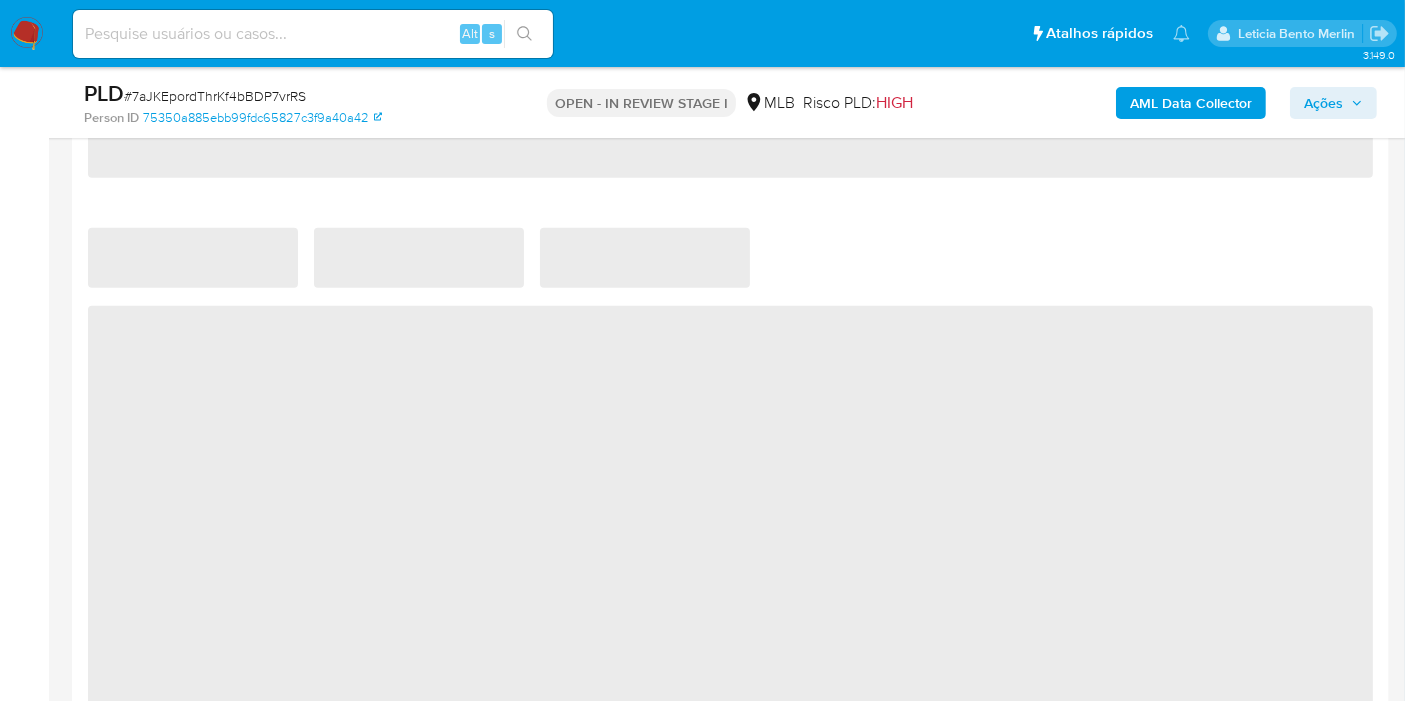scroll, scrollTop: 1555, scrollLeft: 0, axis: vertical 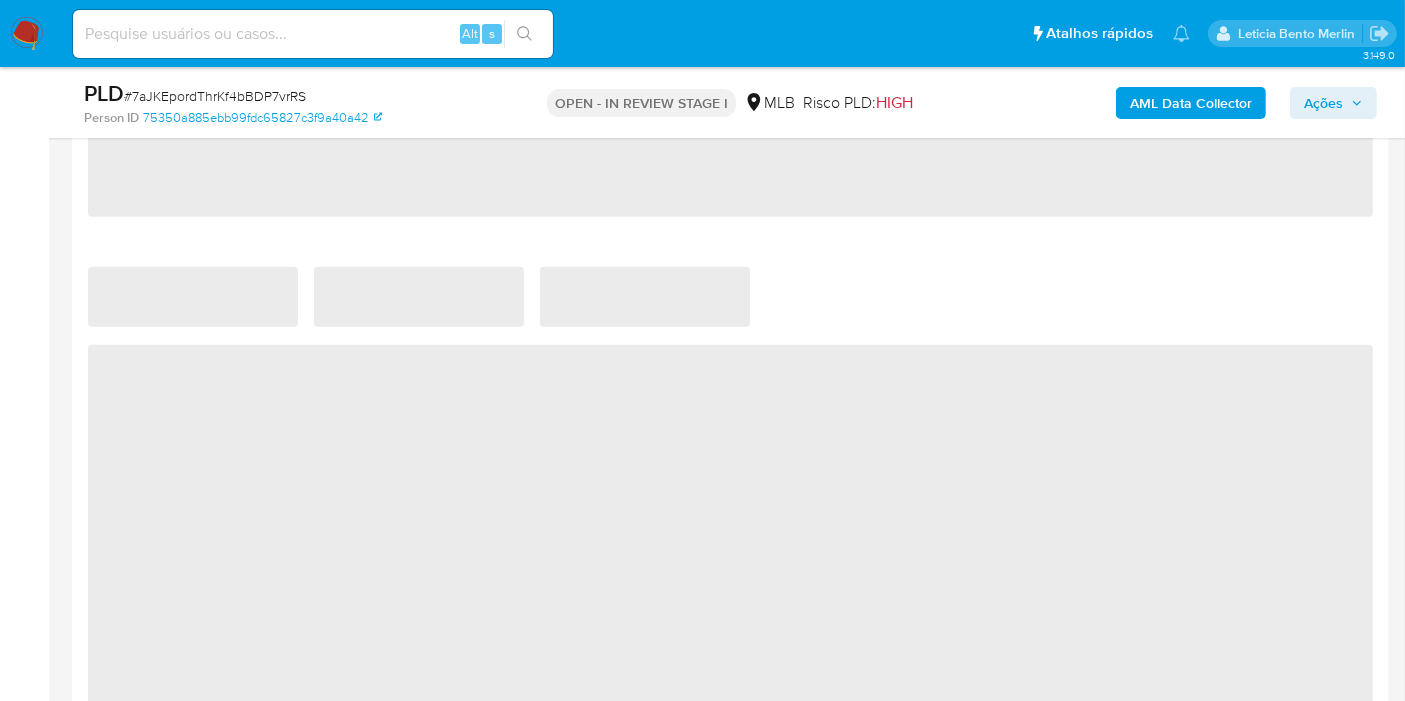 select on "10" 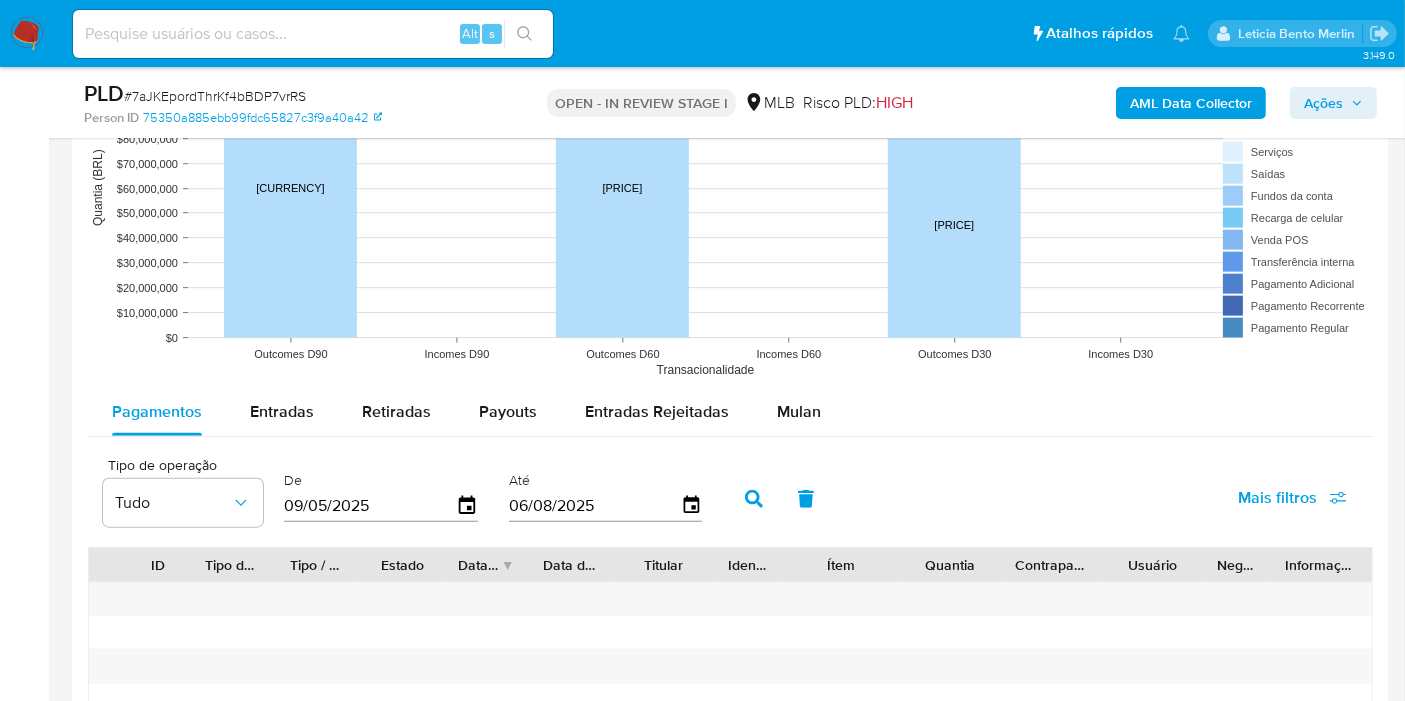 scroll, scrollTop: 2111, scrollLeft: 0, axis: vertical 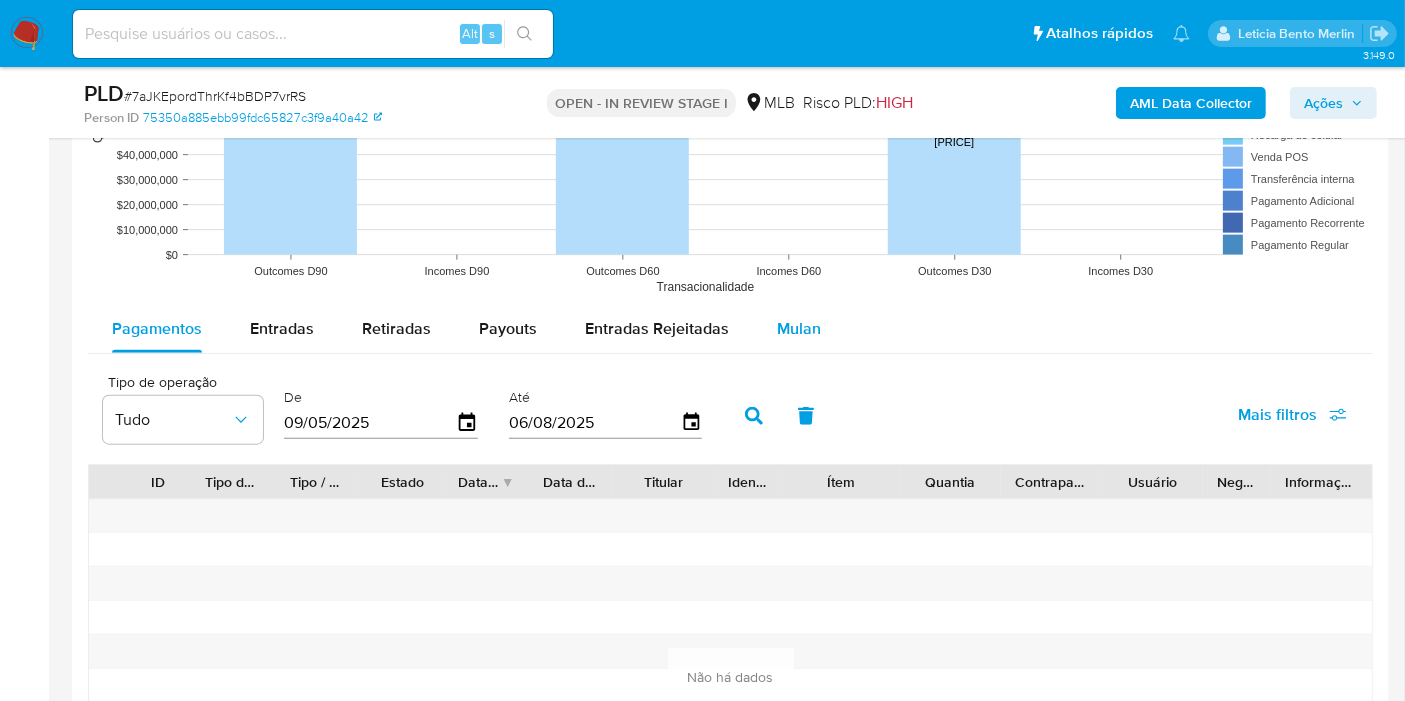 click on "Mulan" at bounding box center (799, 328) 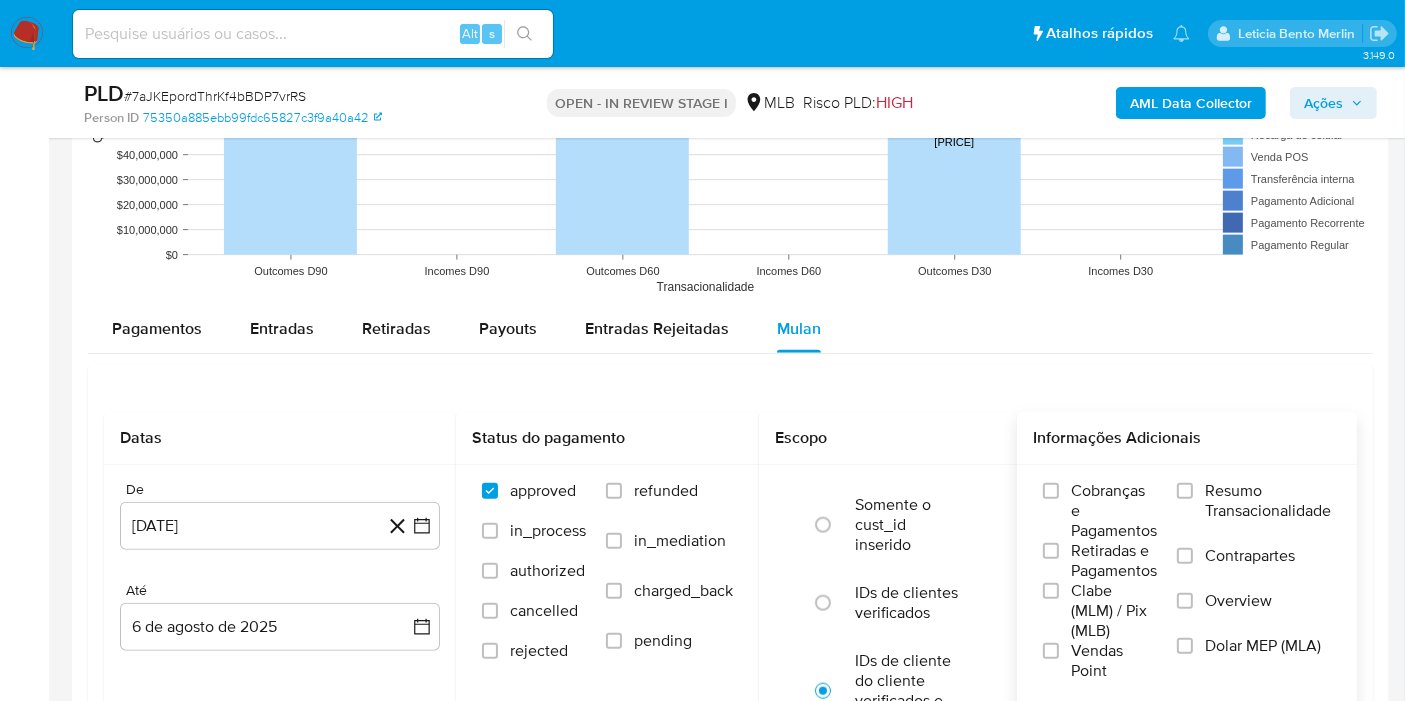 click on "Resumo Transacionalidade" at bounding box center (1268, 501) 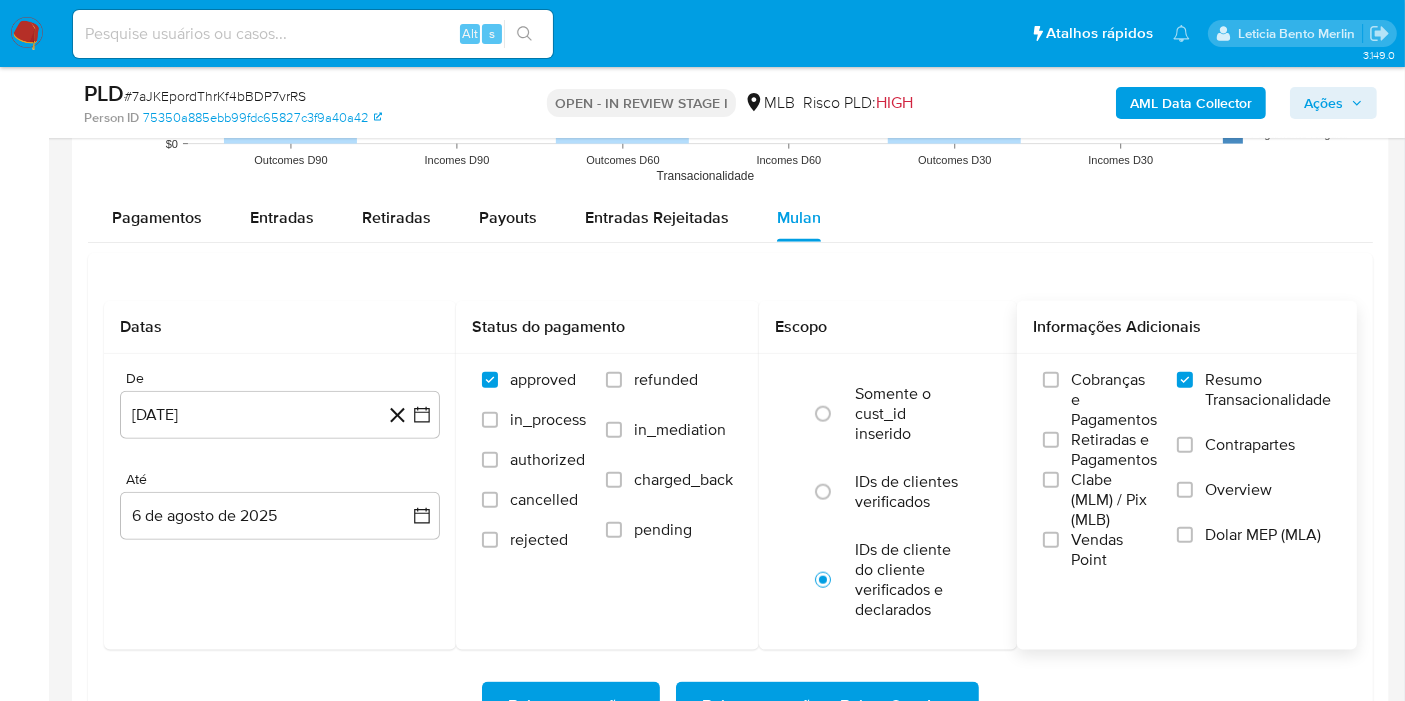 scroll, scrollTop: 2333, scrollLeft: 0, axis: vertical 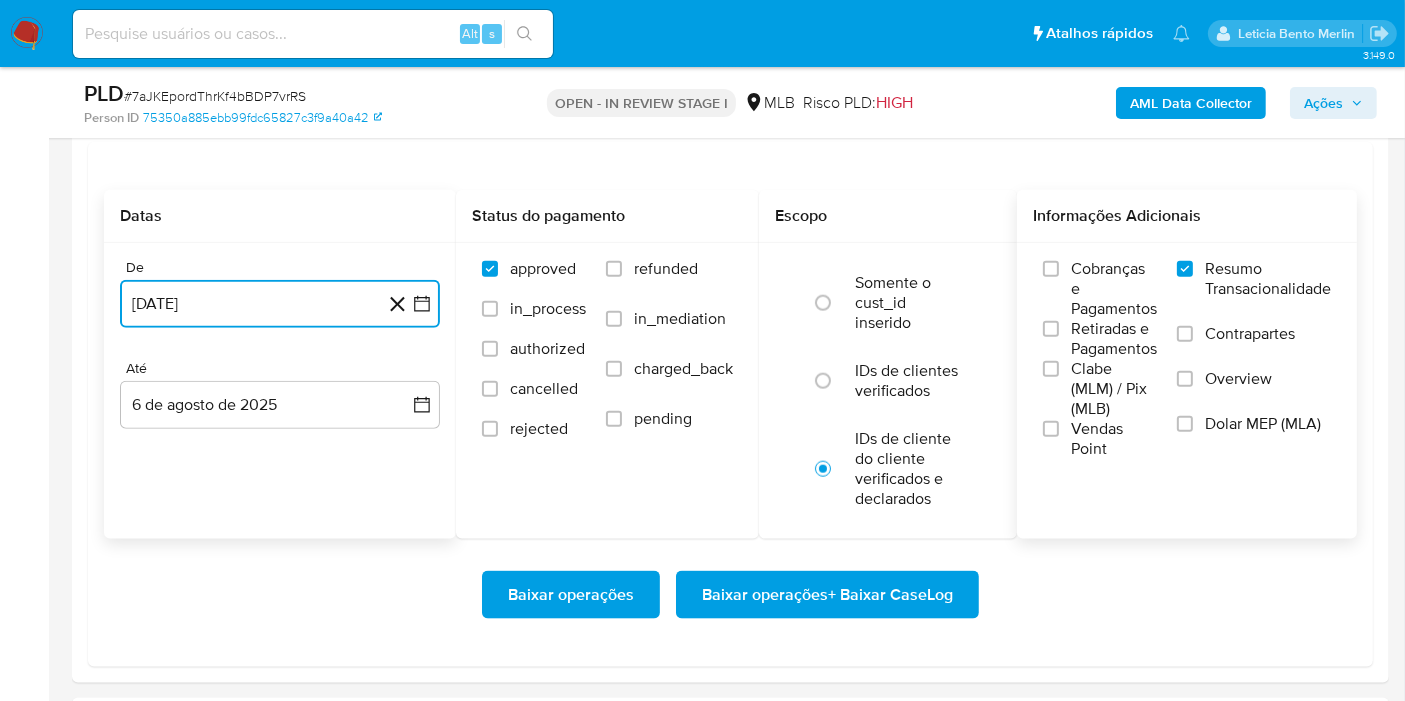 click 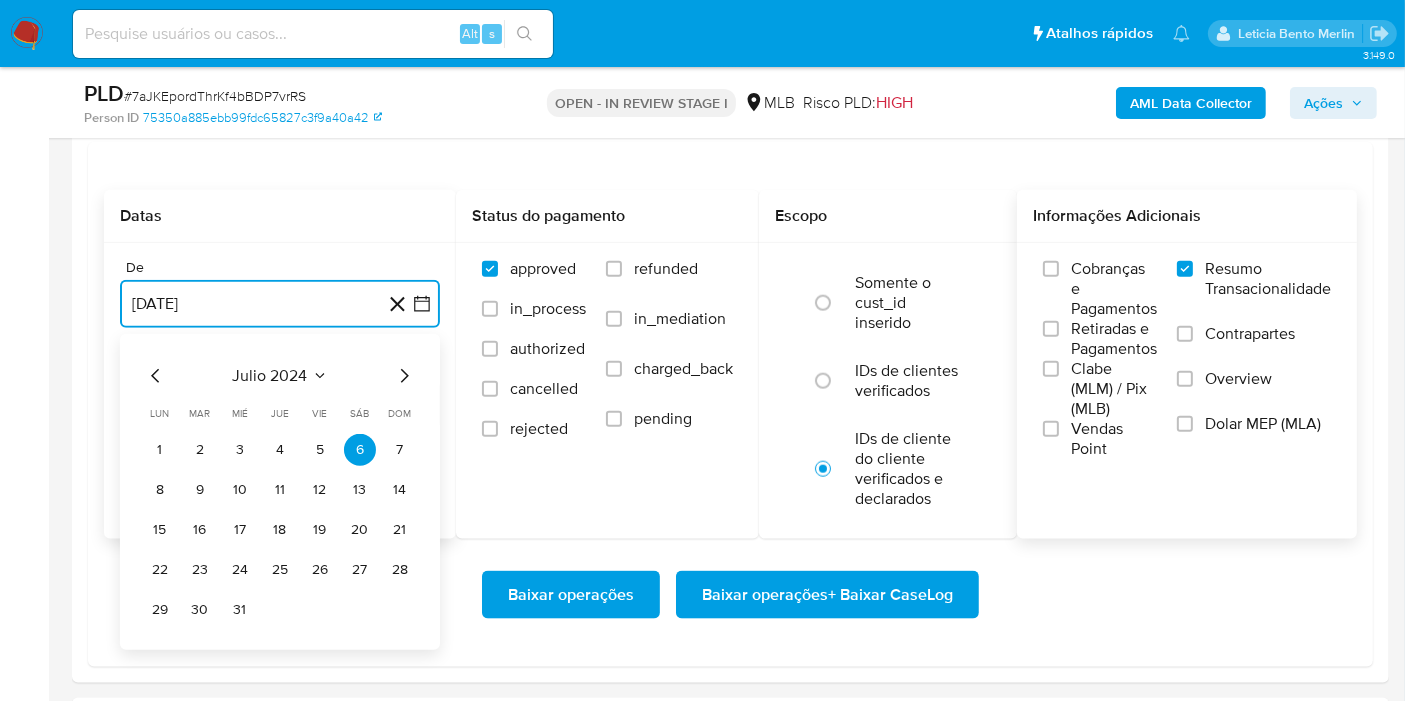 click on "julio 2024" at bounding box center [270, 376] 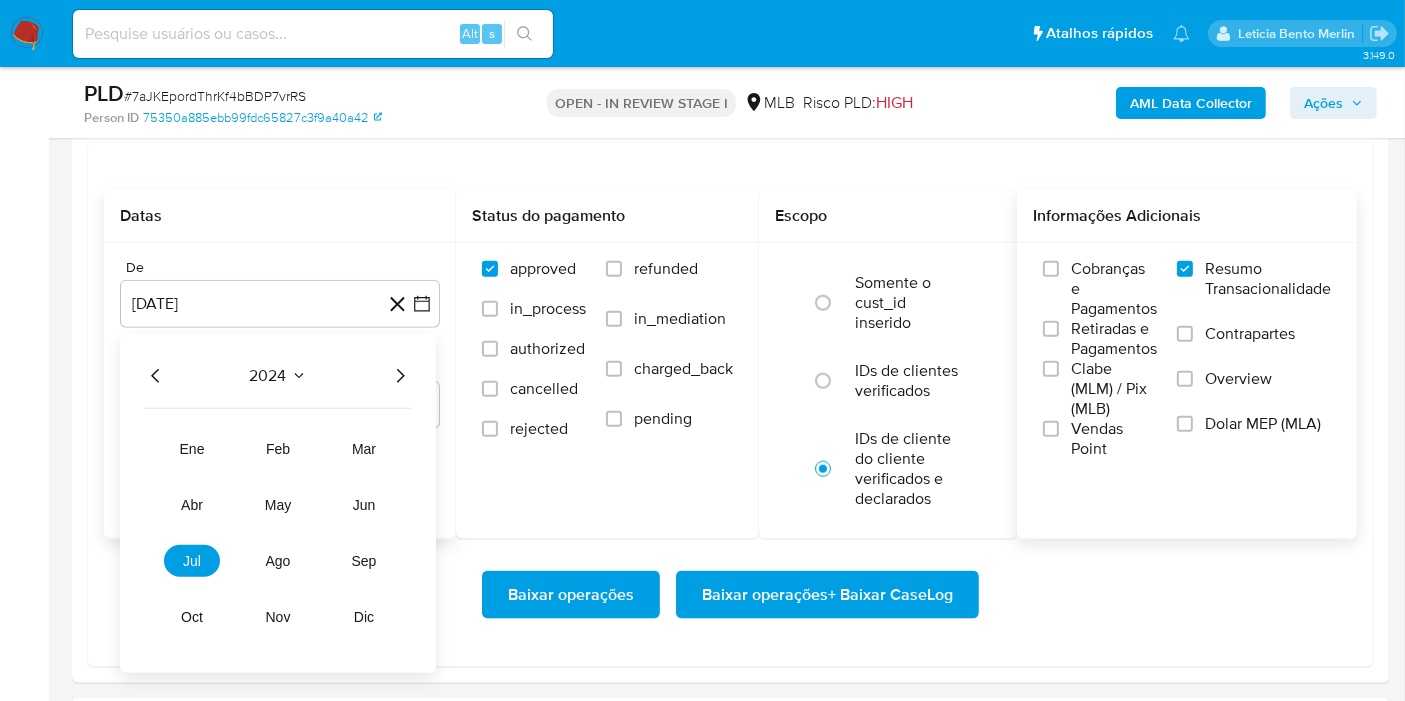 click 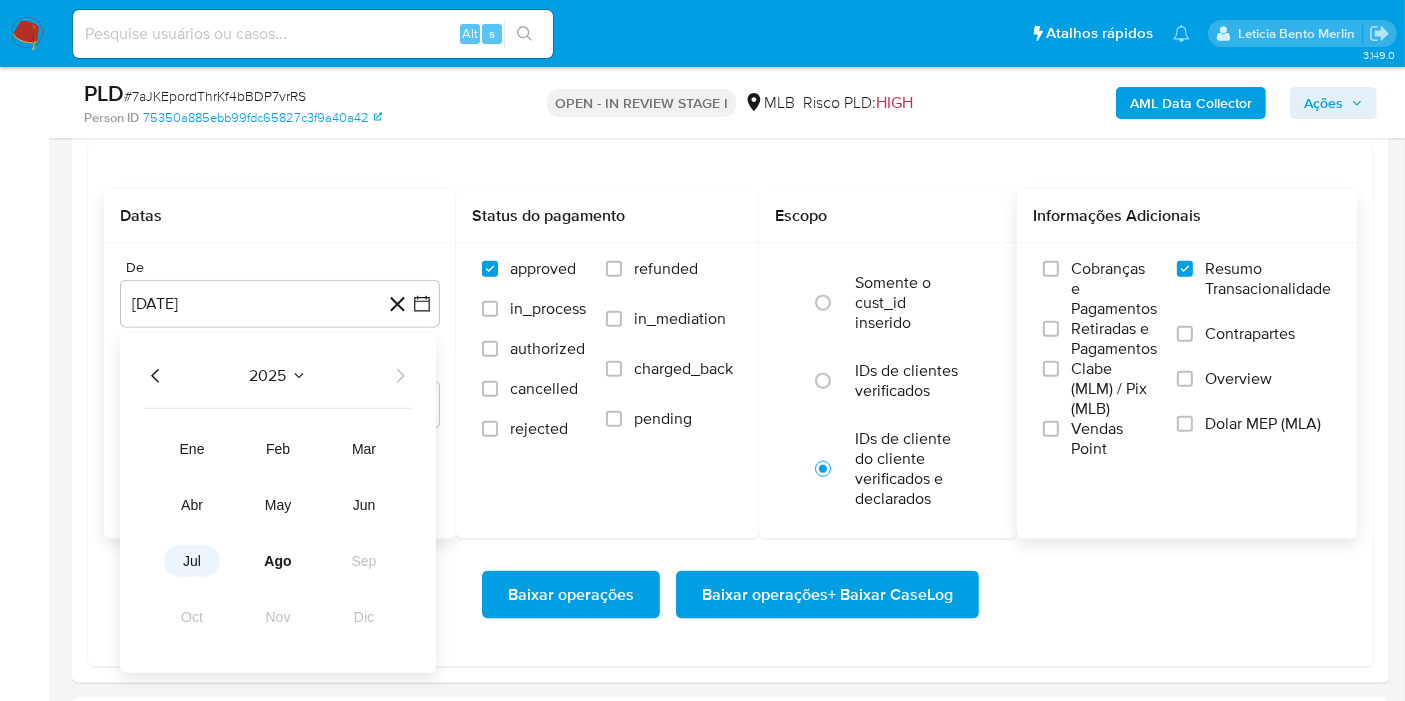 click on "jul" at bounding box center [192, 561] 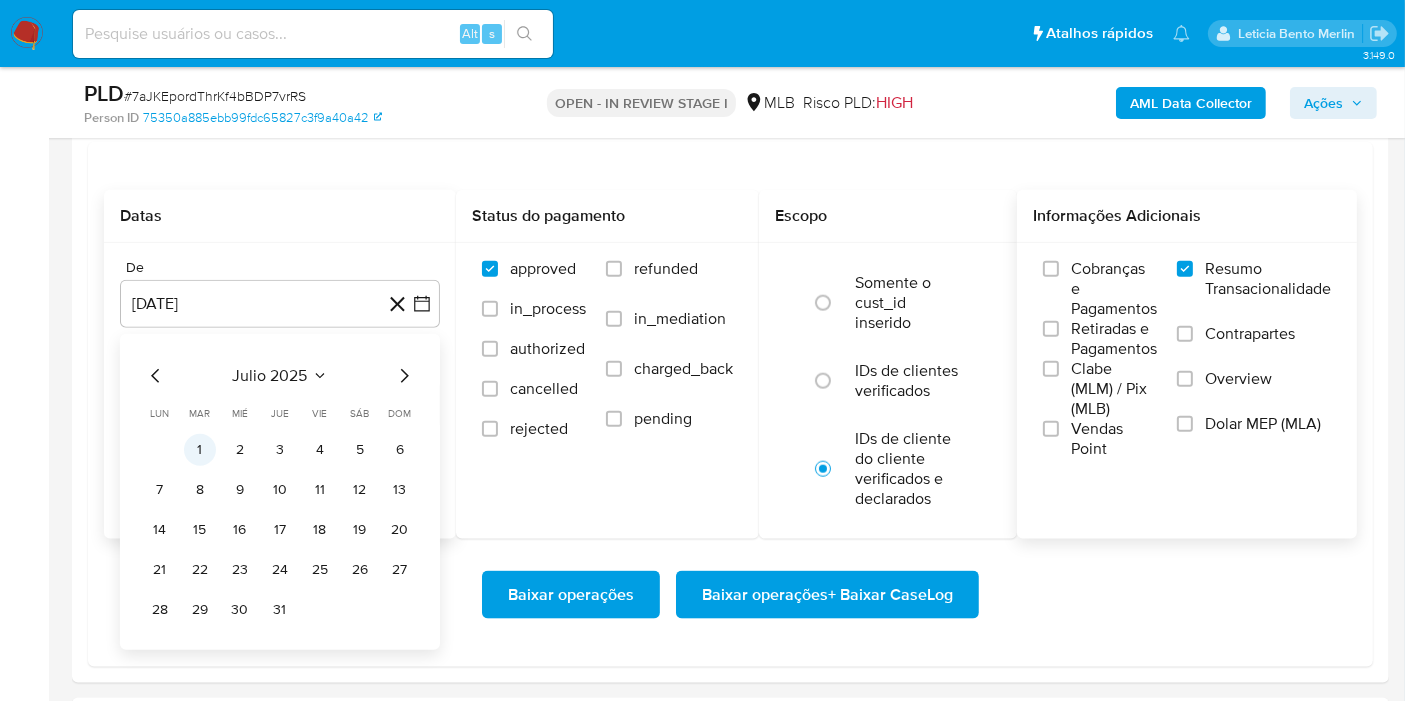 click on "1" at bounding box center (200, 450) 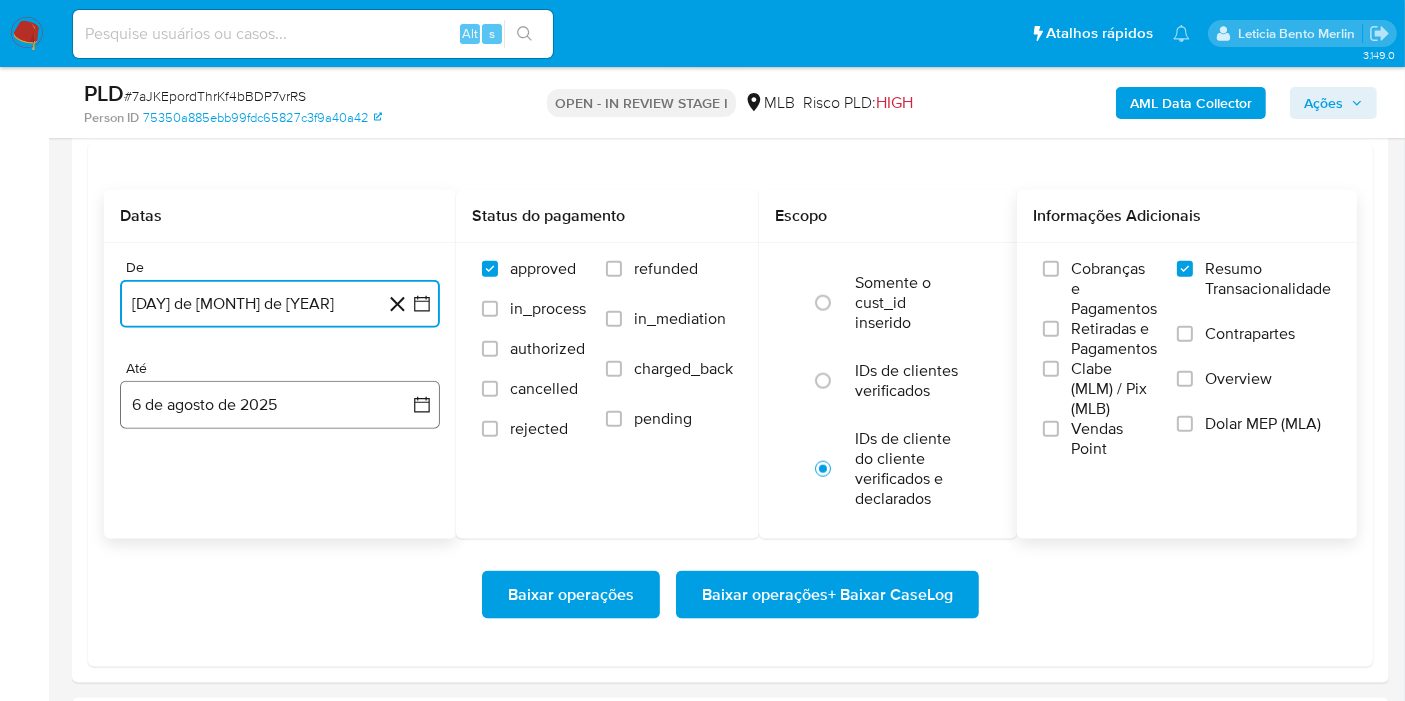 click 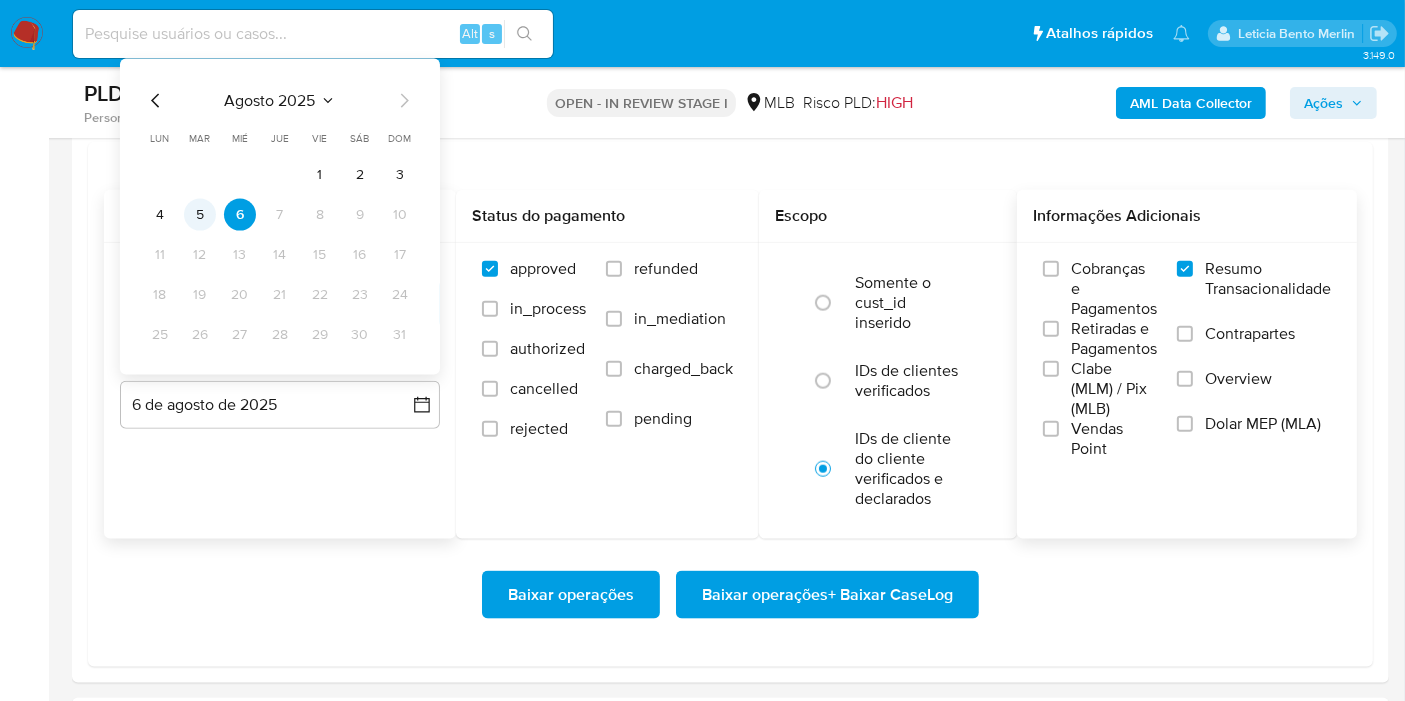click on "5" at bounding box center [200, 214] 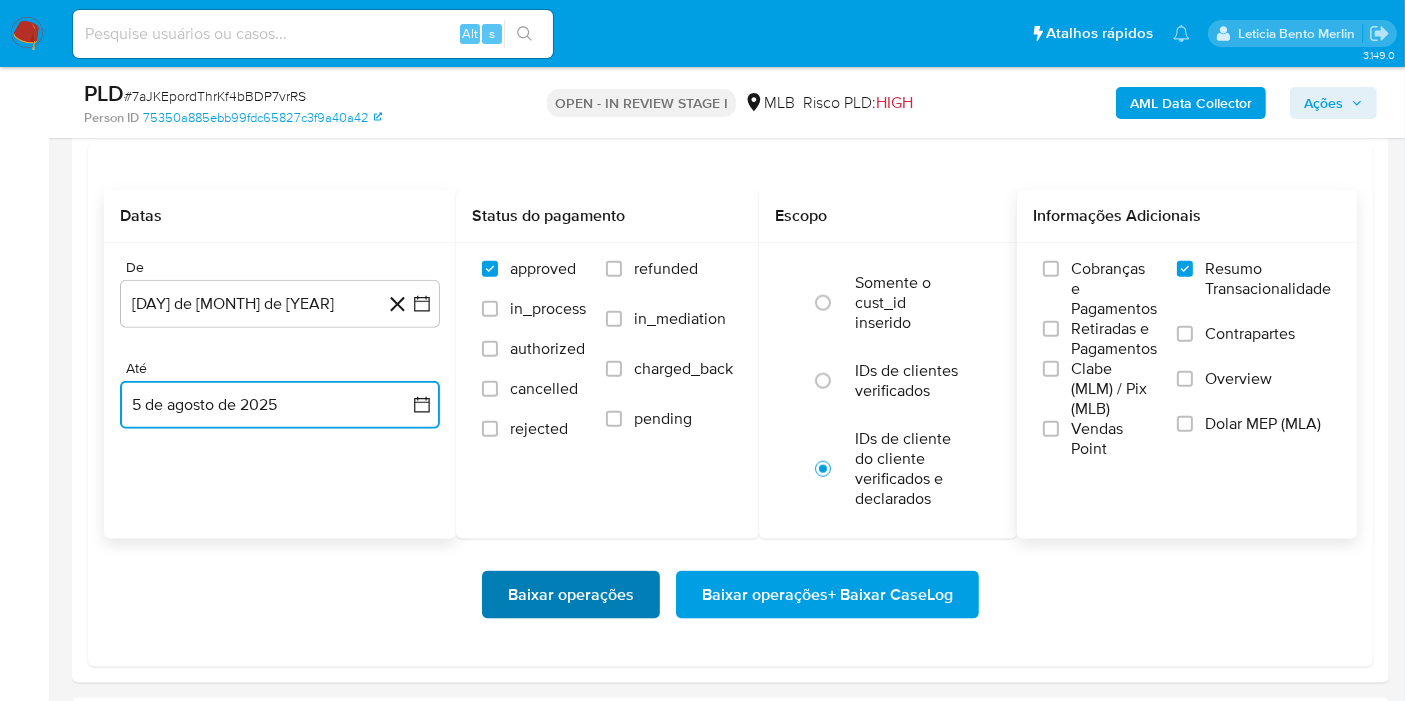 click on "Baixar operações" at bounding box center [571, 595] 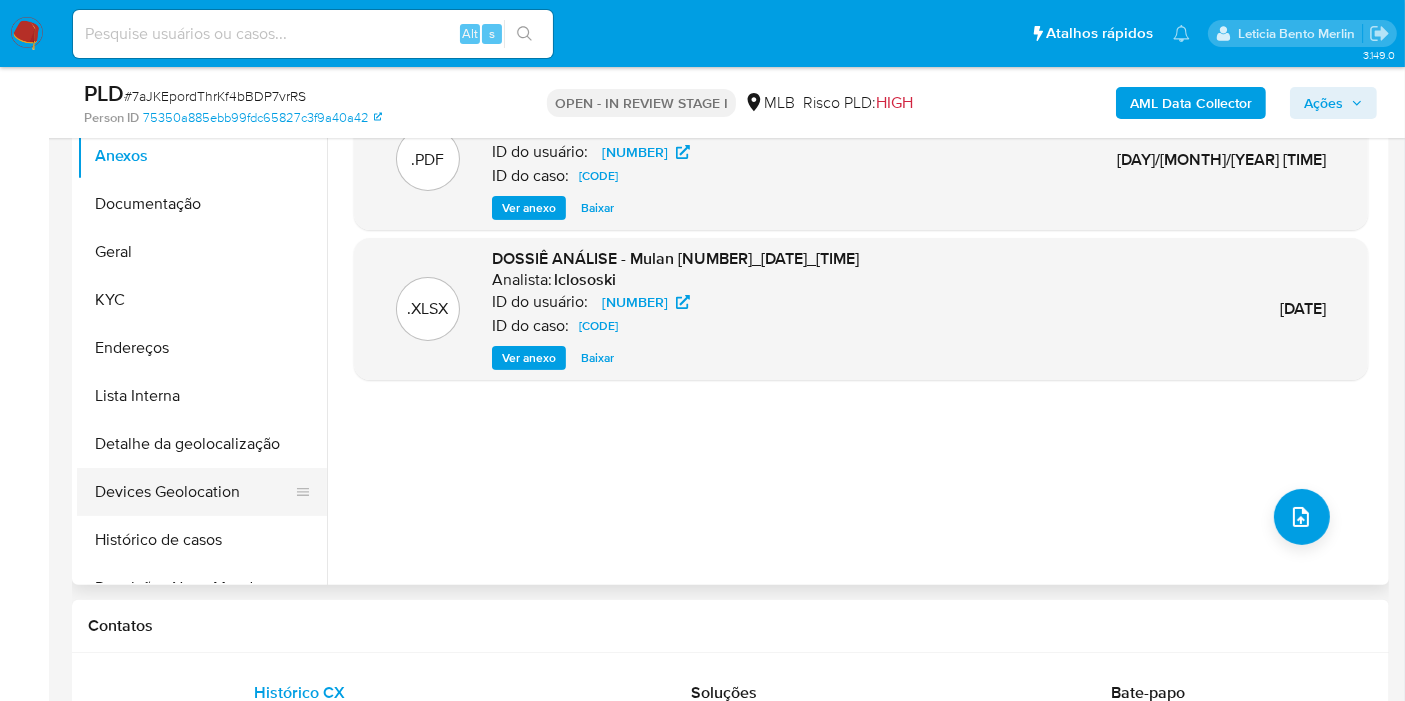 scroll, scrollTop: 444, scrollLeft: 0, axis: vertical 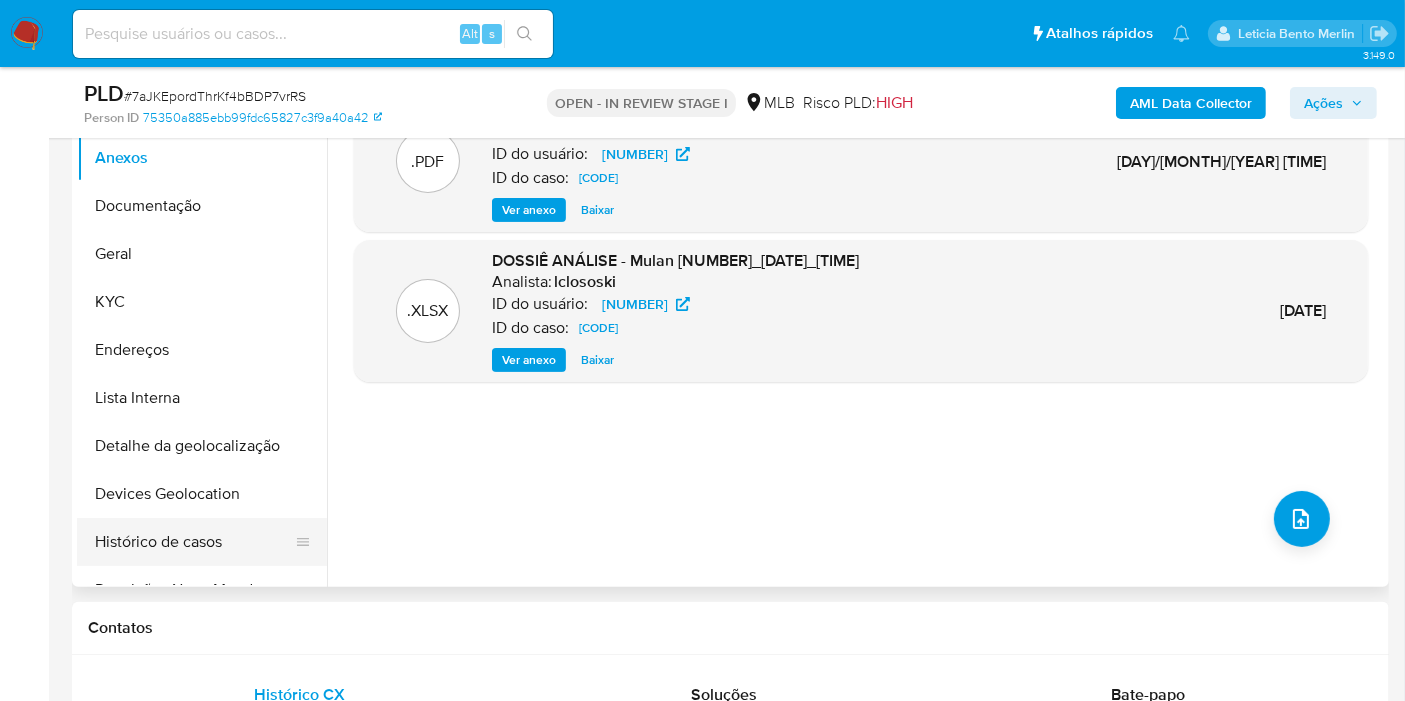 click on "Histórico de casos" at bounding box center (194, 542) 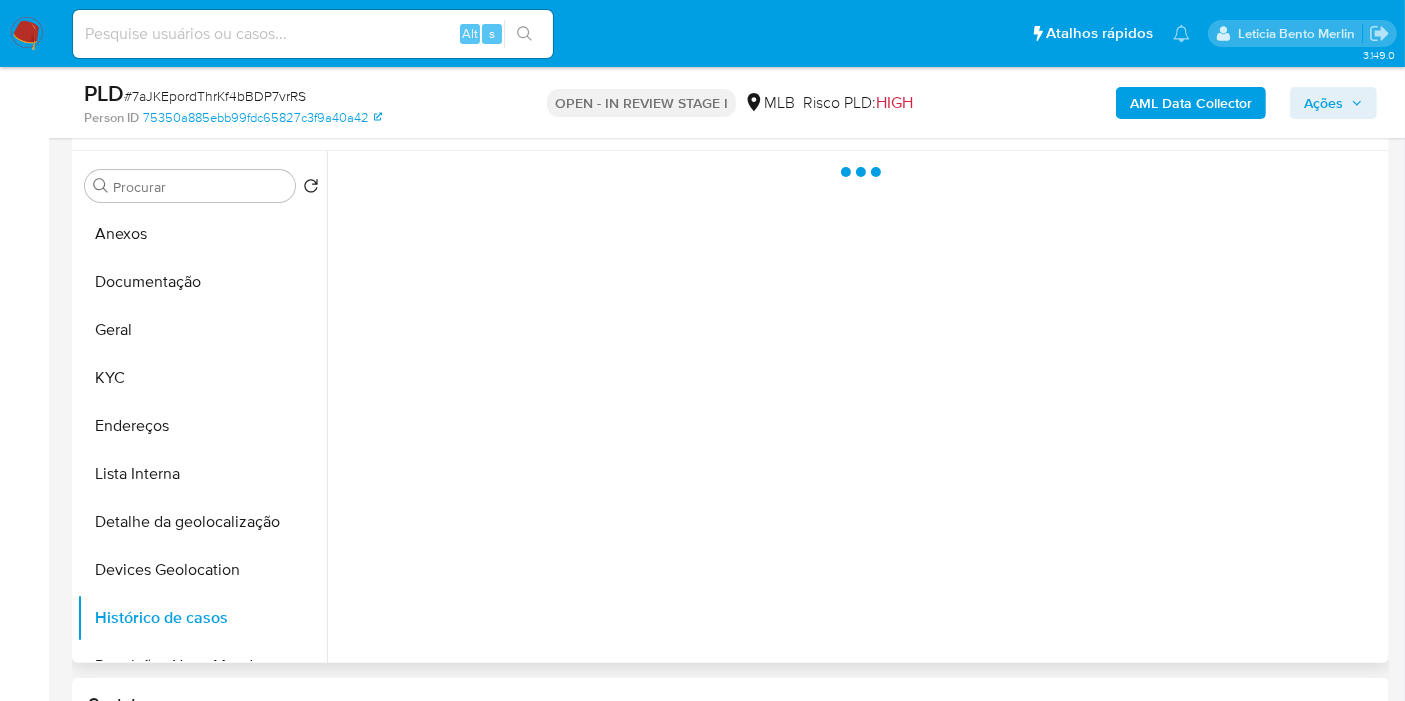 scroll, scrollTop: 333, scrollLeft: 0, axis: vertical 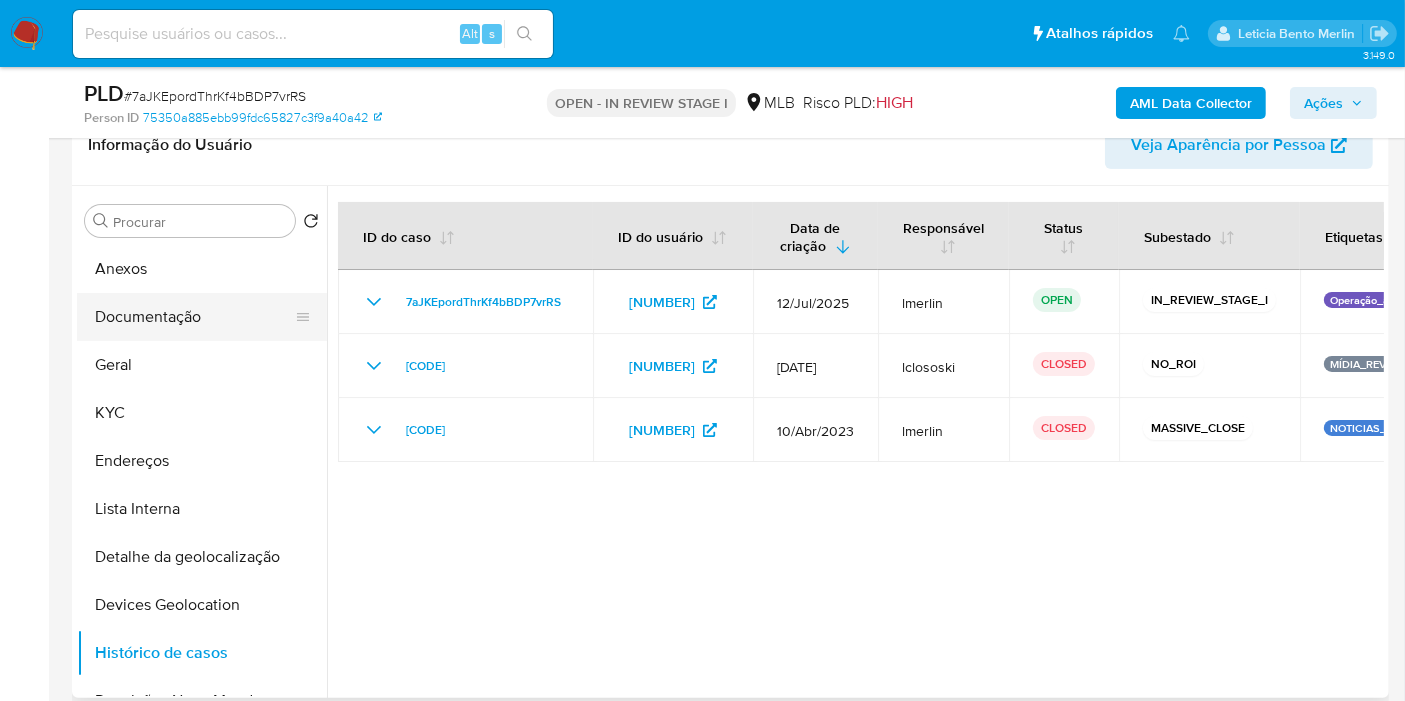 click on "Documentação" at bounding box center [194, 317] 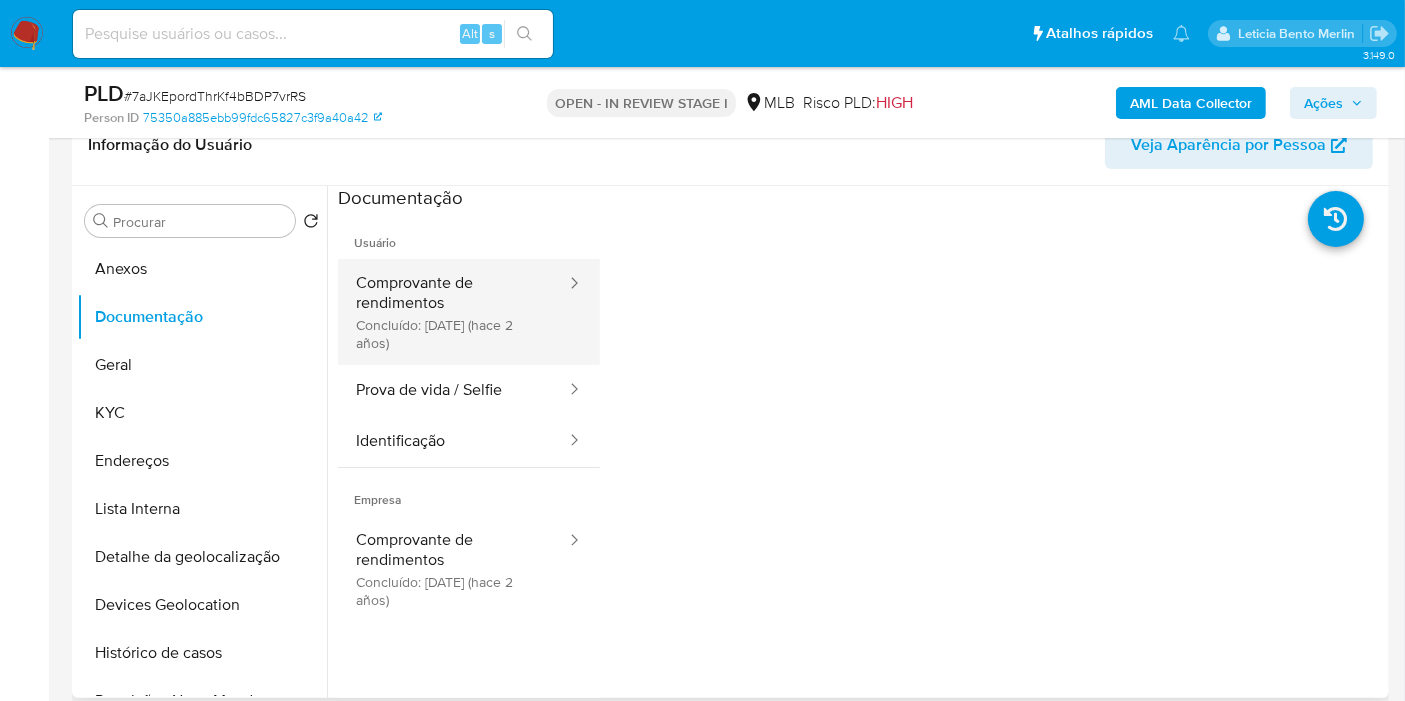 click on "Comprovante de rendimentos Concluído: [DATE] (hace 2 años)" at bounding box center [453, 312] 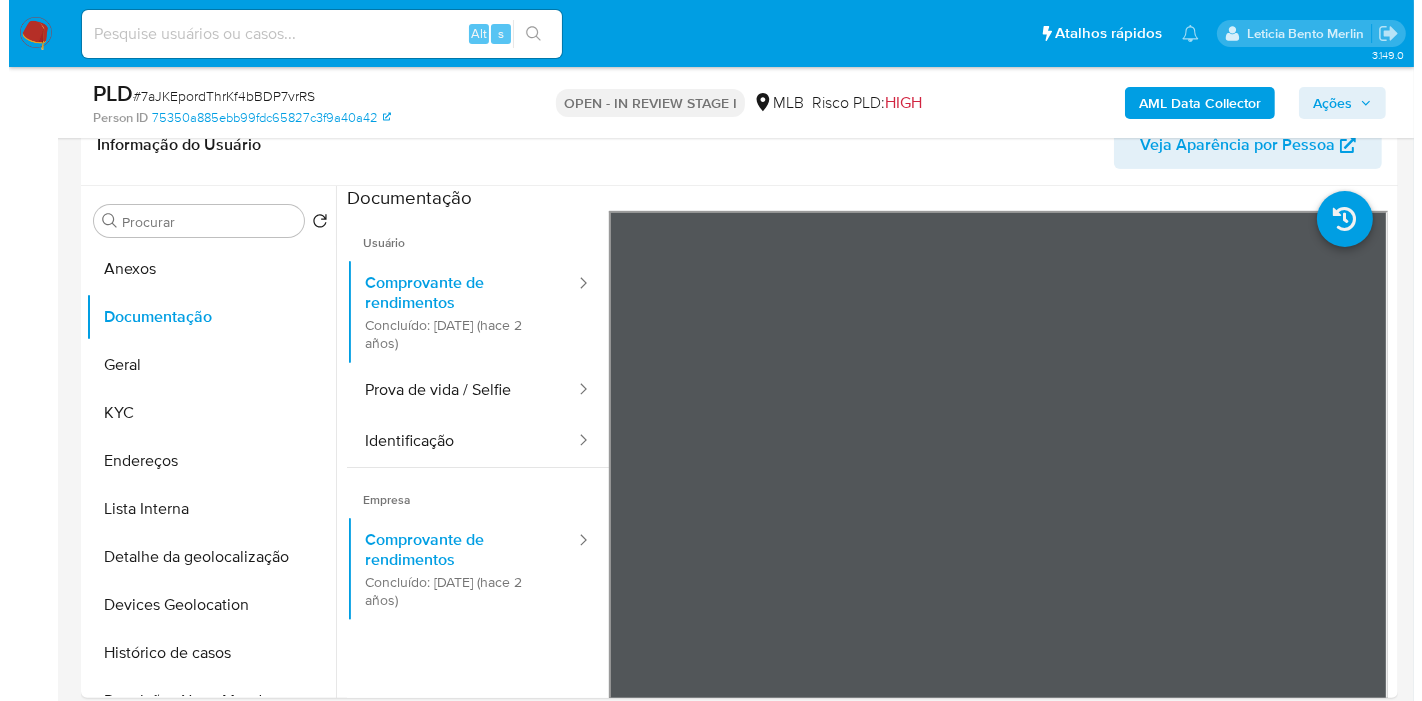scroll, scrollTop: 395, scrollLeft: 0, axis: vertical 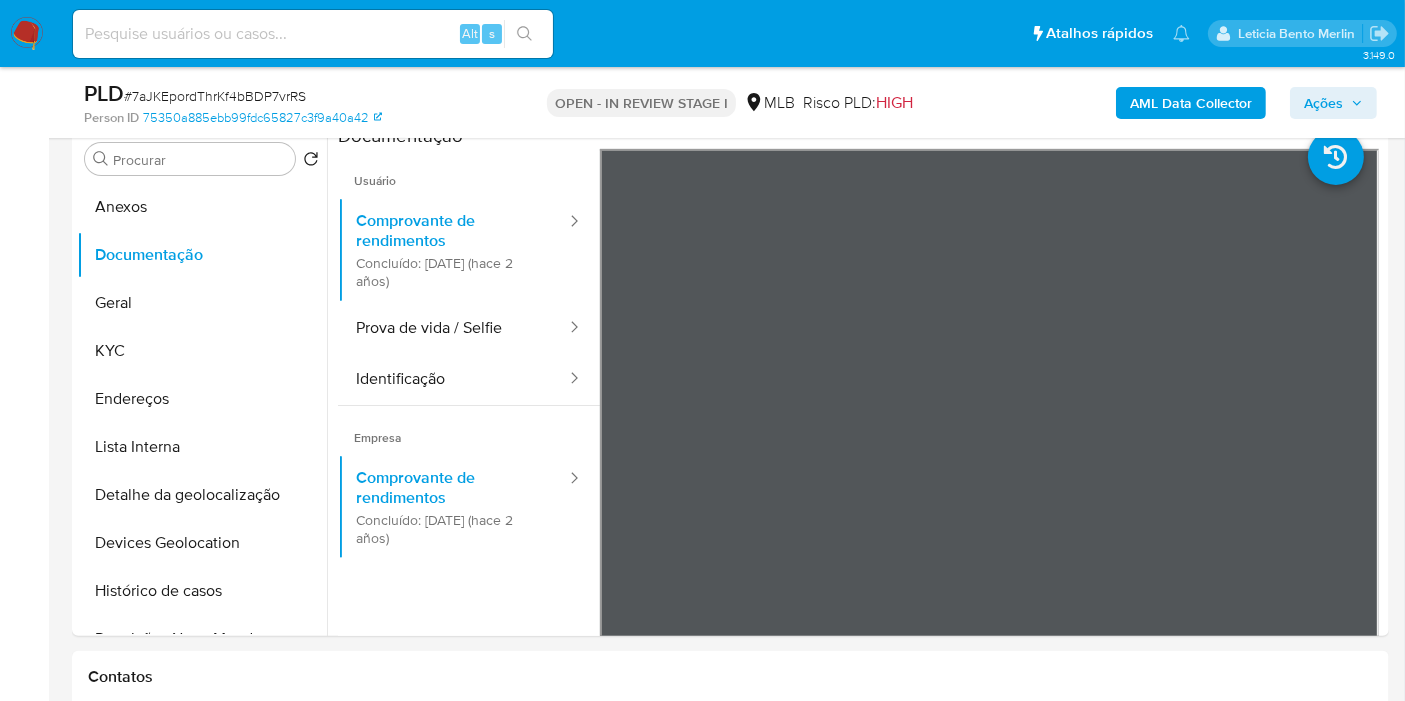 click on "AML Data Collector" at bounding box center (1191, 103) 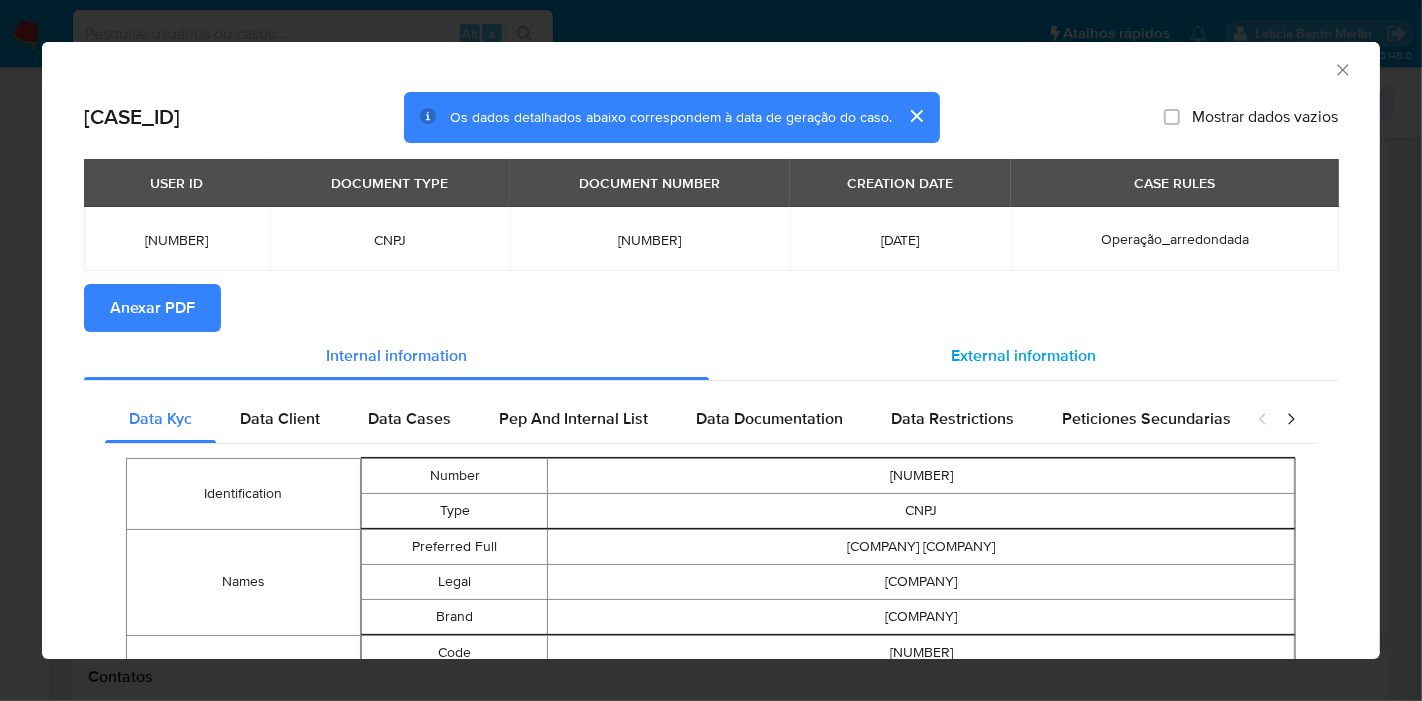 click on "External information" at bounding box center (1023, 355) 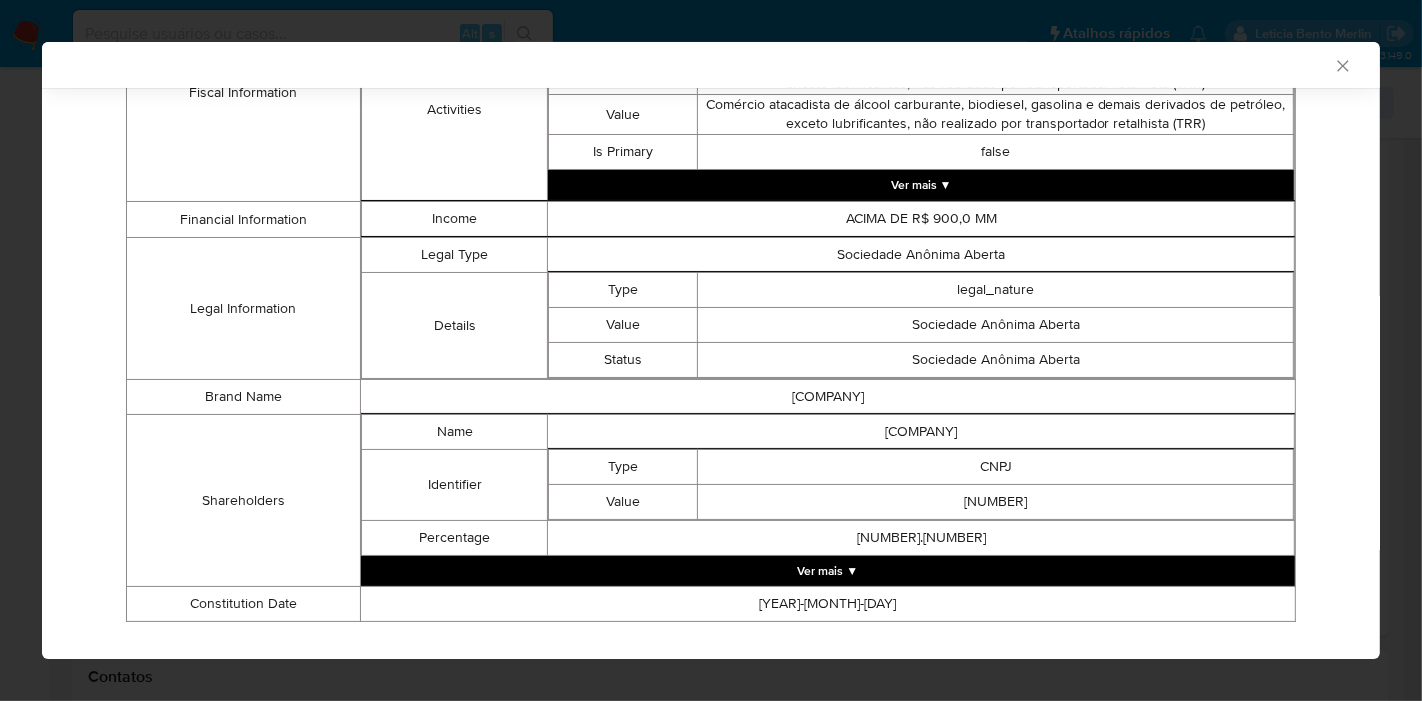 scroll, scrollTop: 853, scrollLeft: 0, axis: vertical 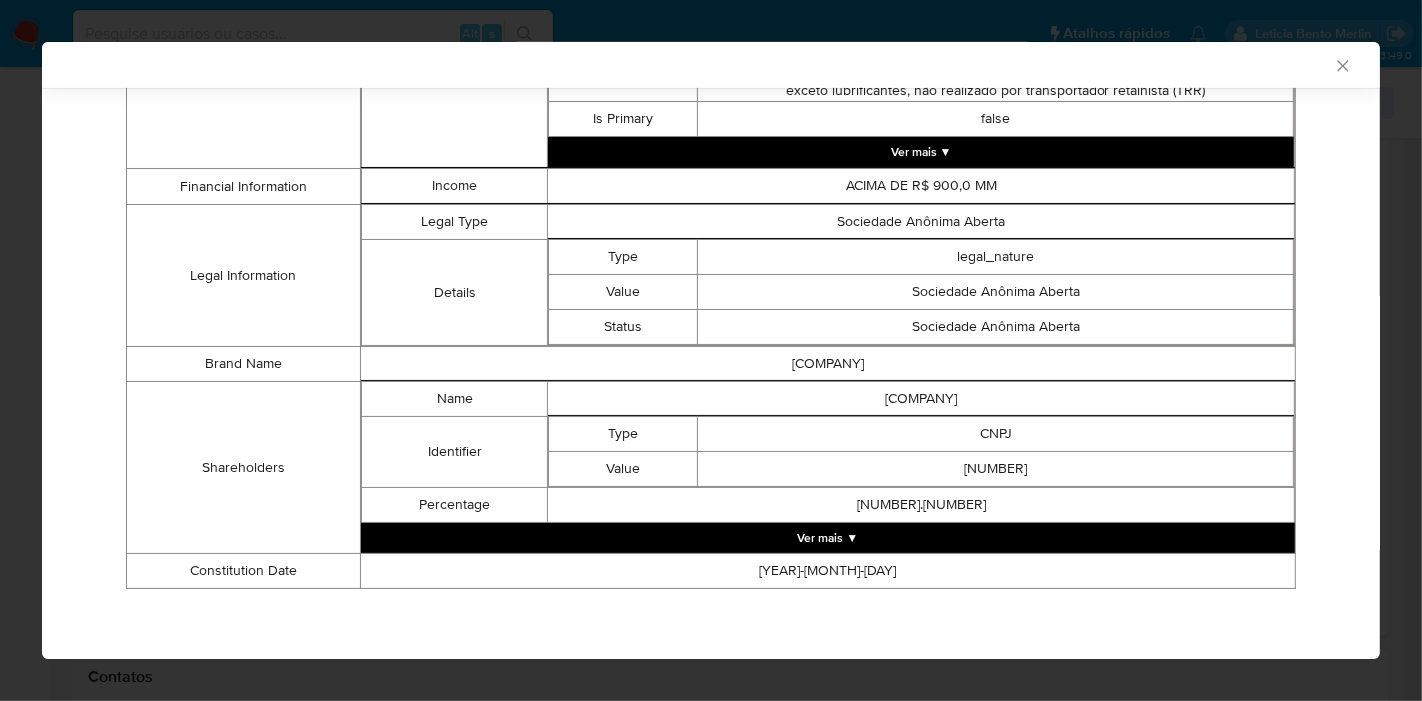 click on "Ver mais ▼" at bounding box center (828, 538) 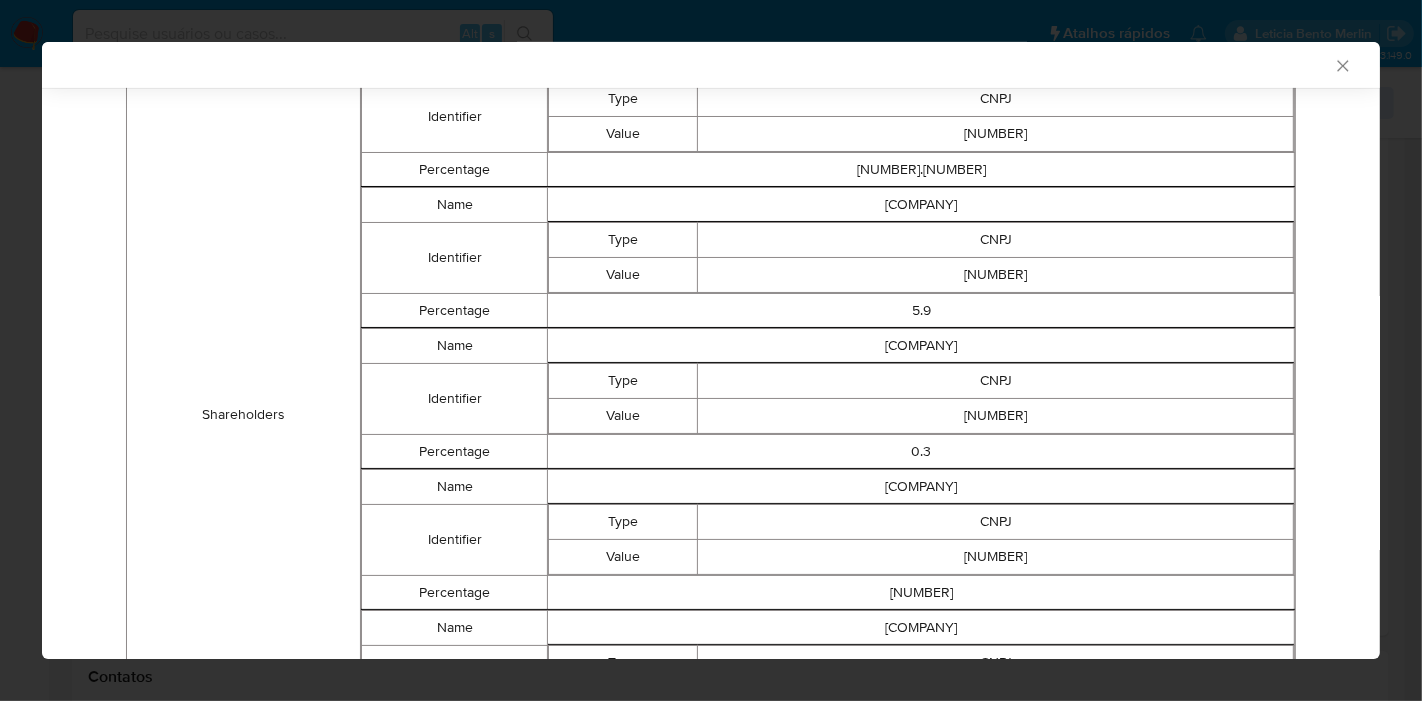 scroll, scrollTop: 1075, scrollLeft: 0, axis: vertical 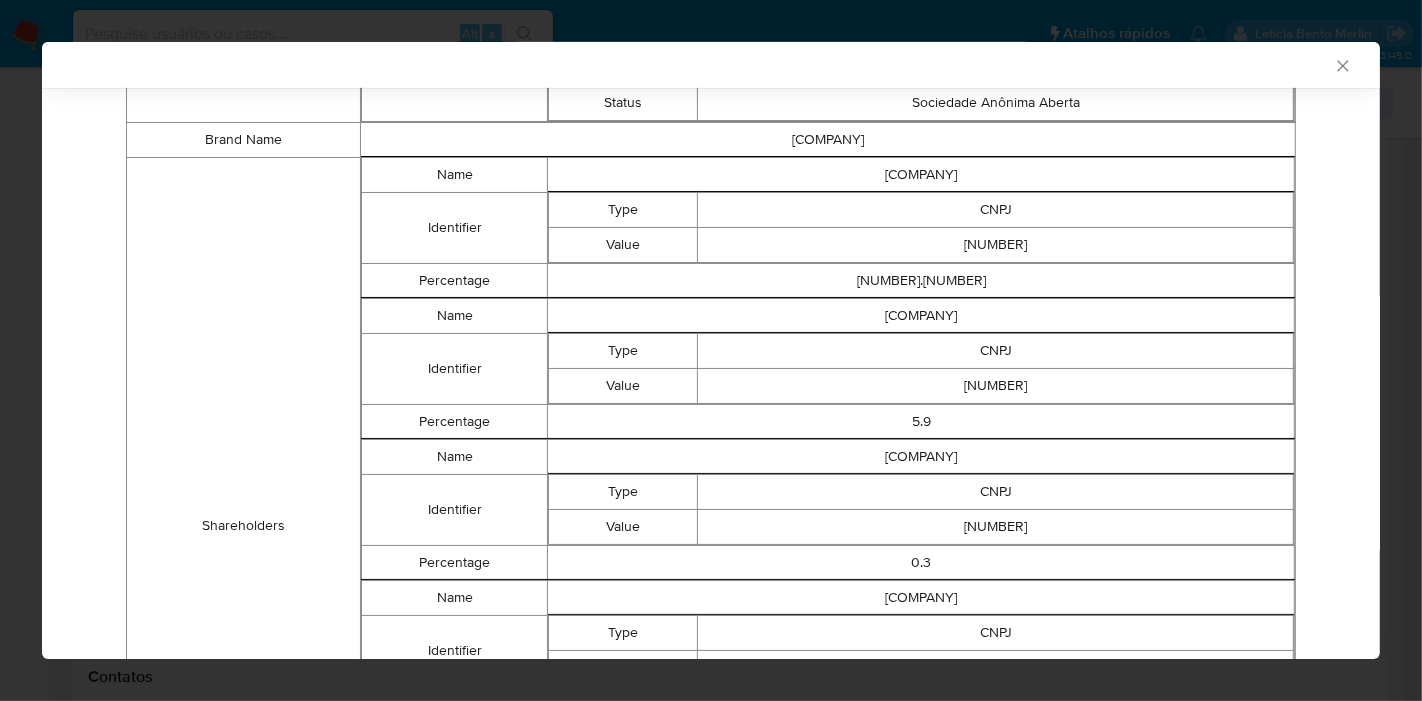 drag, startPoint x: 627, startPoint y: 174, endPoint x: 1207, endPoint y: 172, distance: 580.0034 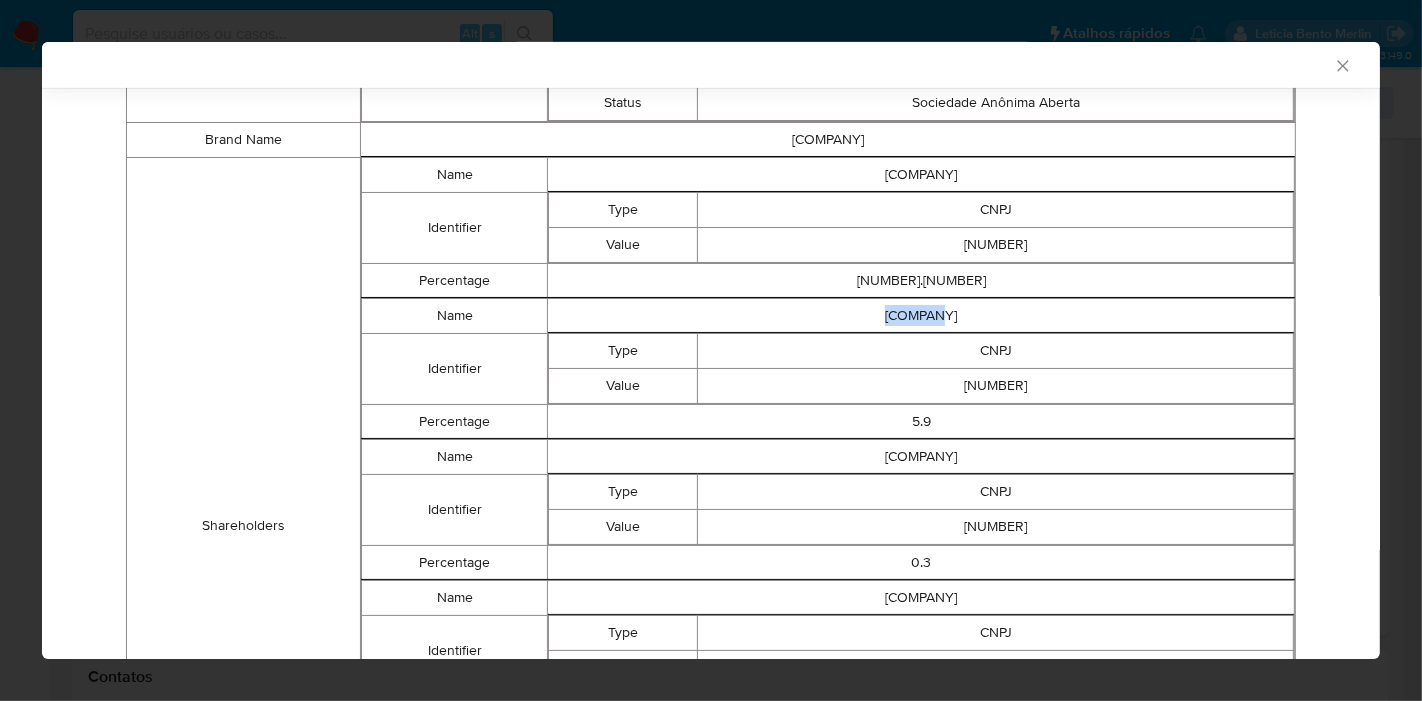 click on "[COMPANY]" at bounding box center (921, 316) 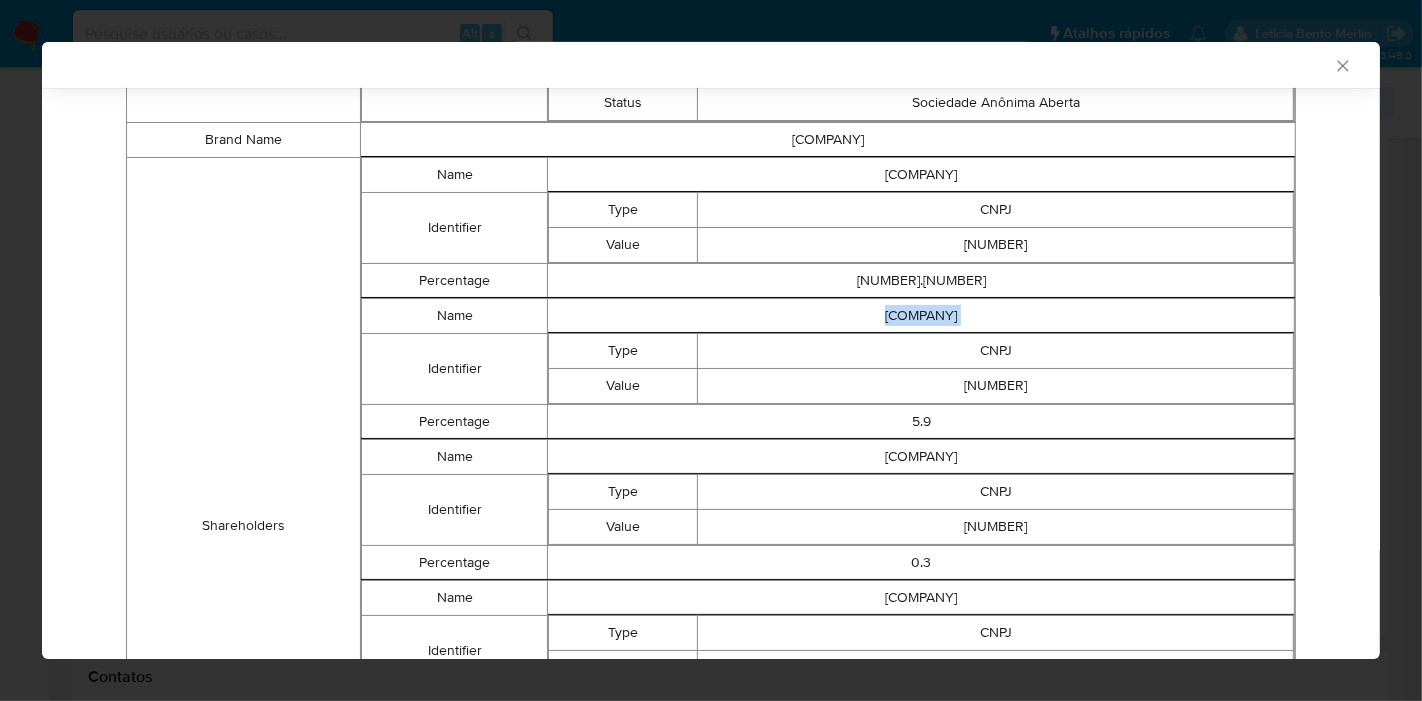 click on "[COMPANY]" at bounding box center [921, 316] 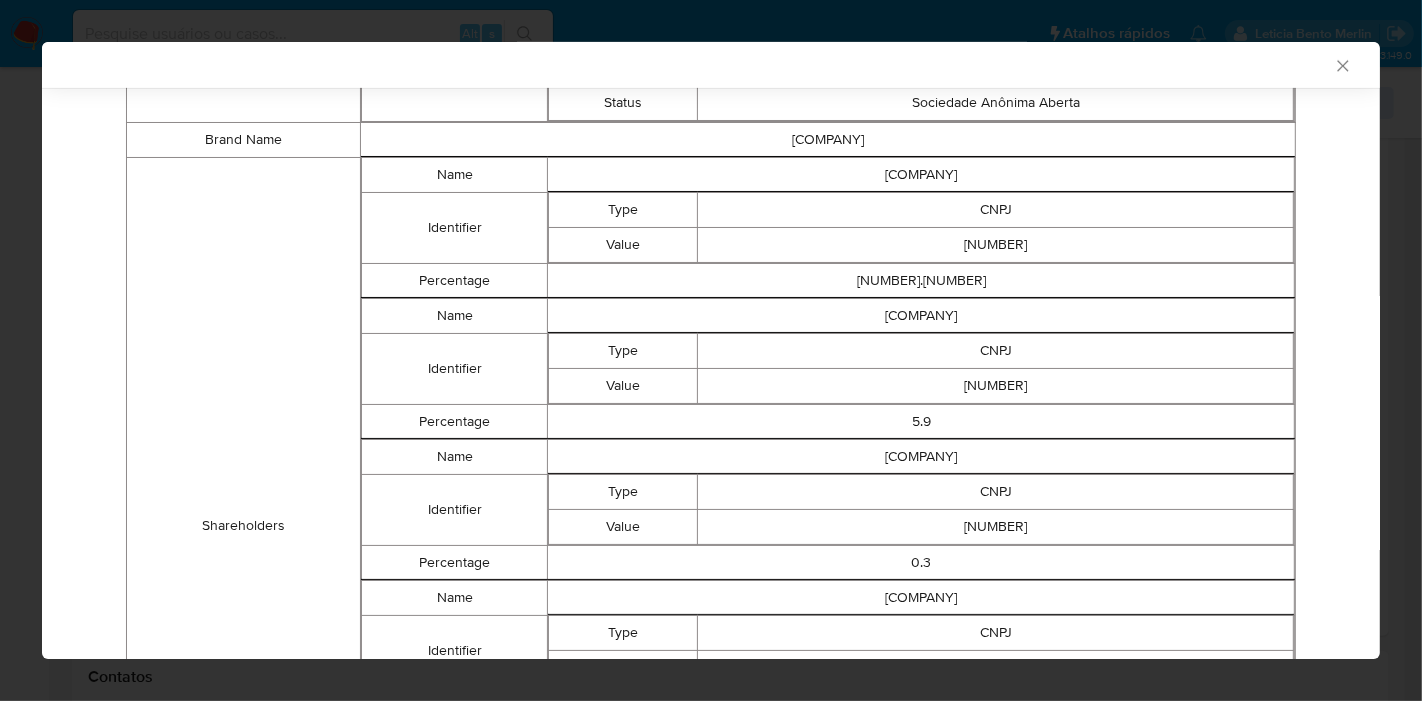click on "CNPJ" at bounding box center (996, 351) 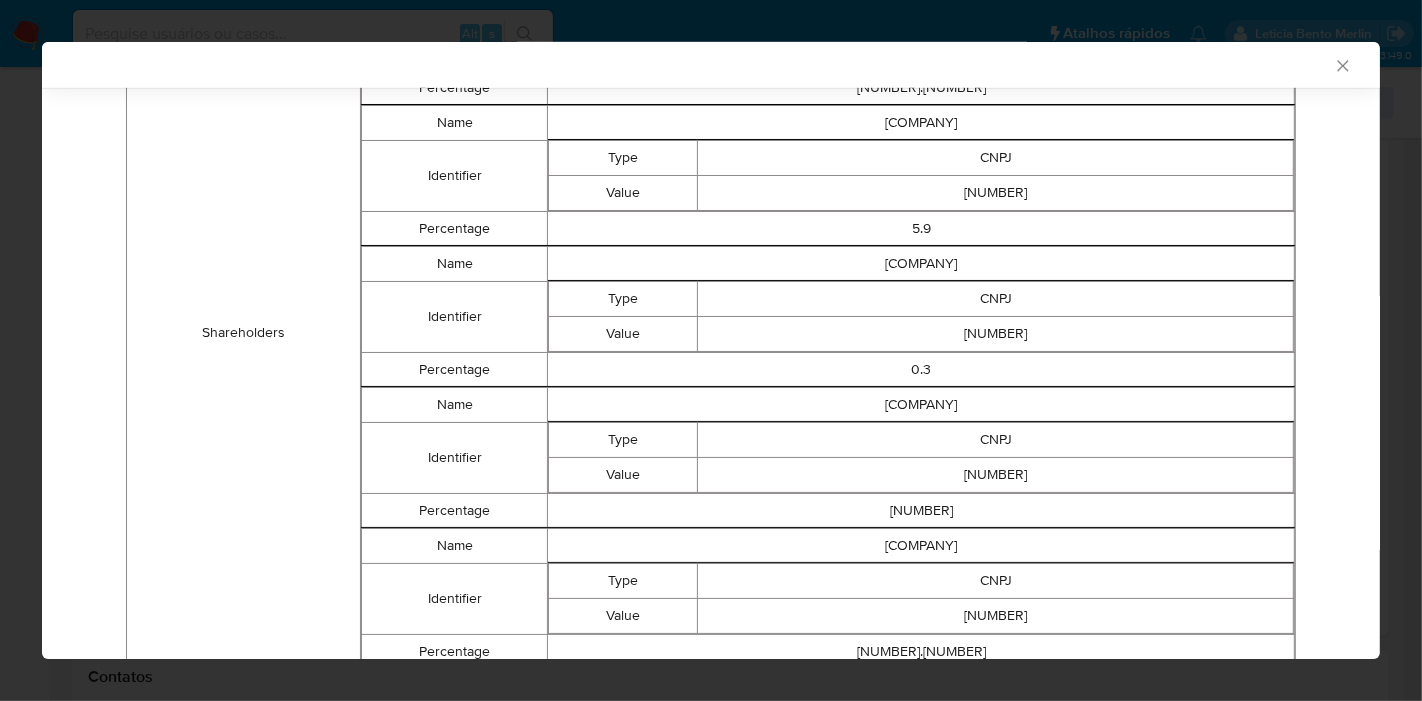 scroll, scrollTop: 1297, scrollLeft: 0, axis: vertical 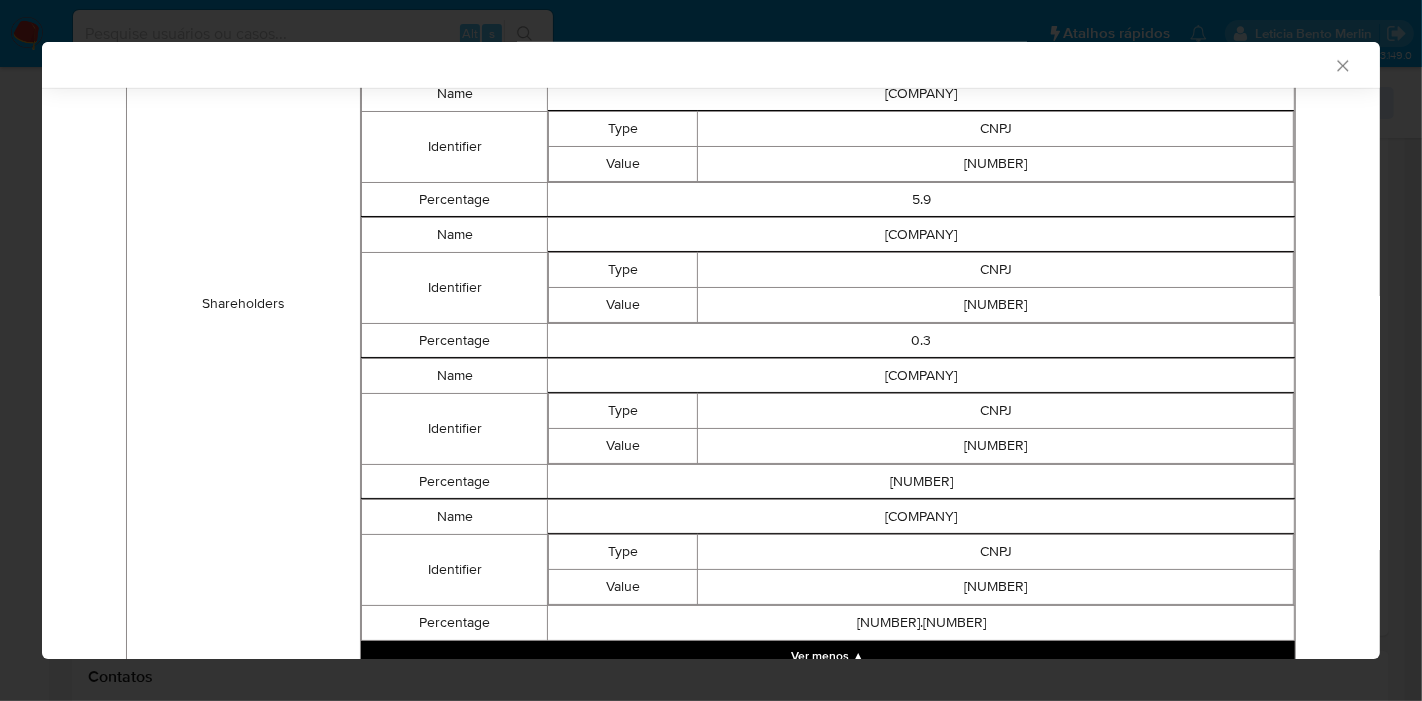 click on "[COMPANY]" at bounding box center [921, 235] 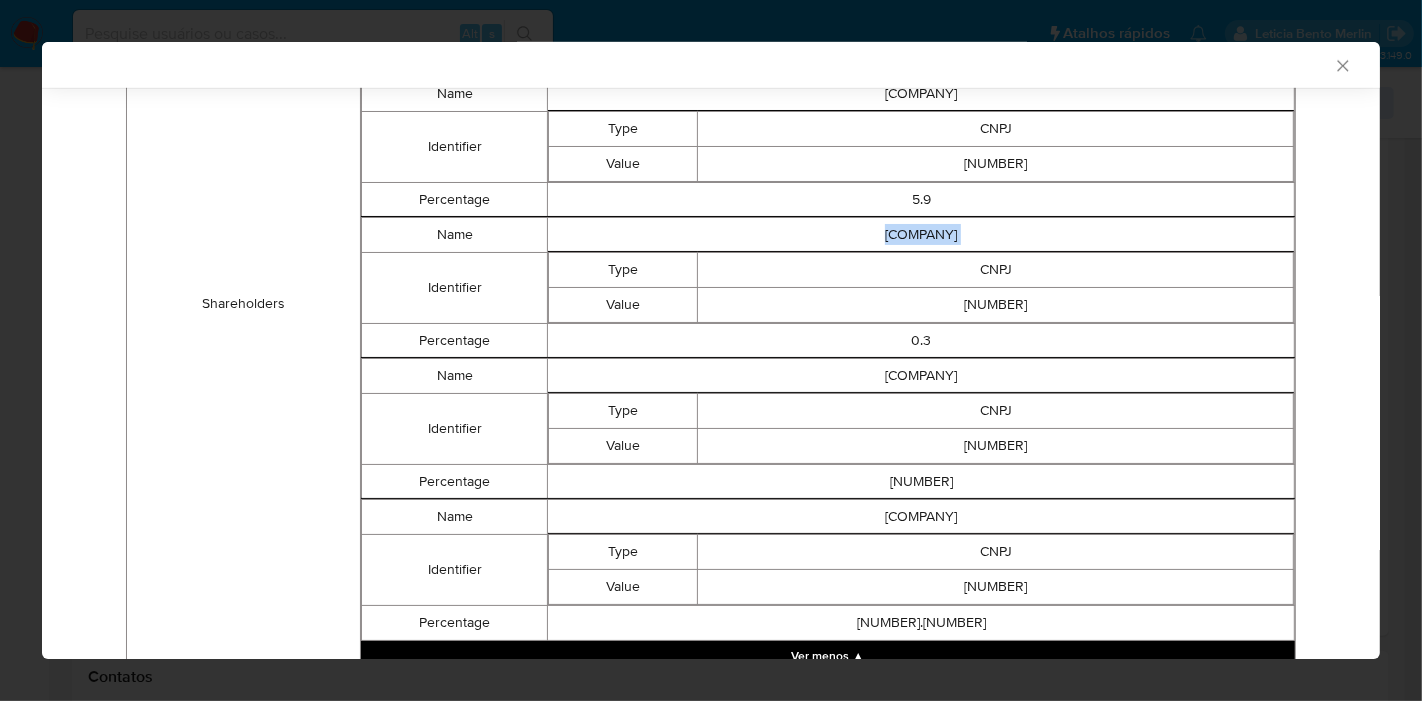 click on "[COMPANY]" at bounding box center (921, 235) 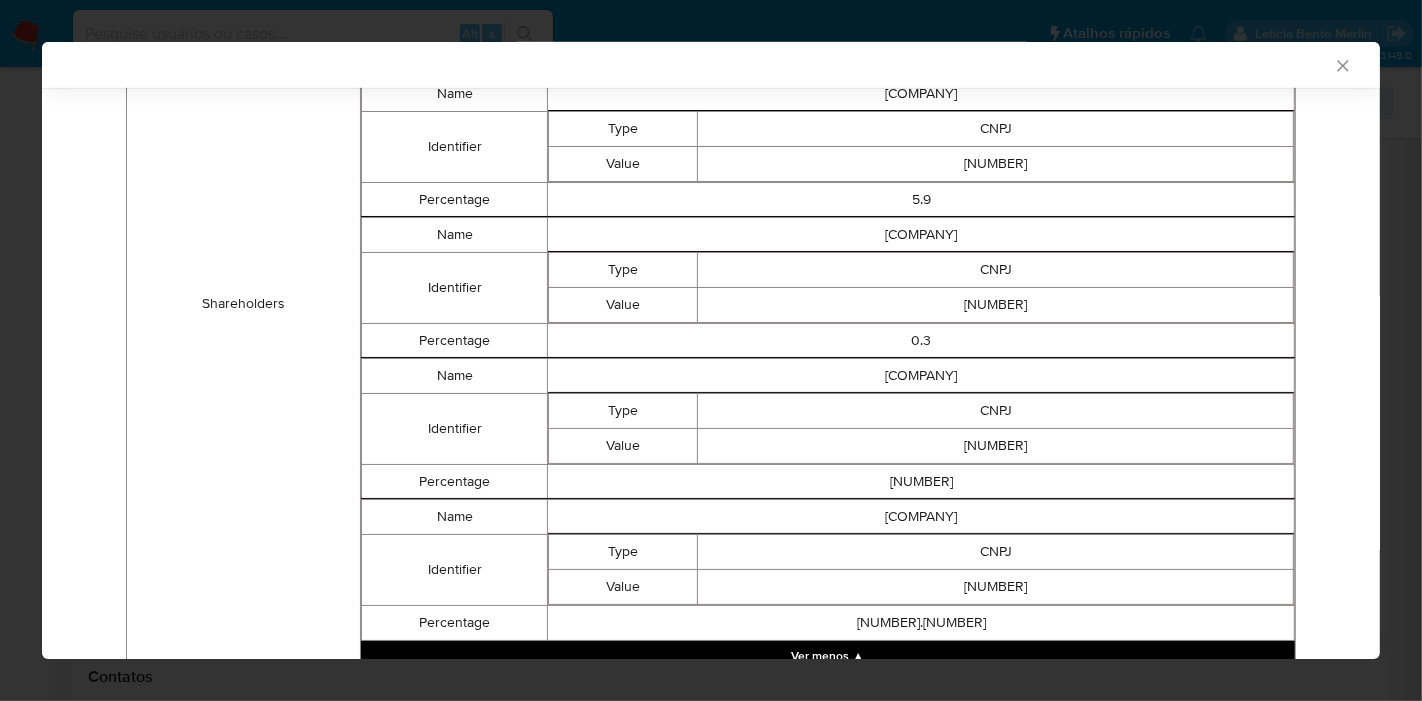 click on "[NUMBER]" at bounding box center (996, 305) 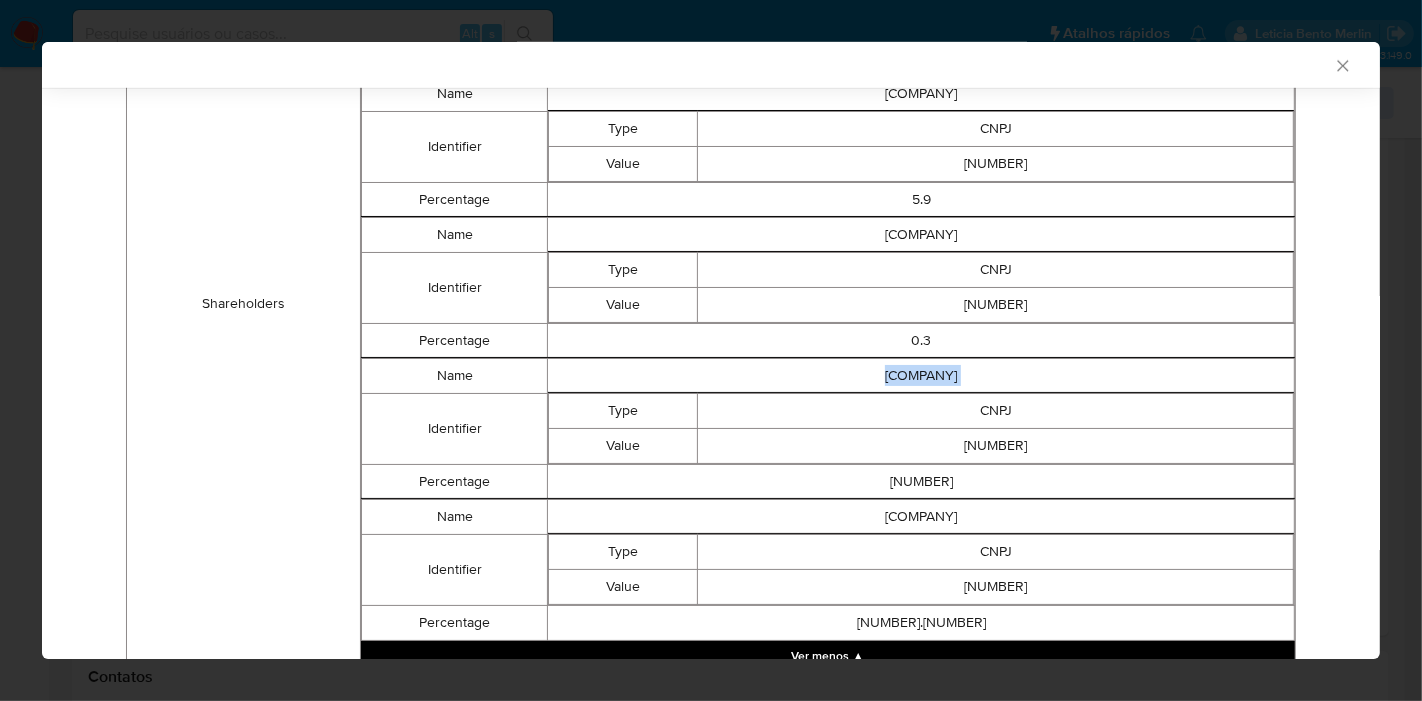 click on "[COMPANY]" at bounding box center [921, 376] 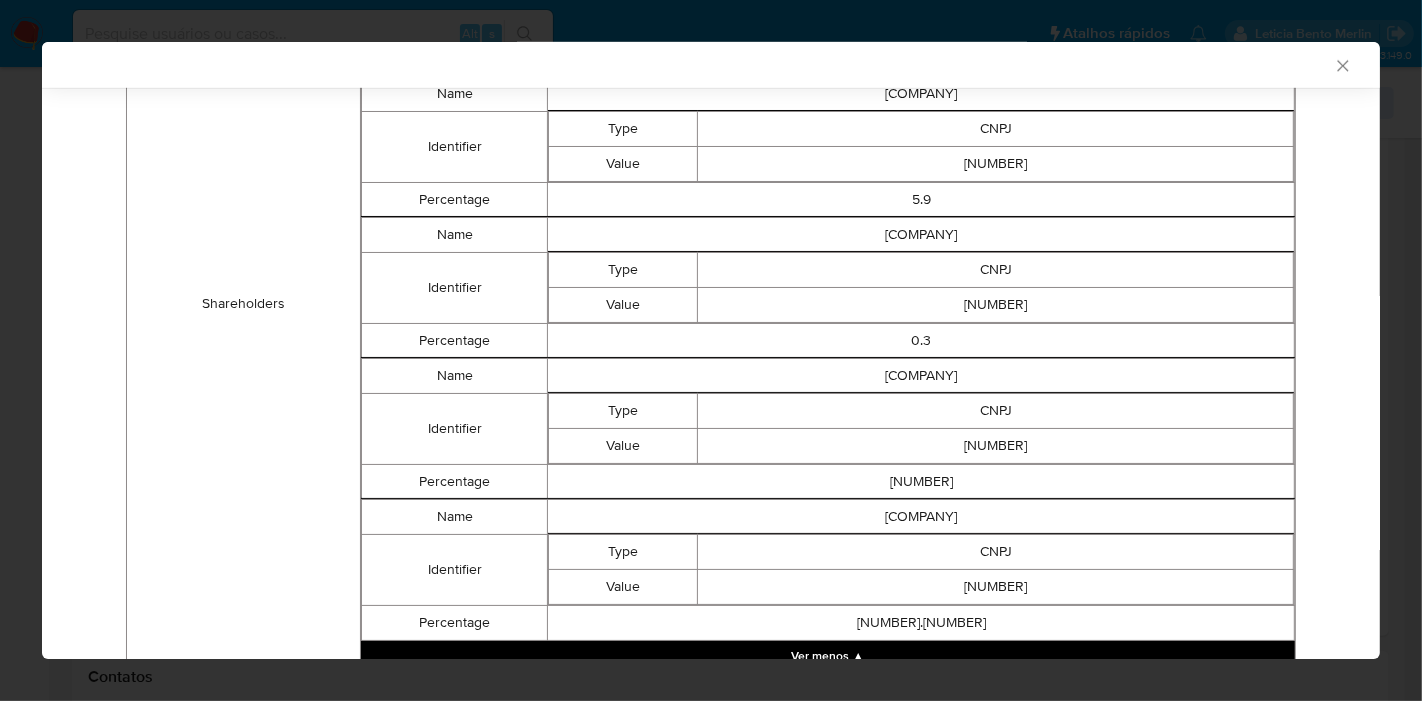 drag, startPoint x: 740, startPoint y: 461, endPoint x: 874, endPoint y: 461, distance: 134 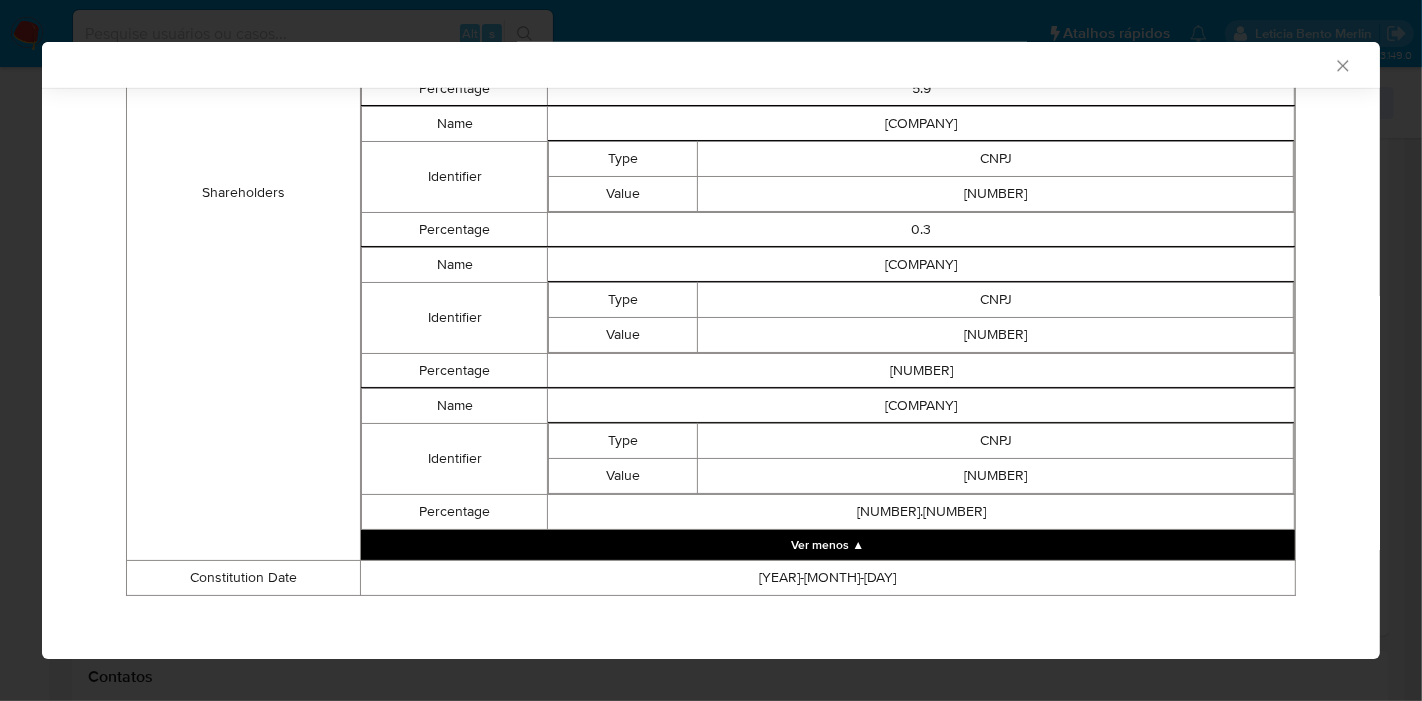 click on "[COMPANY]" at bounding box center [921, 406] 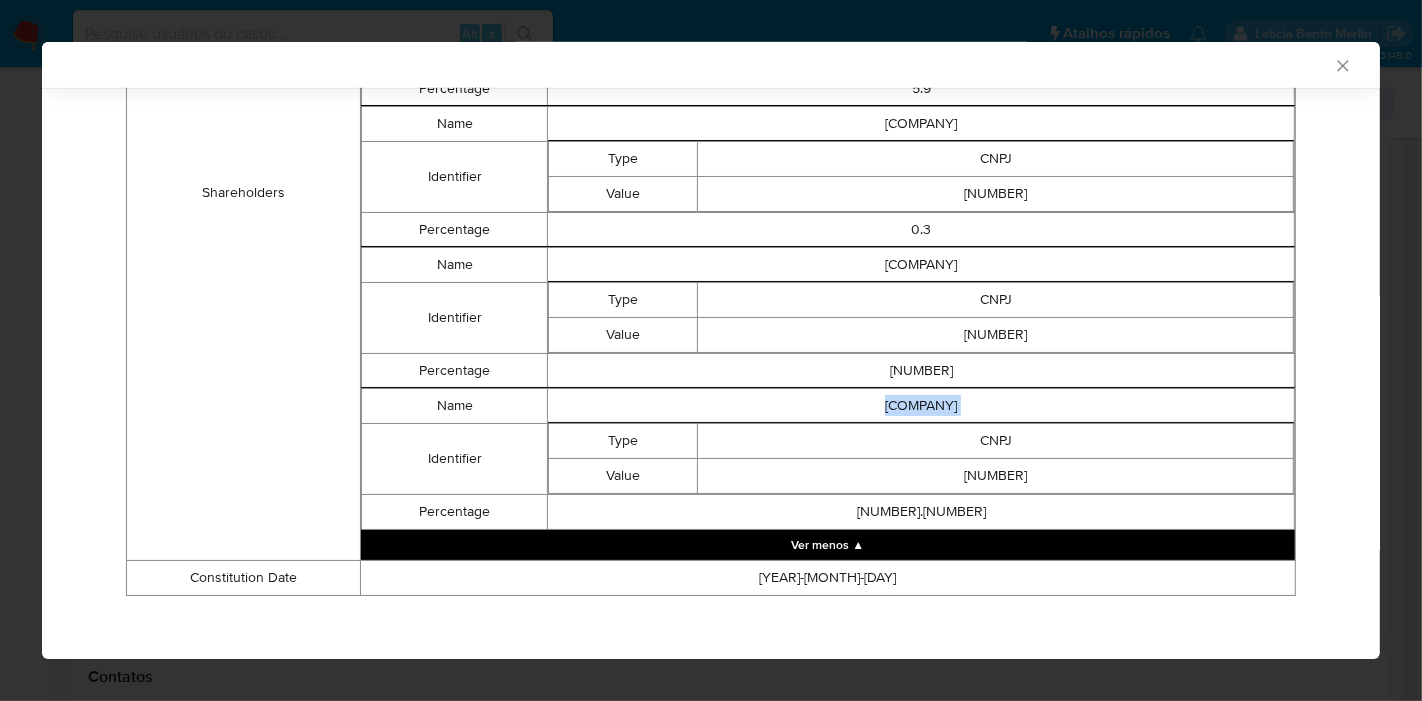 click on "[COMPANY]" at bounding box center [921, 406] 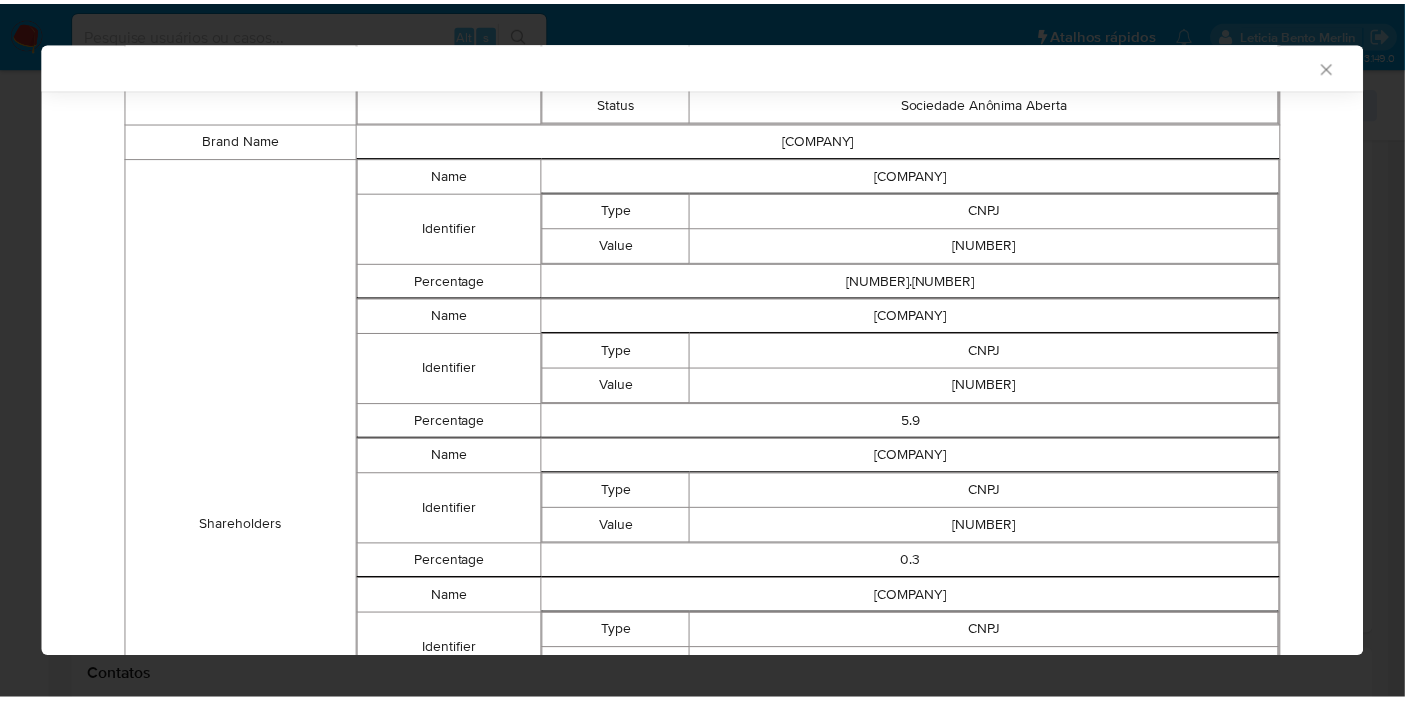 scroll, scrollTop: 1420, scrollLeft: 0, axis: vertical 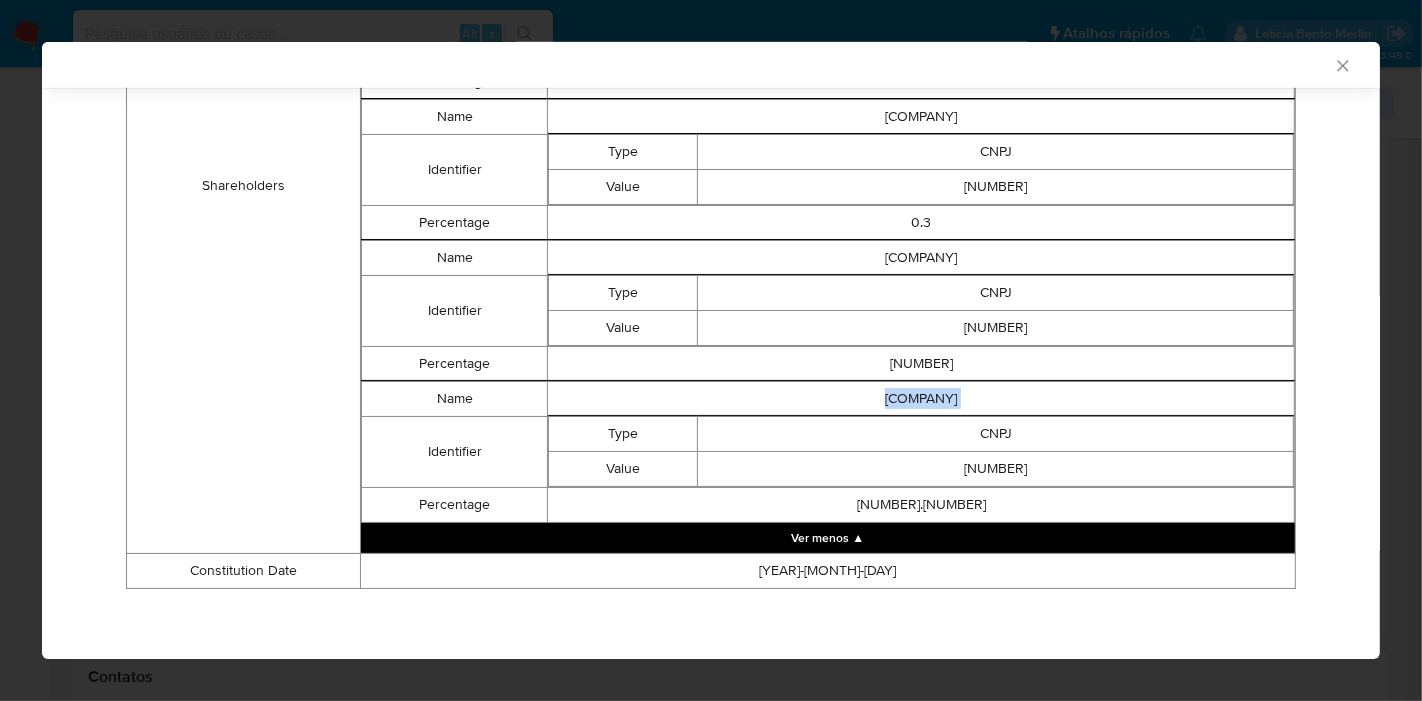 drag, startPoint x: 779, startPoint y: 449, endPoint x: 894, endPoint y: 491, distance: 122.42957 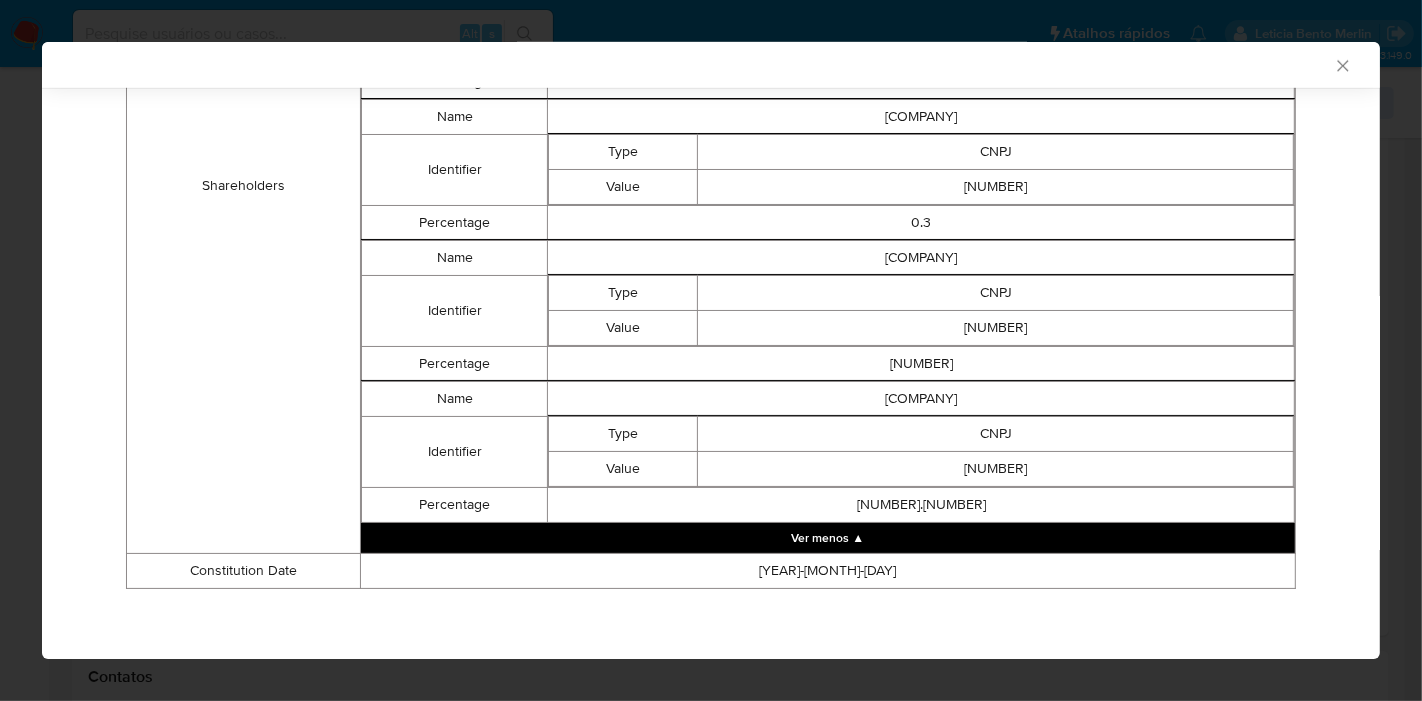 click on "[NUMBER]" at bounding box center (996, 469) 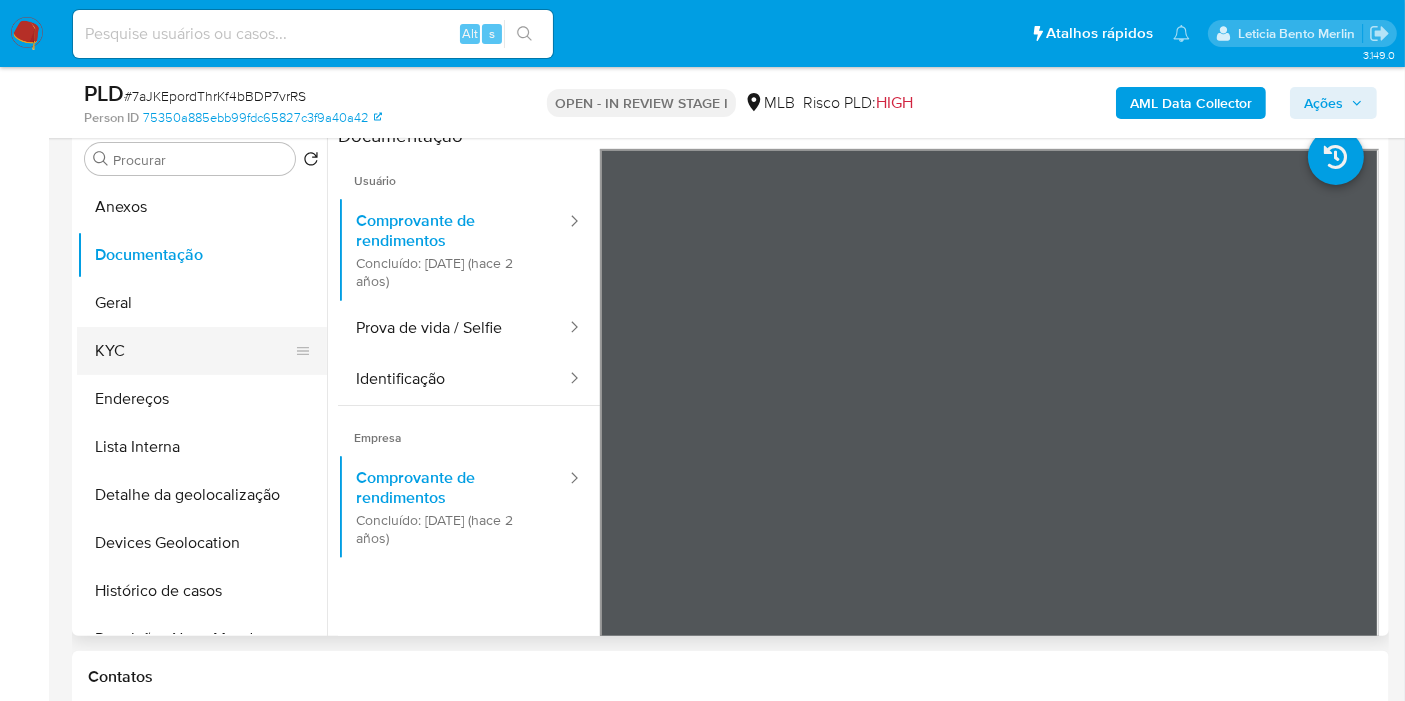 click on "KYC" at bounding box center (194, 351) 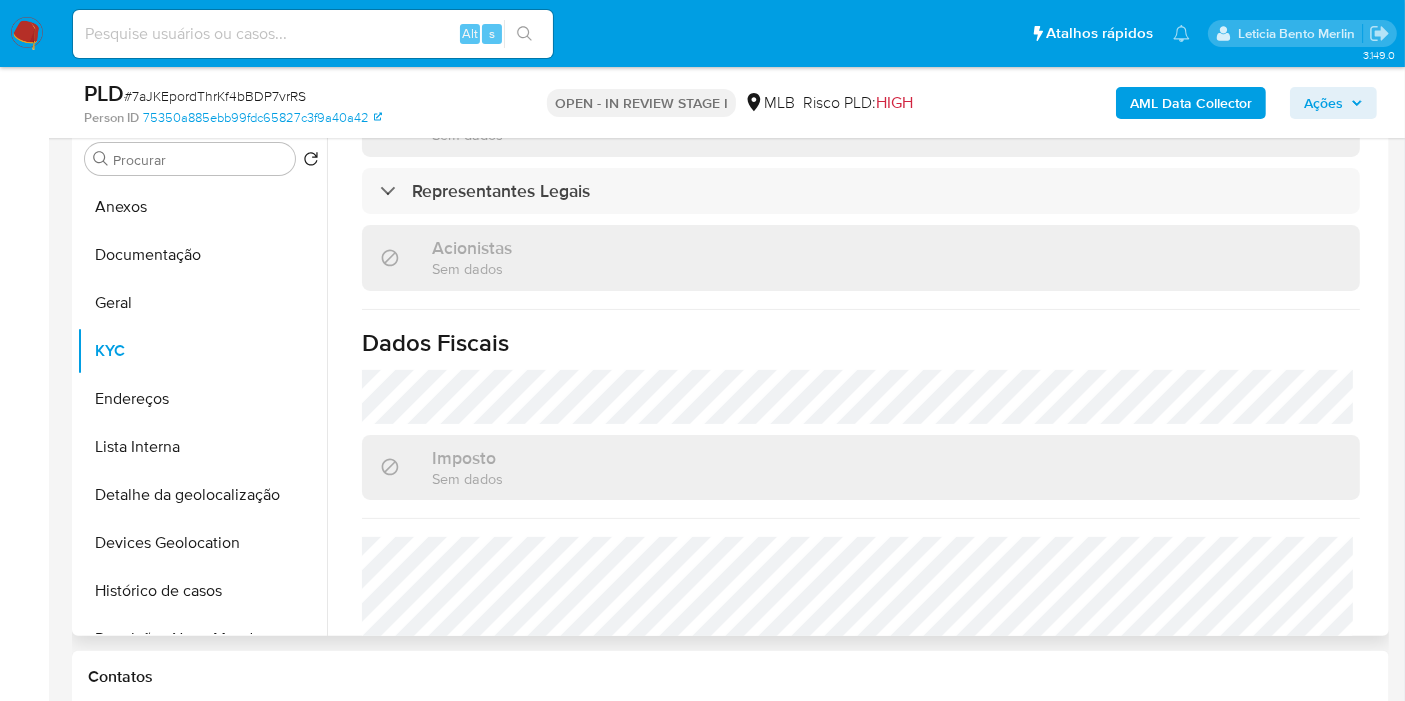 scroll, scrollTop: 1270, scrollLeft: 0, axis: vertical 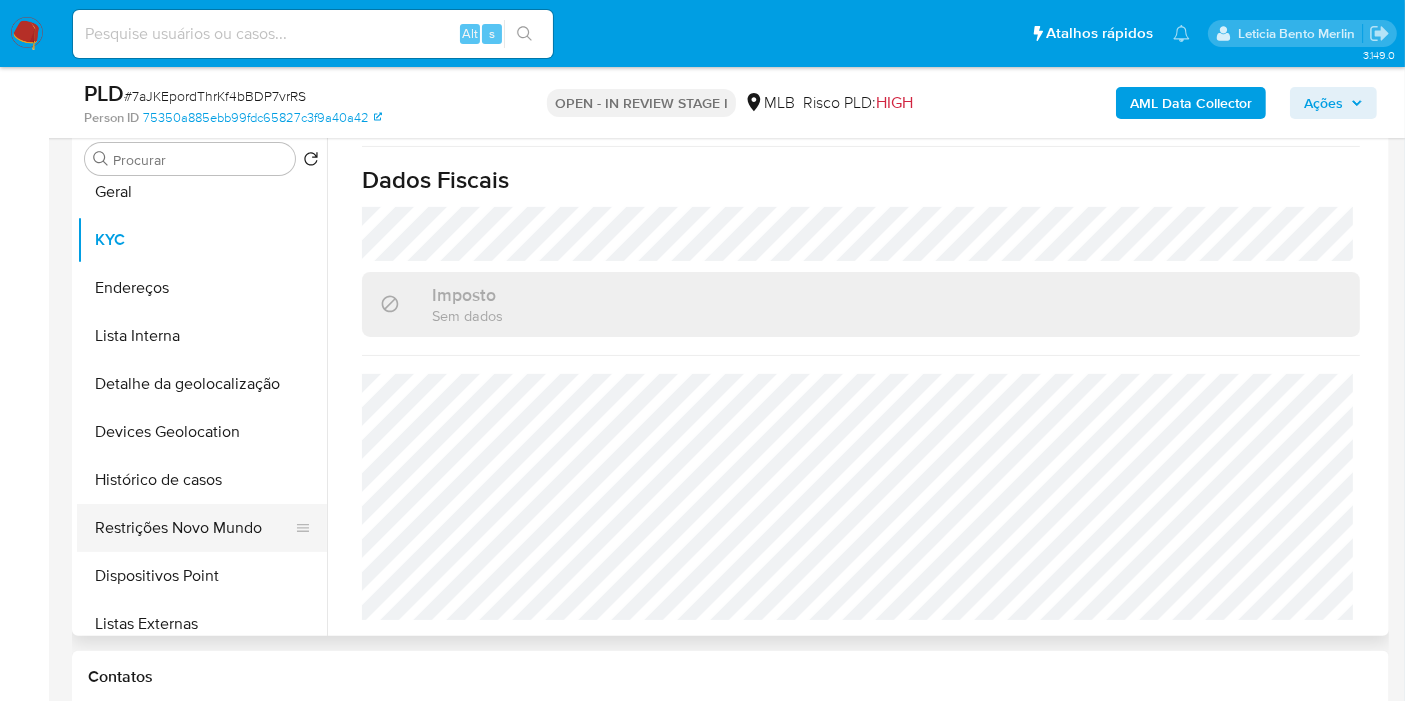 click on "Restrições Novo Mundo" at bounding box center [194, 528] 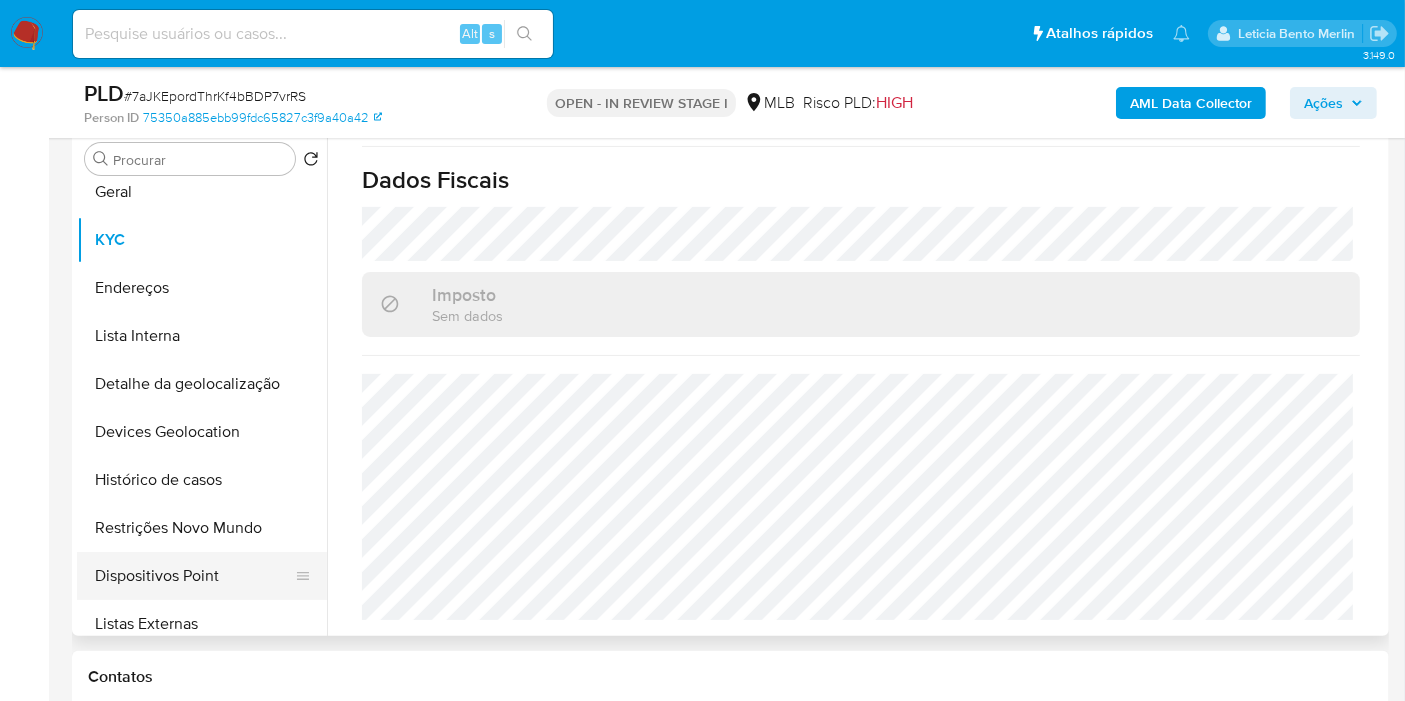 scroll, scrollTop: 0, scrollLeft: 0, axis: both 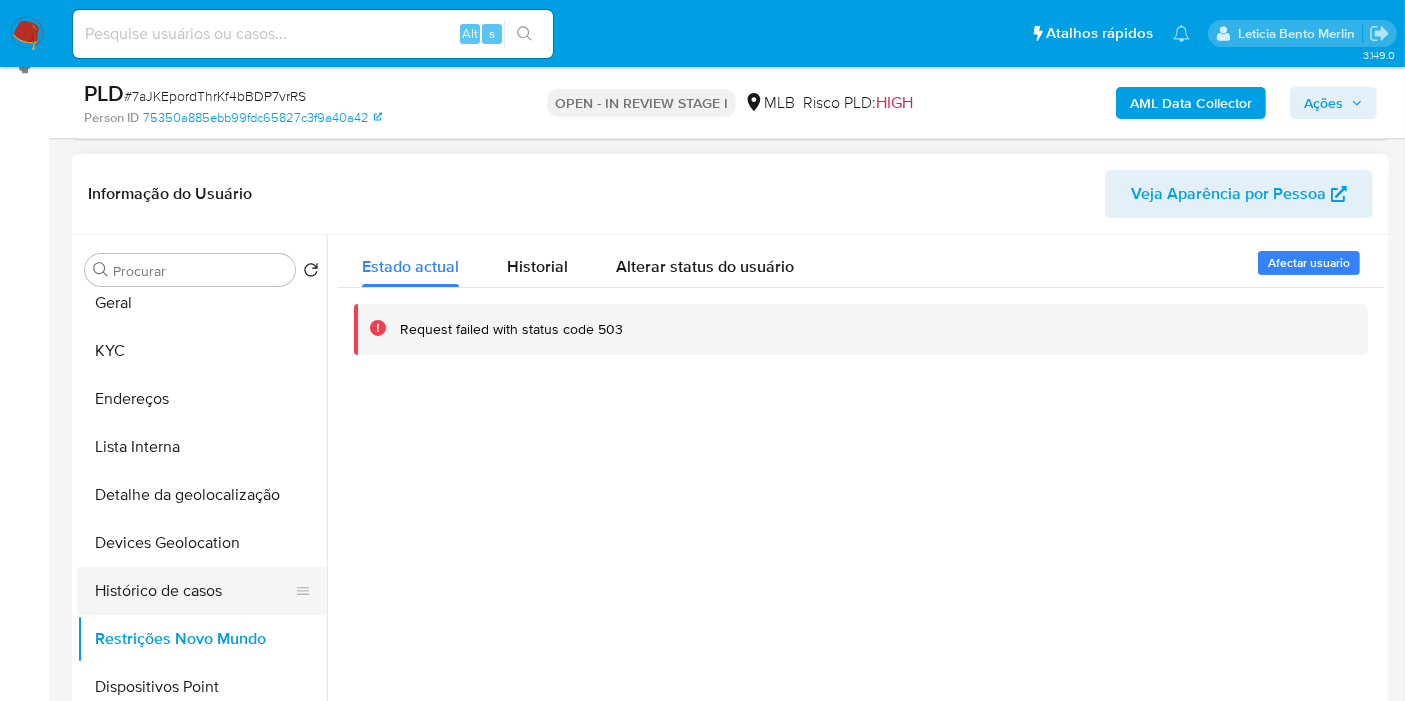 click on "Histórico de casos" at bounding box center (194, 591) 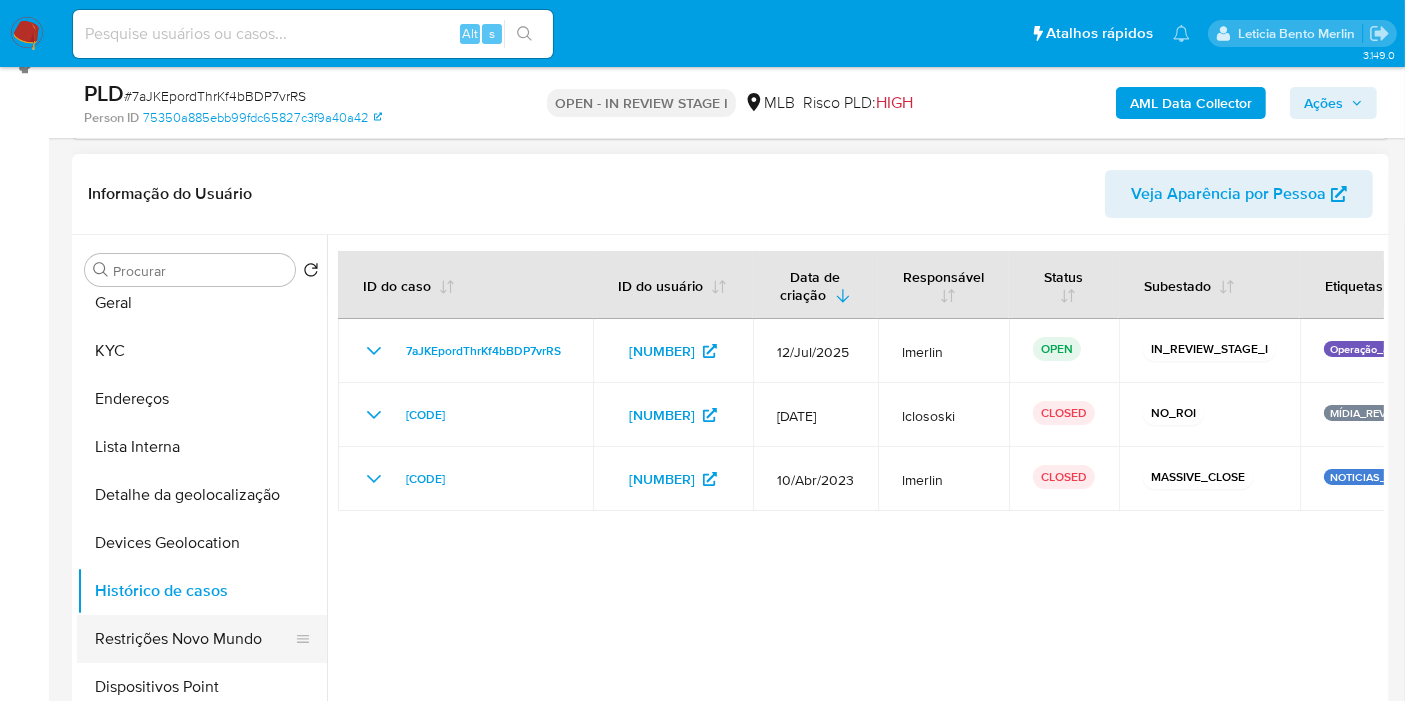 click on "Restrições Novo Mundo" at bounding box center (194, 639) 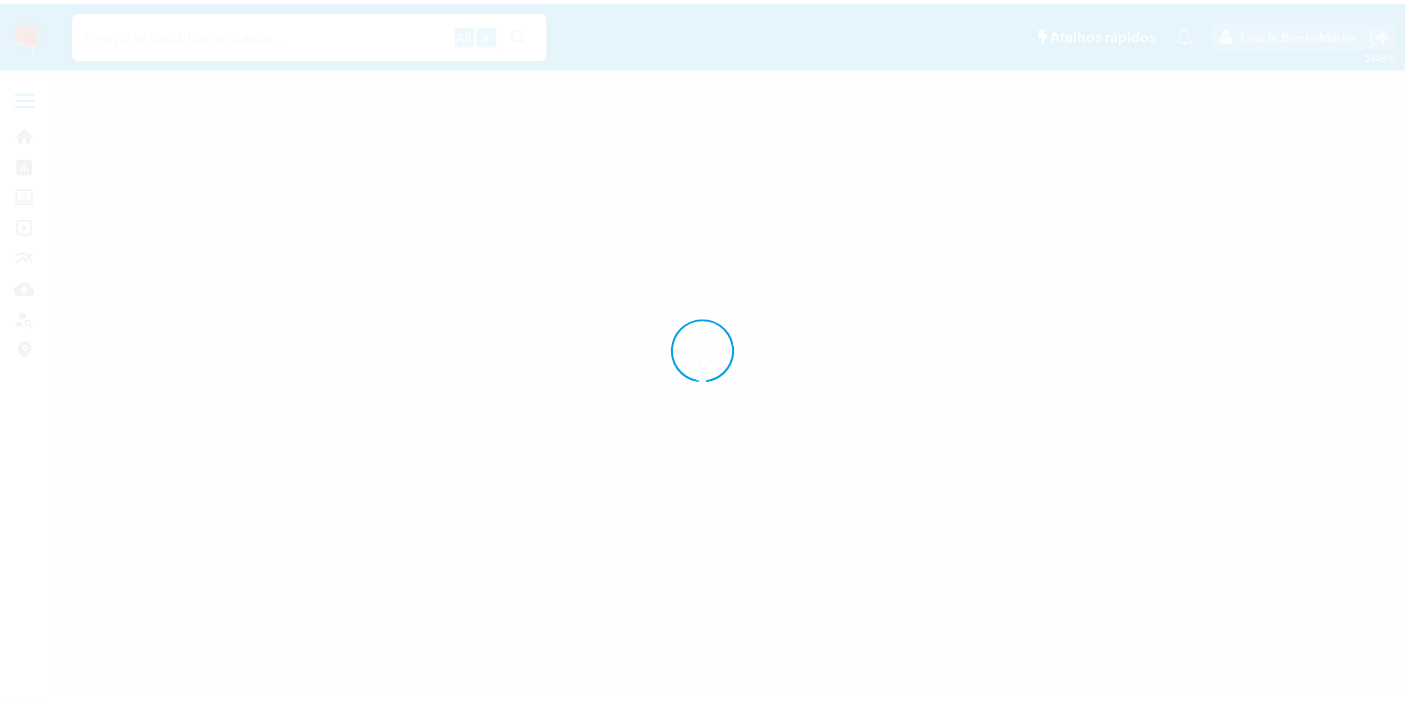 scroll, scrollTop: 0, scrollLeft: 0, axis: both 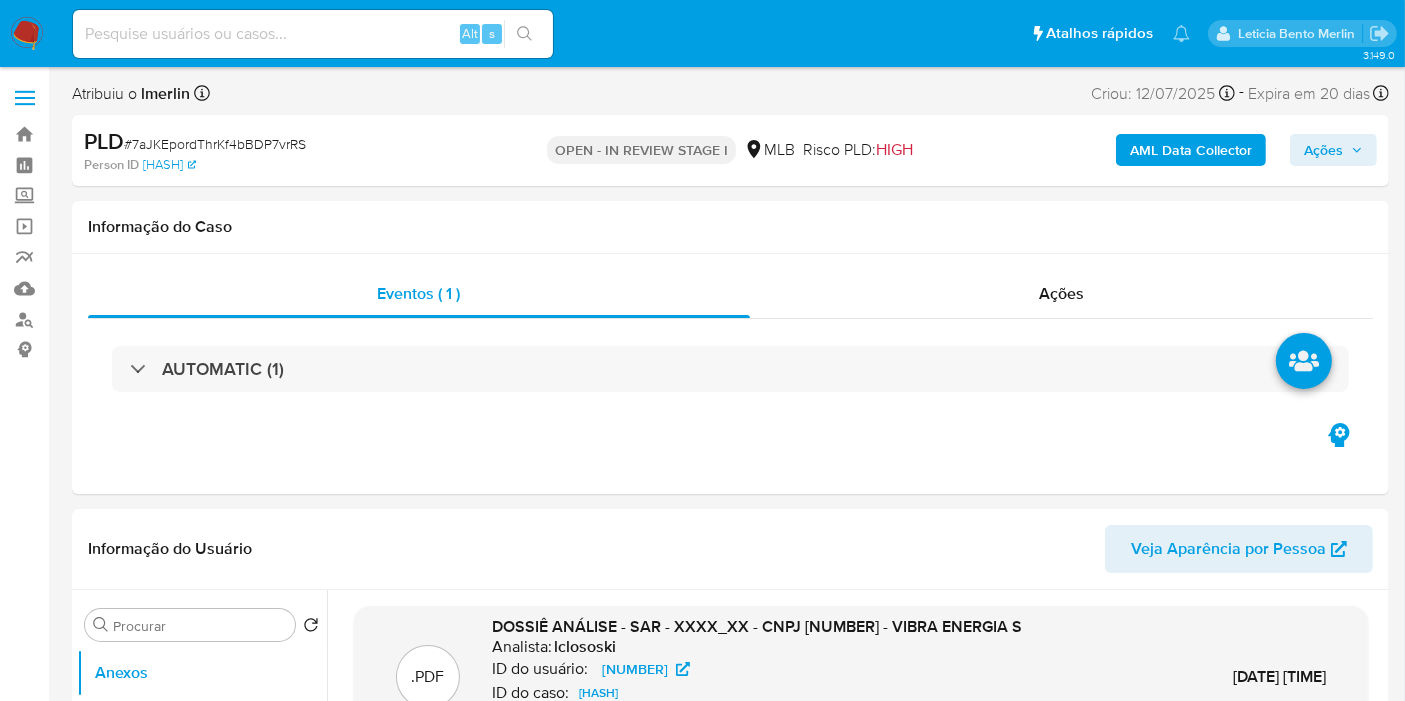 select on "10" 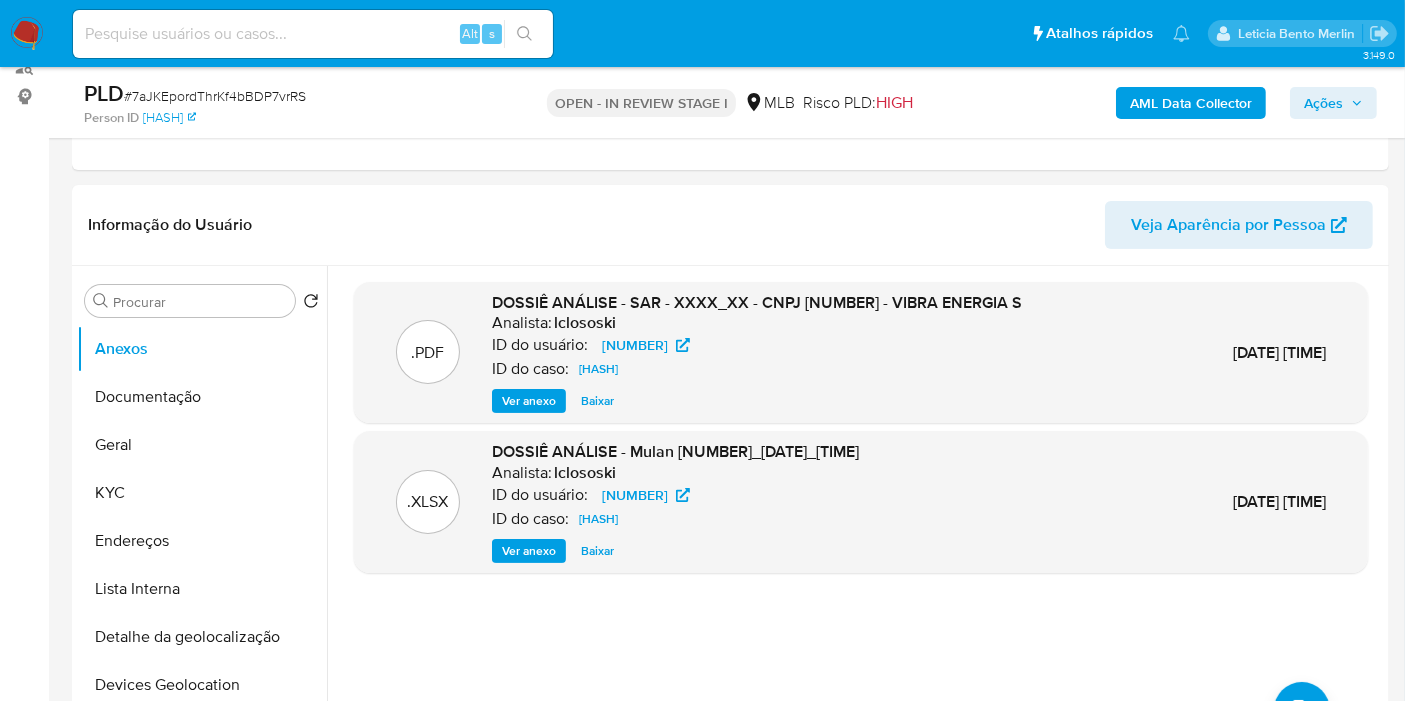 scroll, scrollTop: 333, scrollLeft: 0, axis: vertical 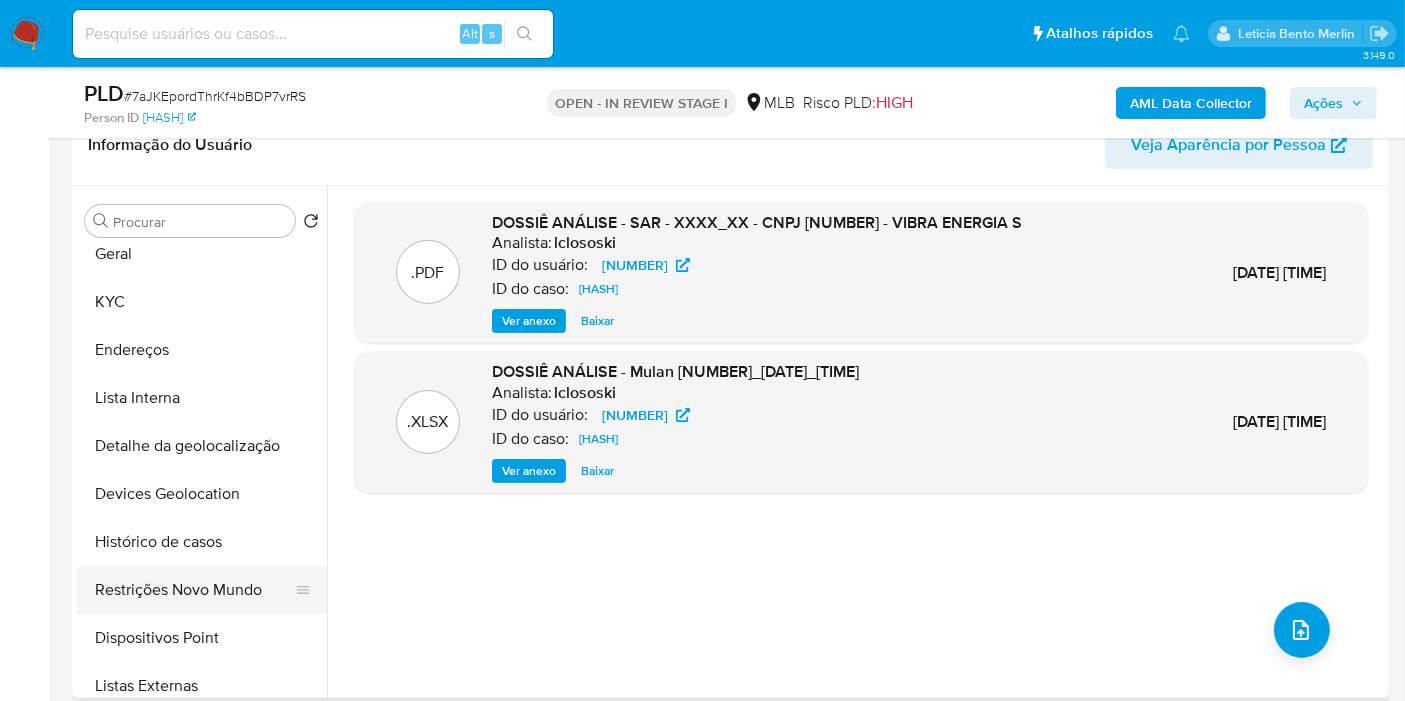 click on "Restrições Novo Mundo" at bounding box center (194, 590) 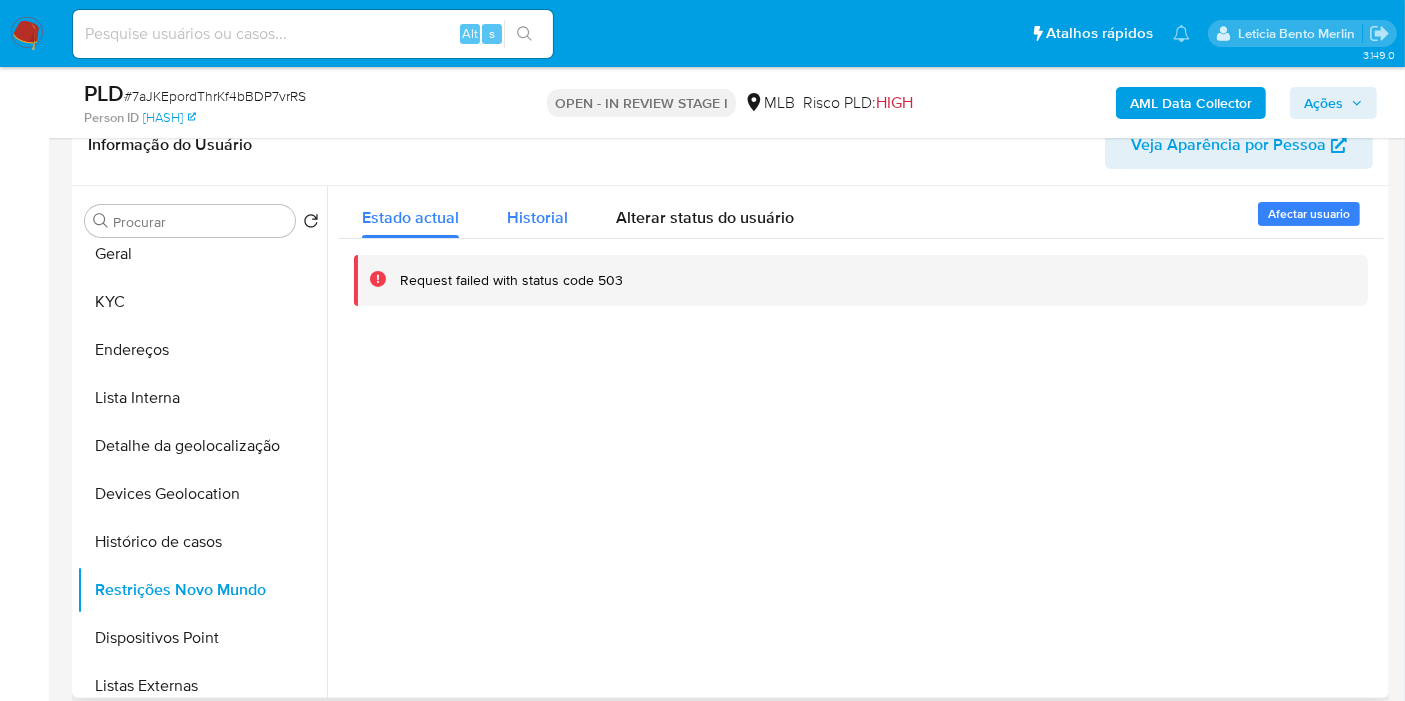 click on "Historial" at bounding box center (537, 217) 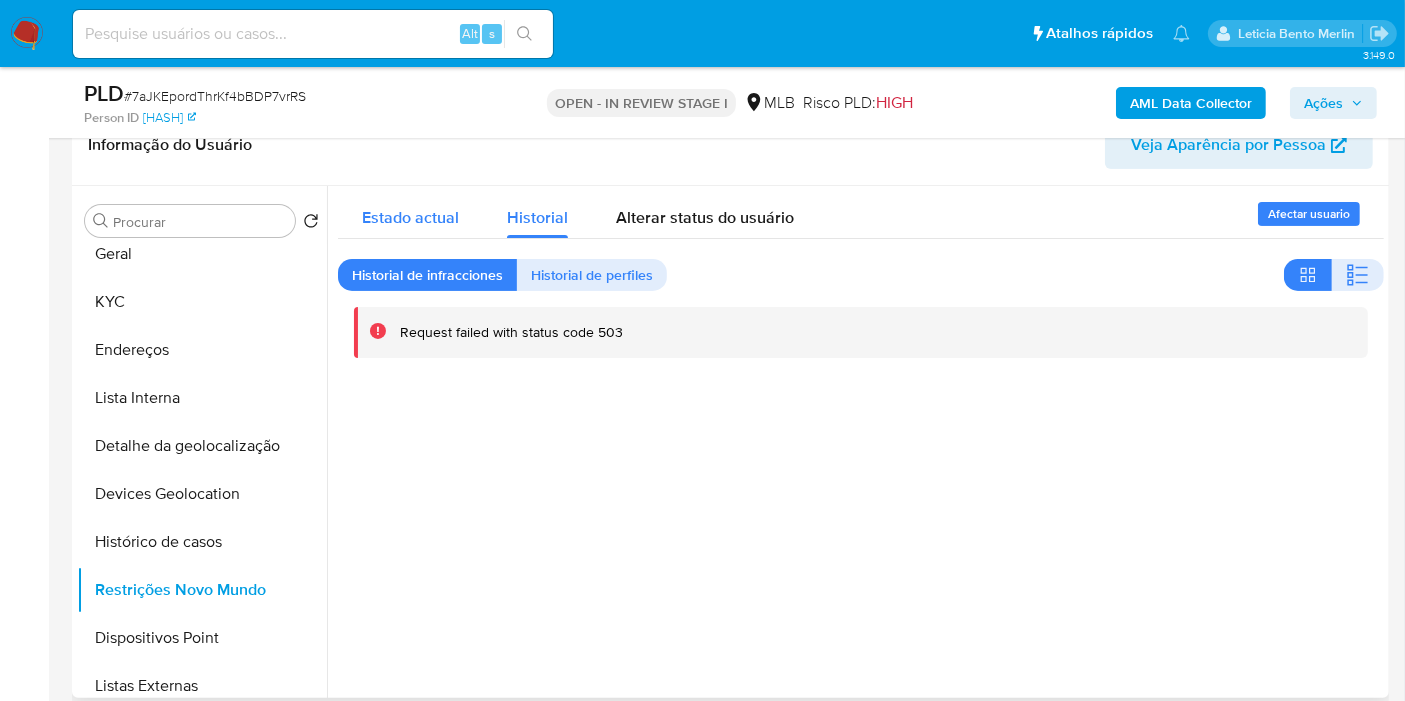 click on "Estado actual" at bounding box center (410, 217) 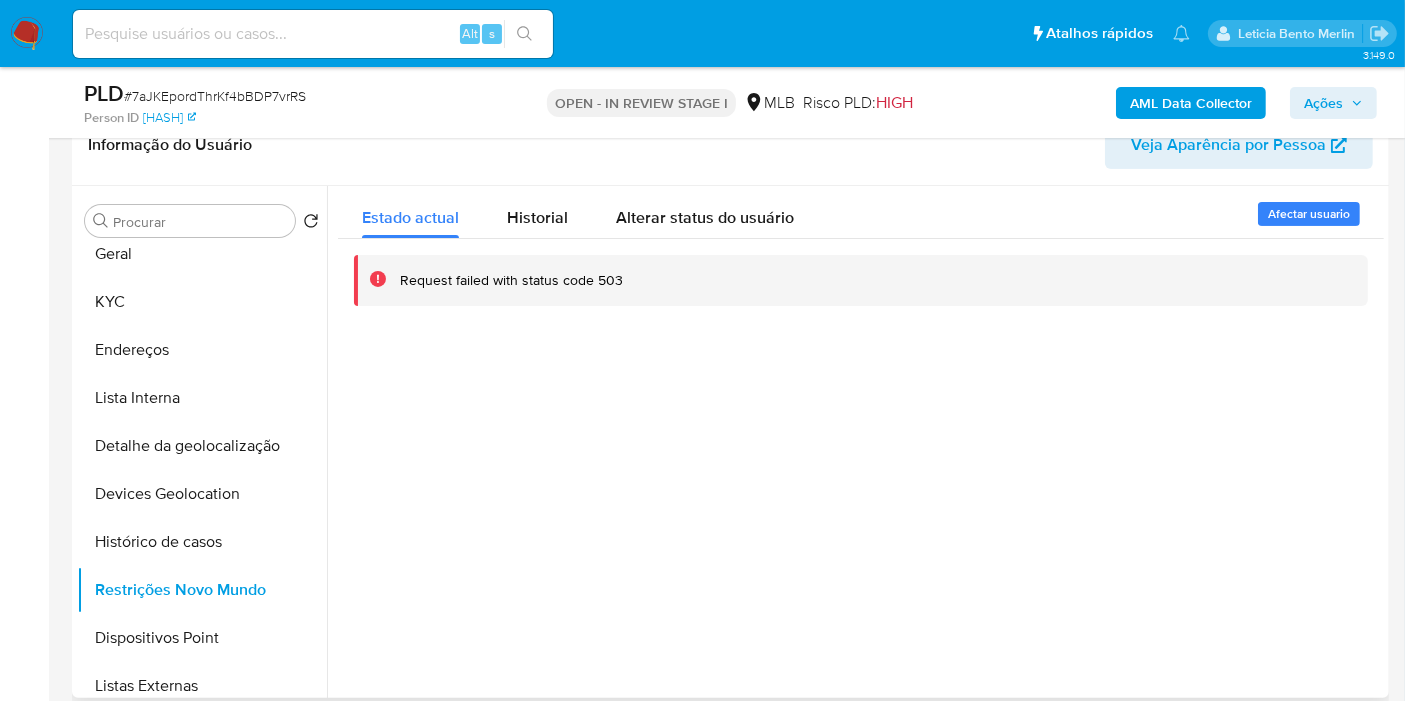 type 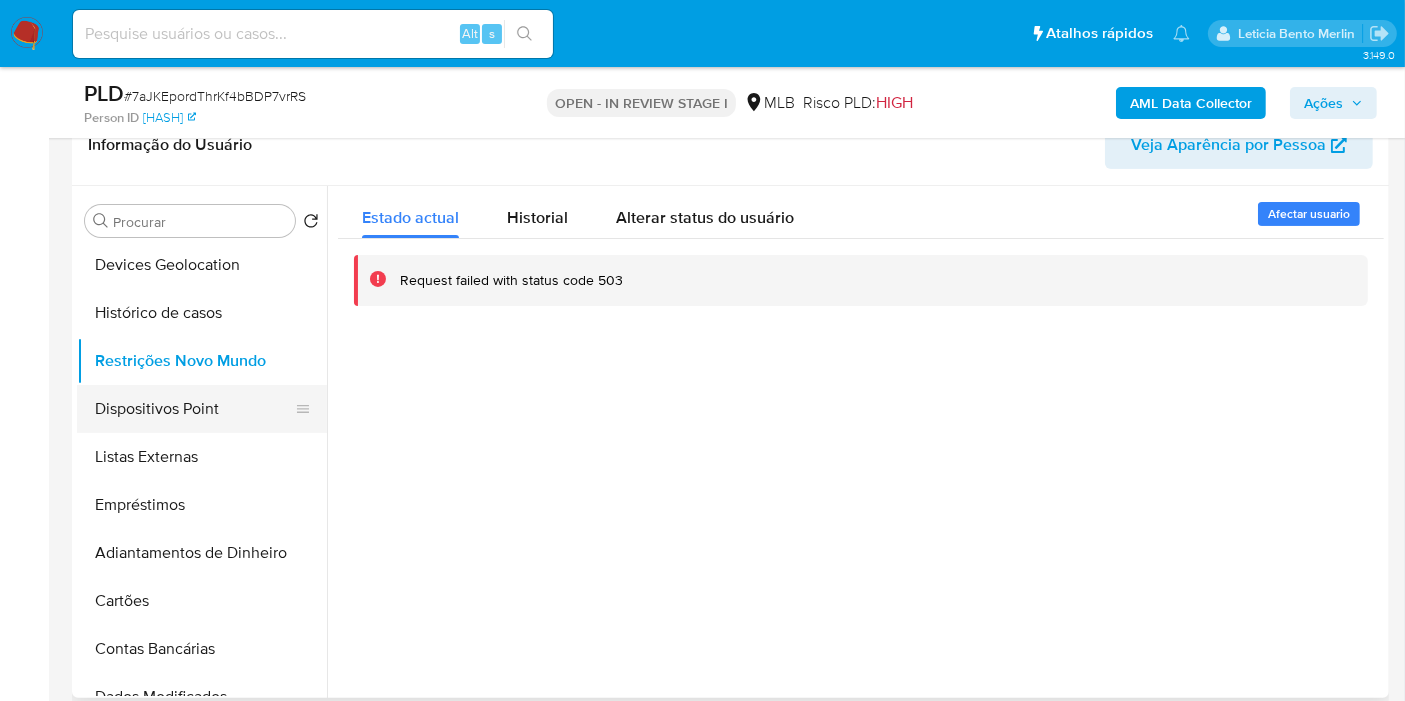 scroll, scrollTop: 444, scrollLeft: 0, axis: vertical 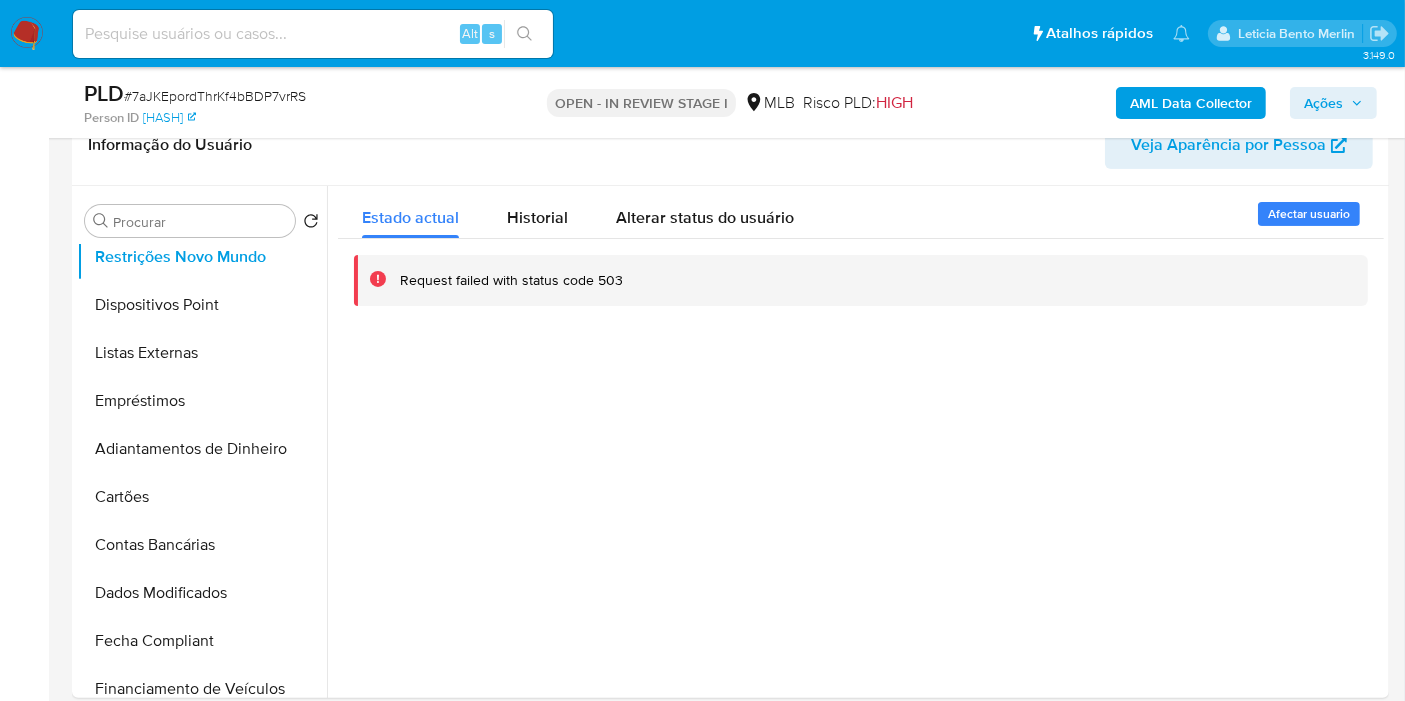 click on "Bandeja Painel Screening Pesquisa em Listas Watchlist Ferramentas Operações em massa relatórios Mulan Localizador de pessoas Consolidado" at bounding box center (24, 2028) 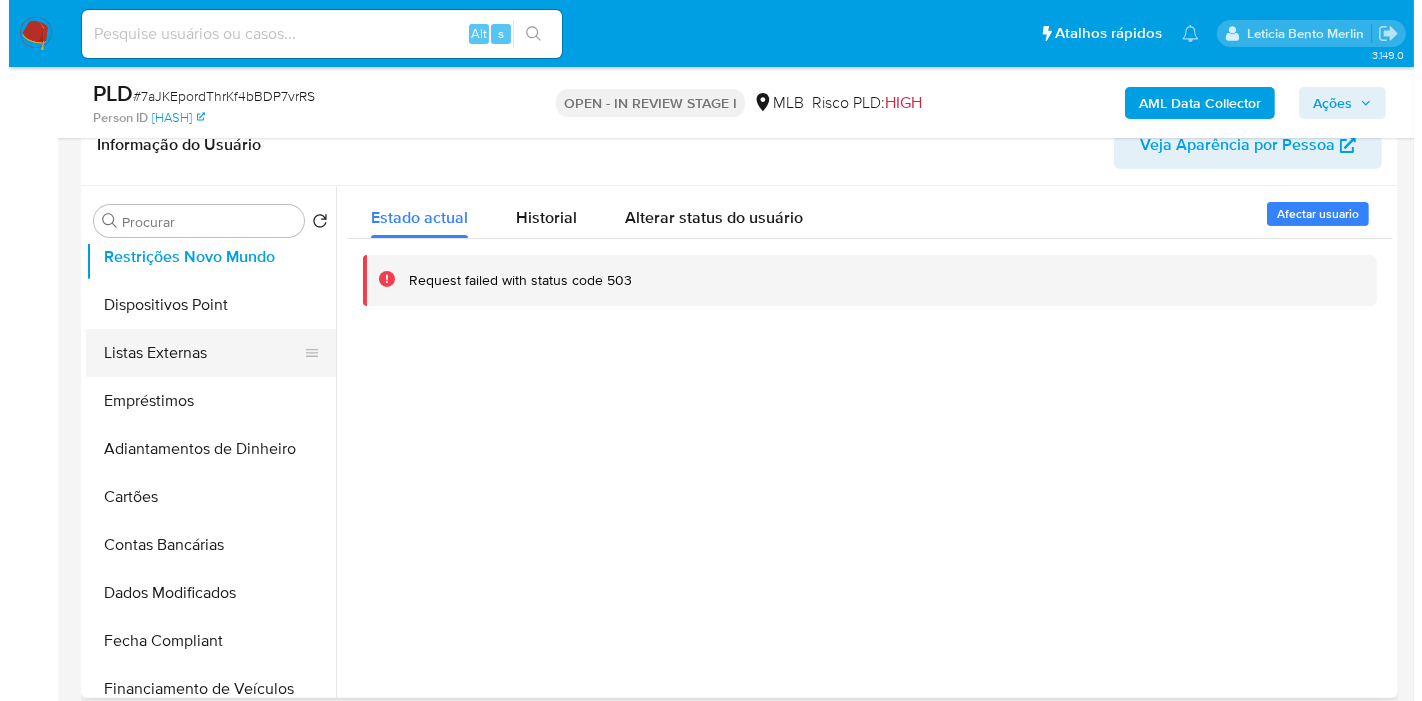 scroll, scrollTop: 0, scrollLeft: 0, axis: both 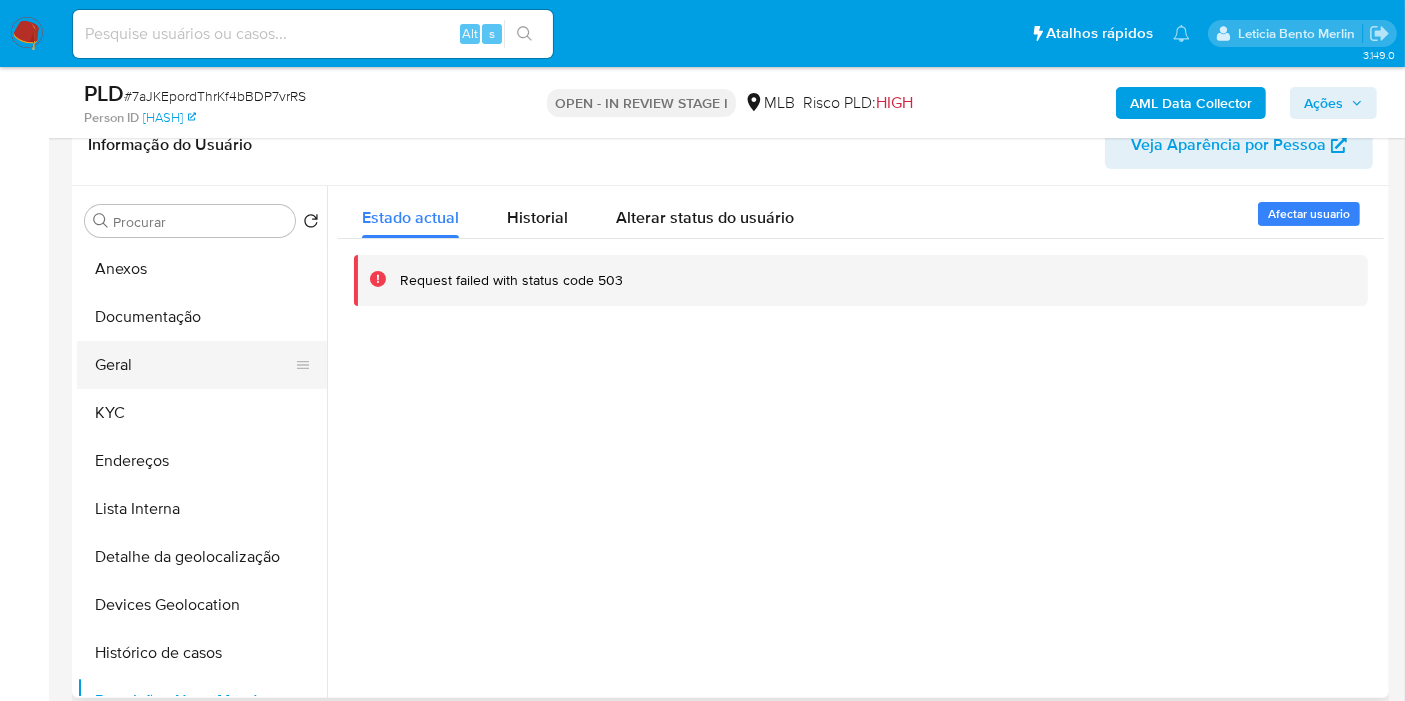 click on "Geral" at bounding box center [194, 365] 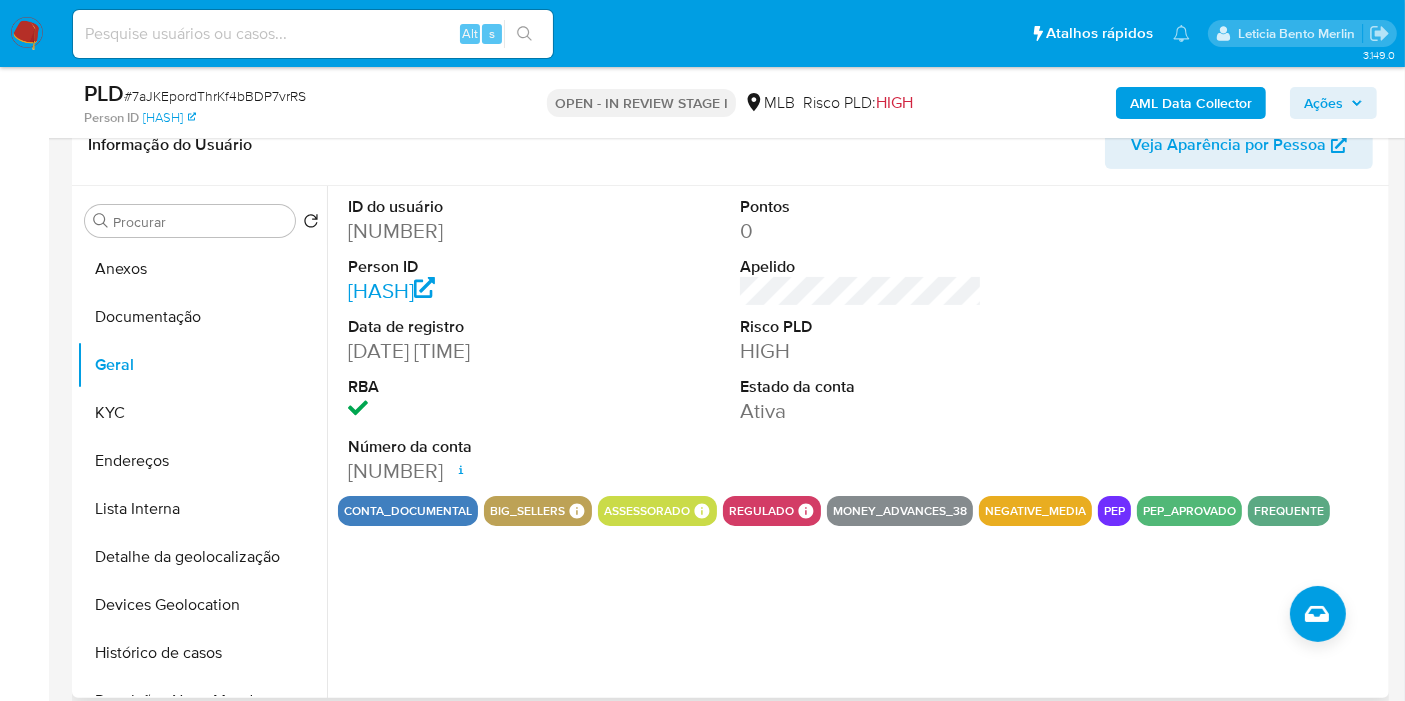 click on "[NUMBER]" at bounding box center (469, 231) 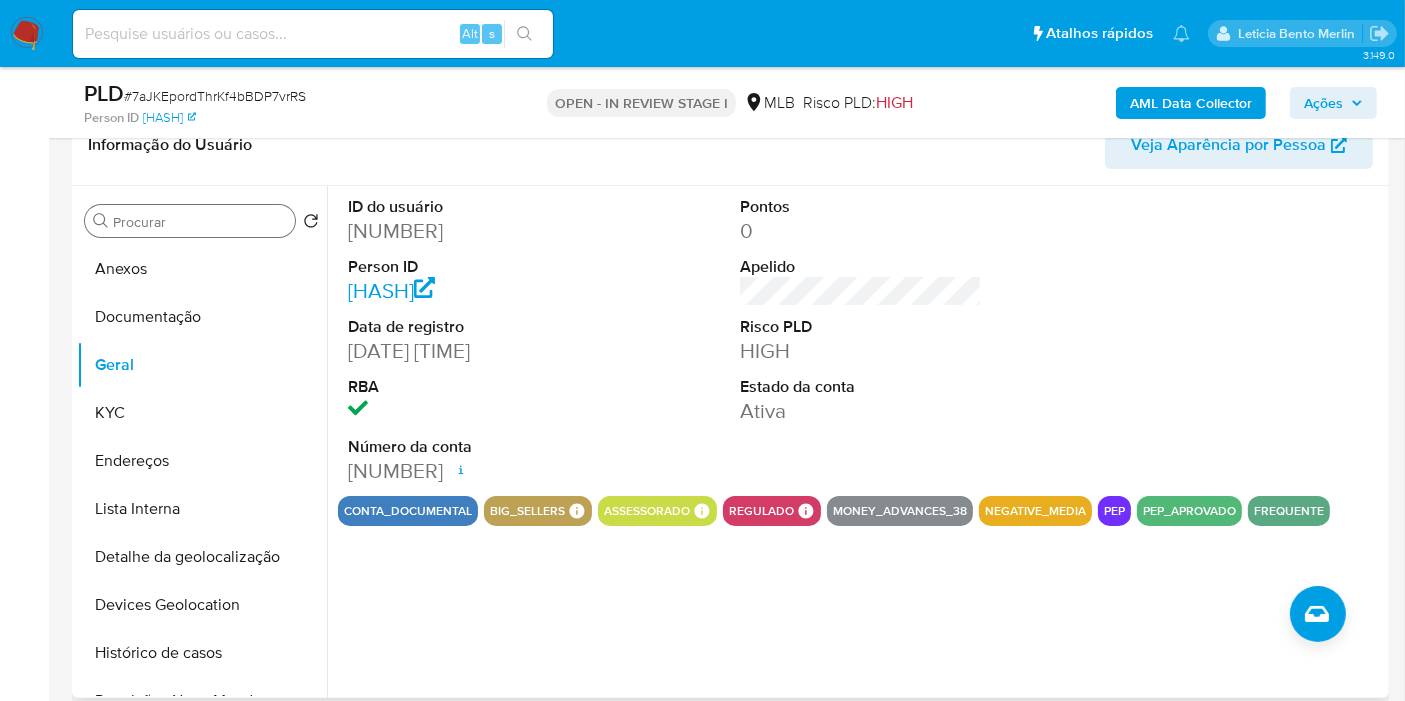click on "Procurar" at bounding box center [200, 222] 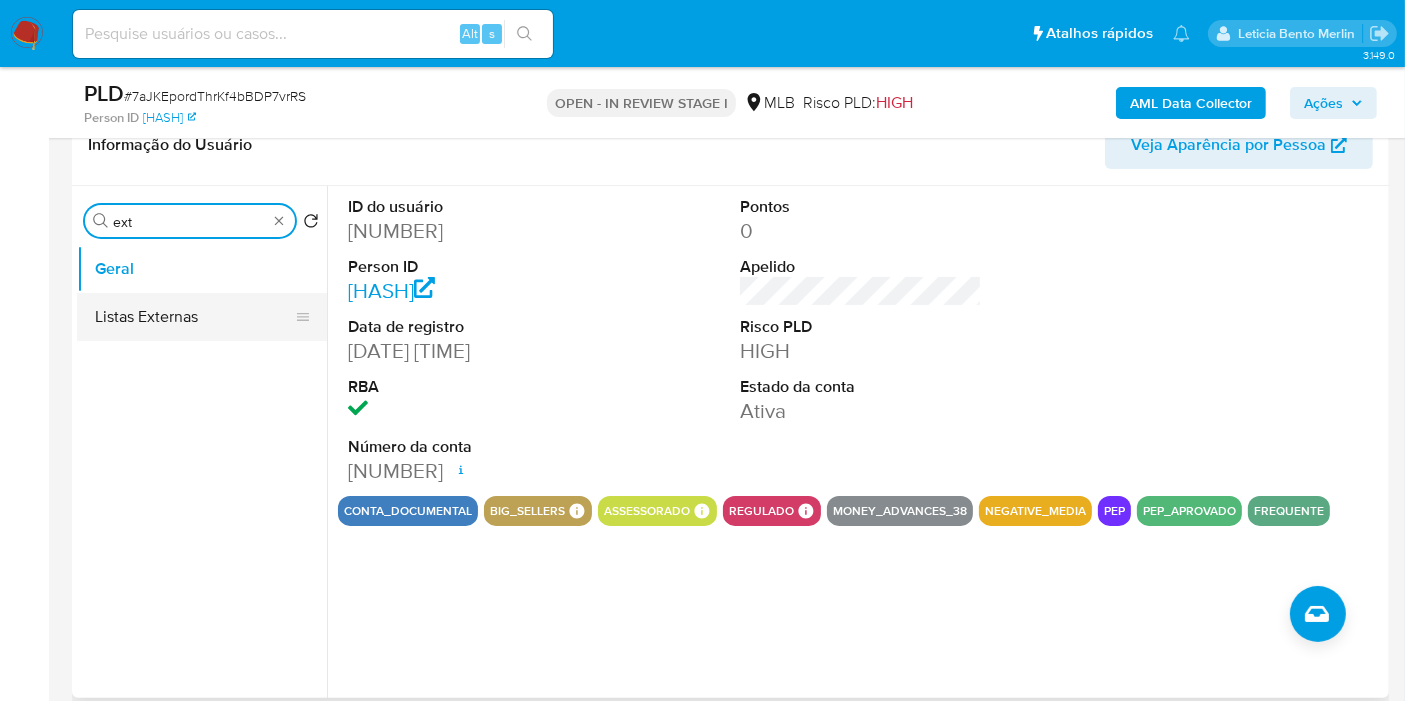 type on "ext" 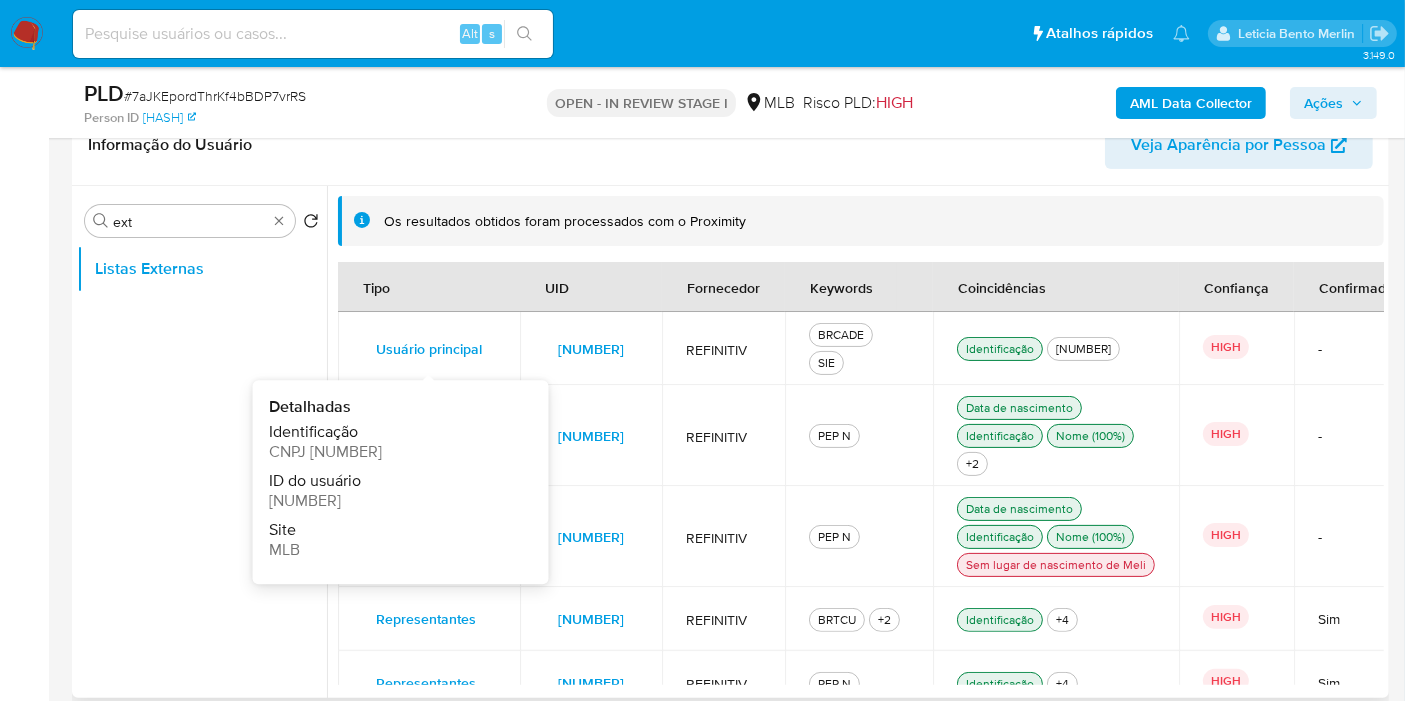 click on "1043980" at bounding box center (591, 348) 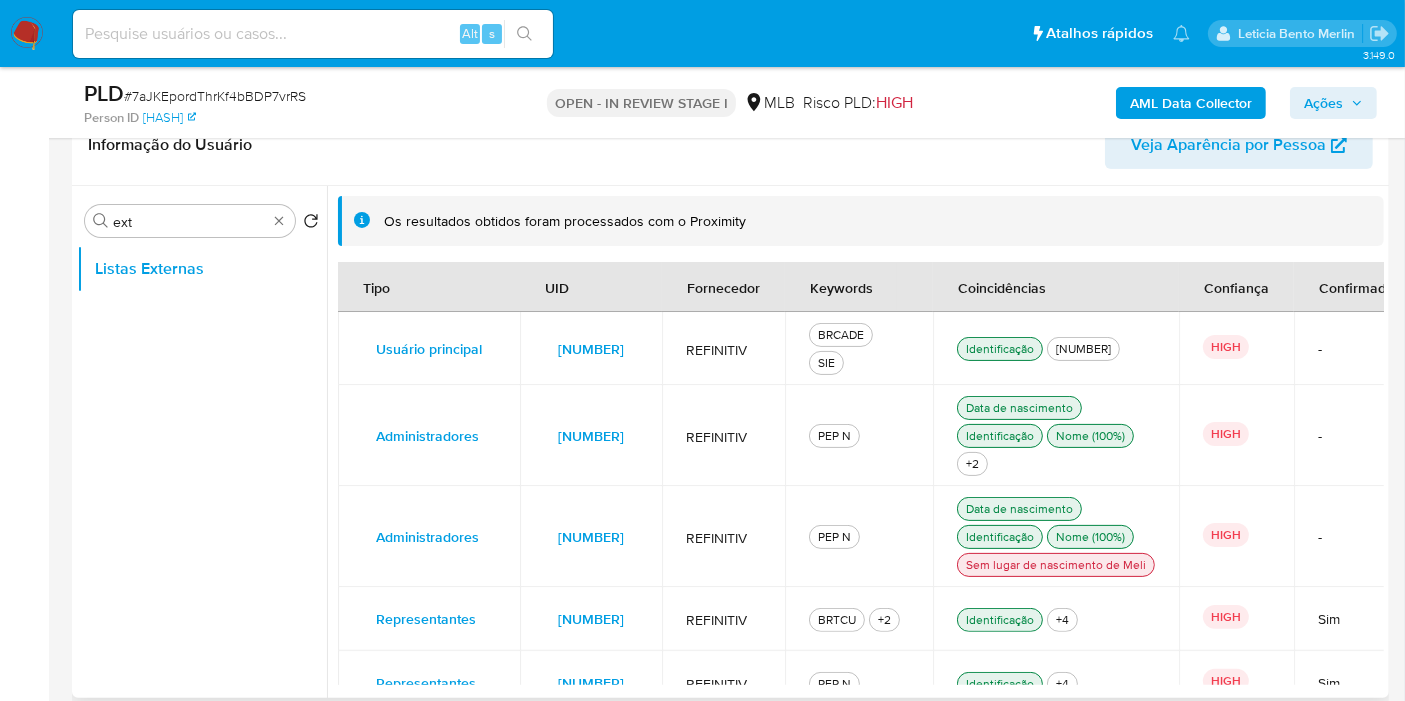 click on "1043980" at bounding box center (591, 349) 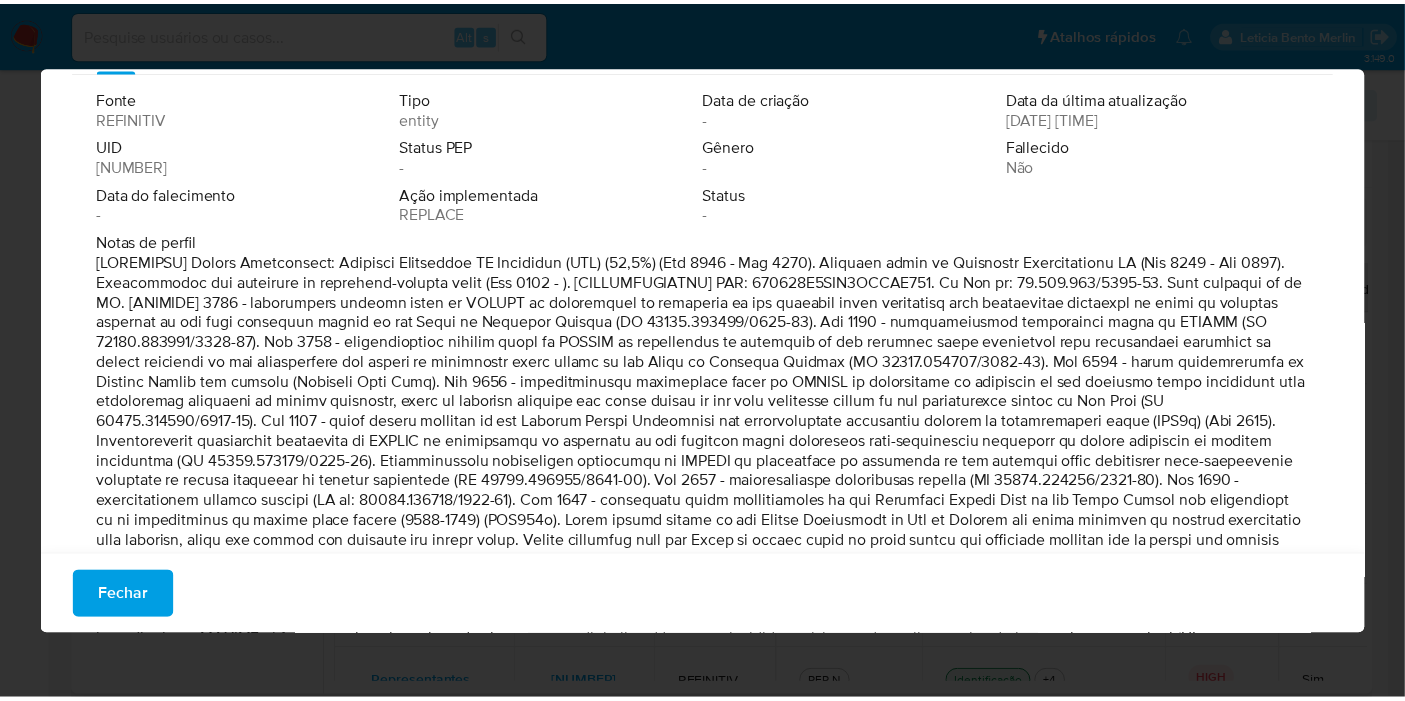 scroll, scrollTop: 16, scrollLeft: 0, axis: vertical 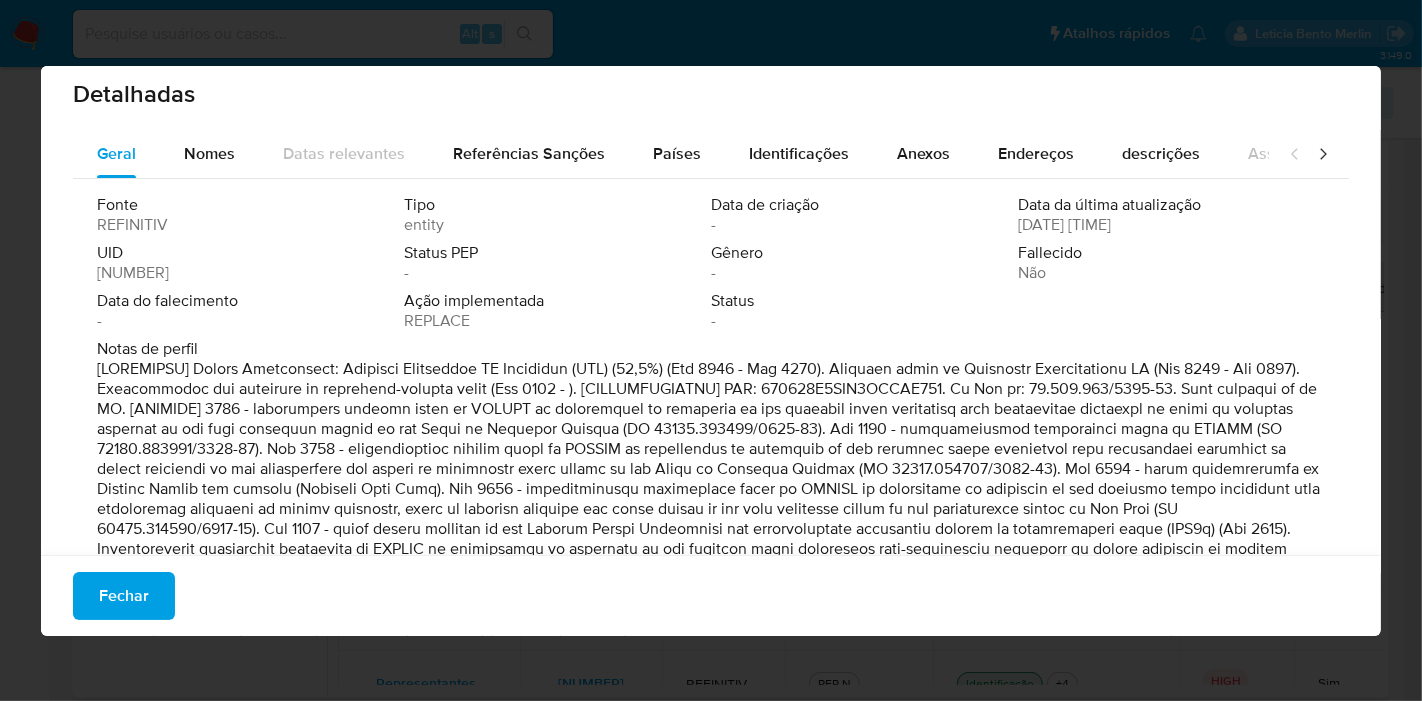 click on "Fechar" at bounding box center (124, 596) 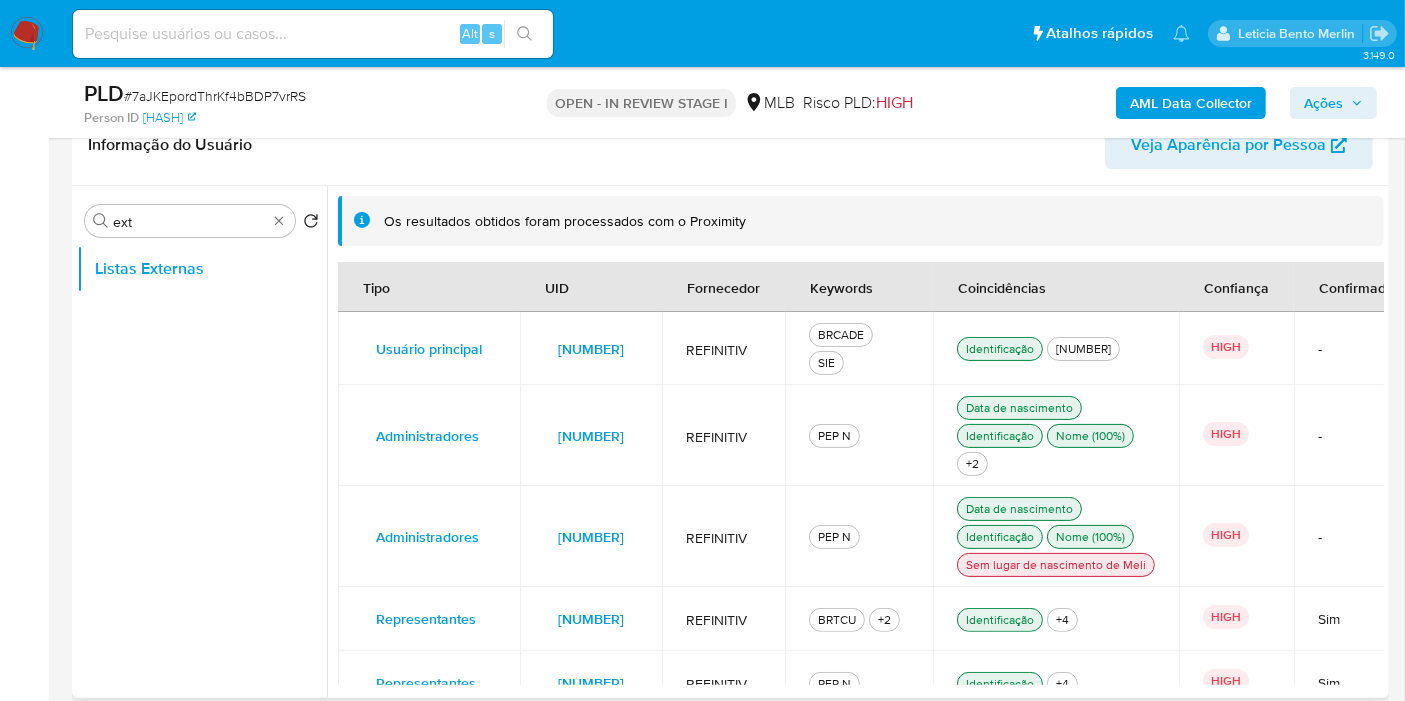 click on "5290306" at bounding box center (591, 436) 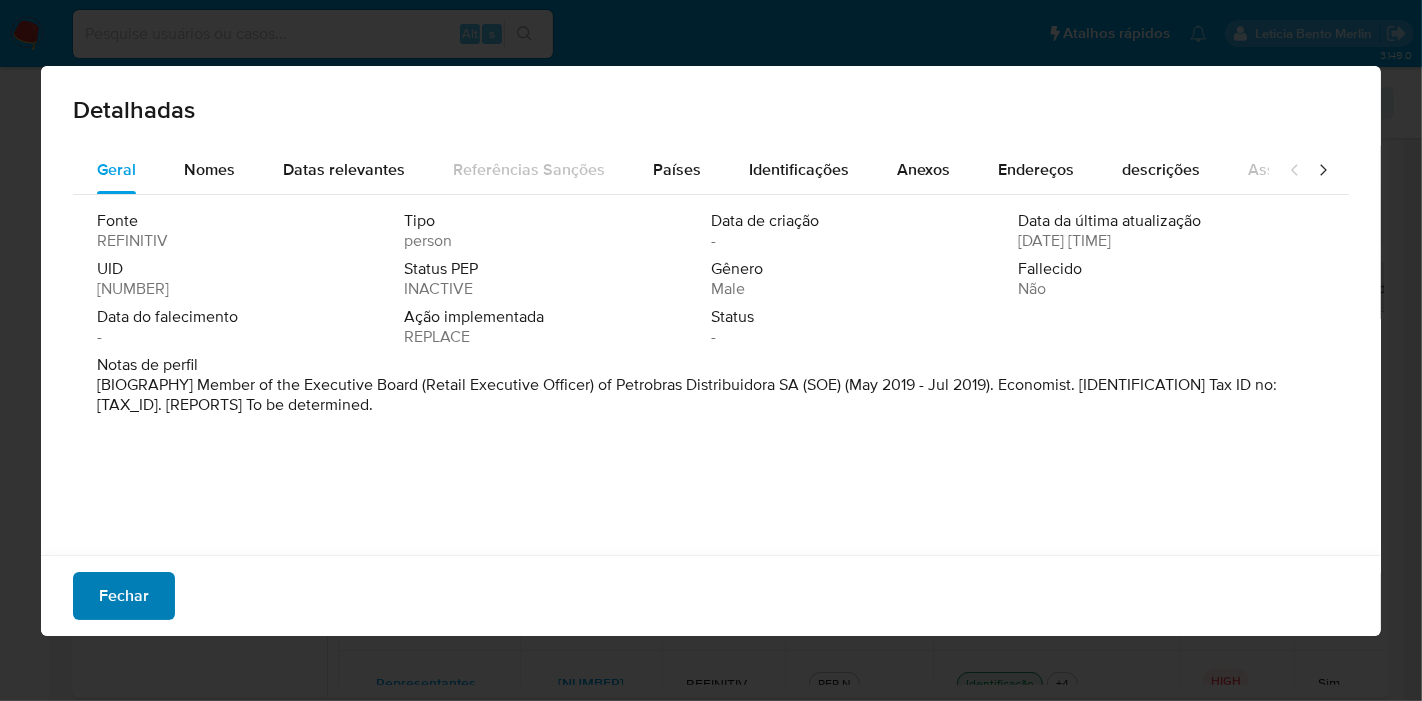 click on "Fechar" at bounding box center (124, 596) 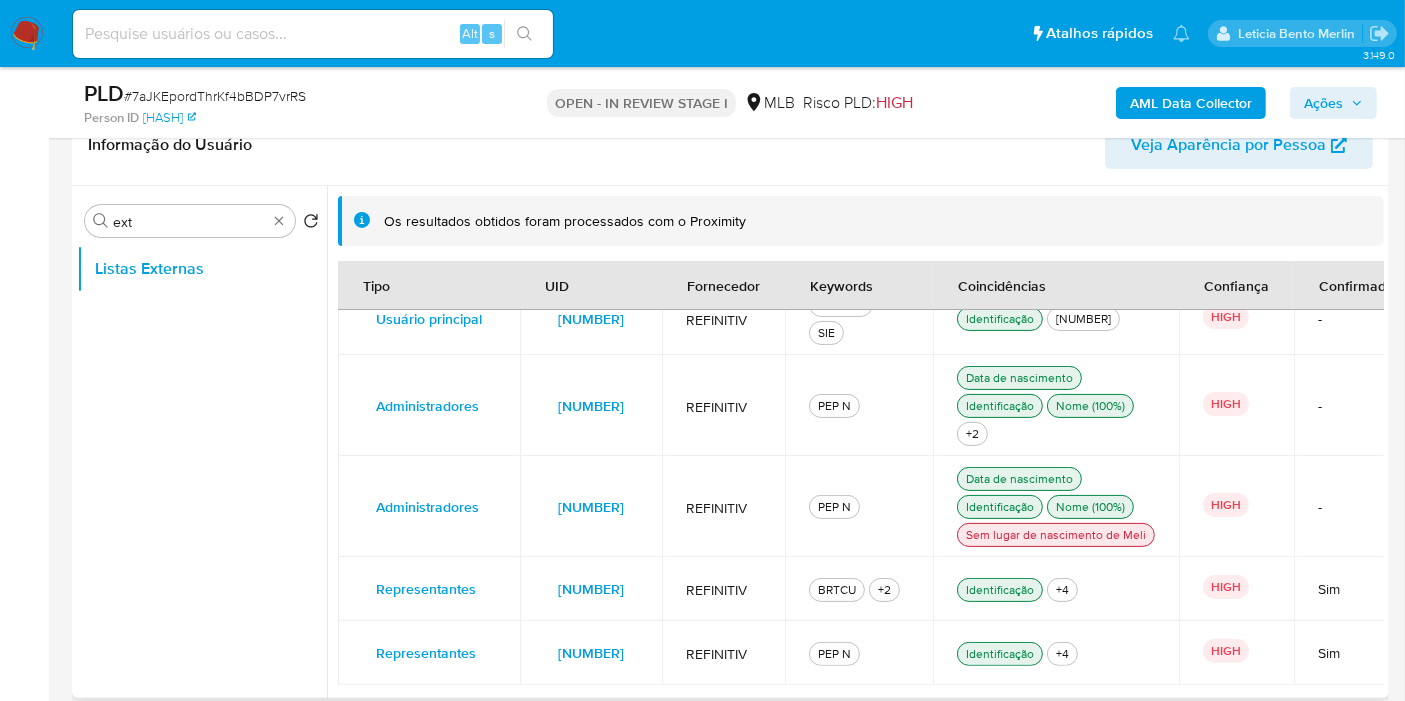 scroll, scrollTop: 46, scrollLeft: 0, axis: vertical 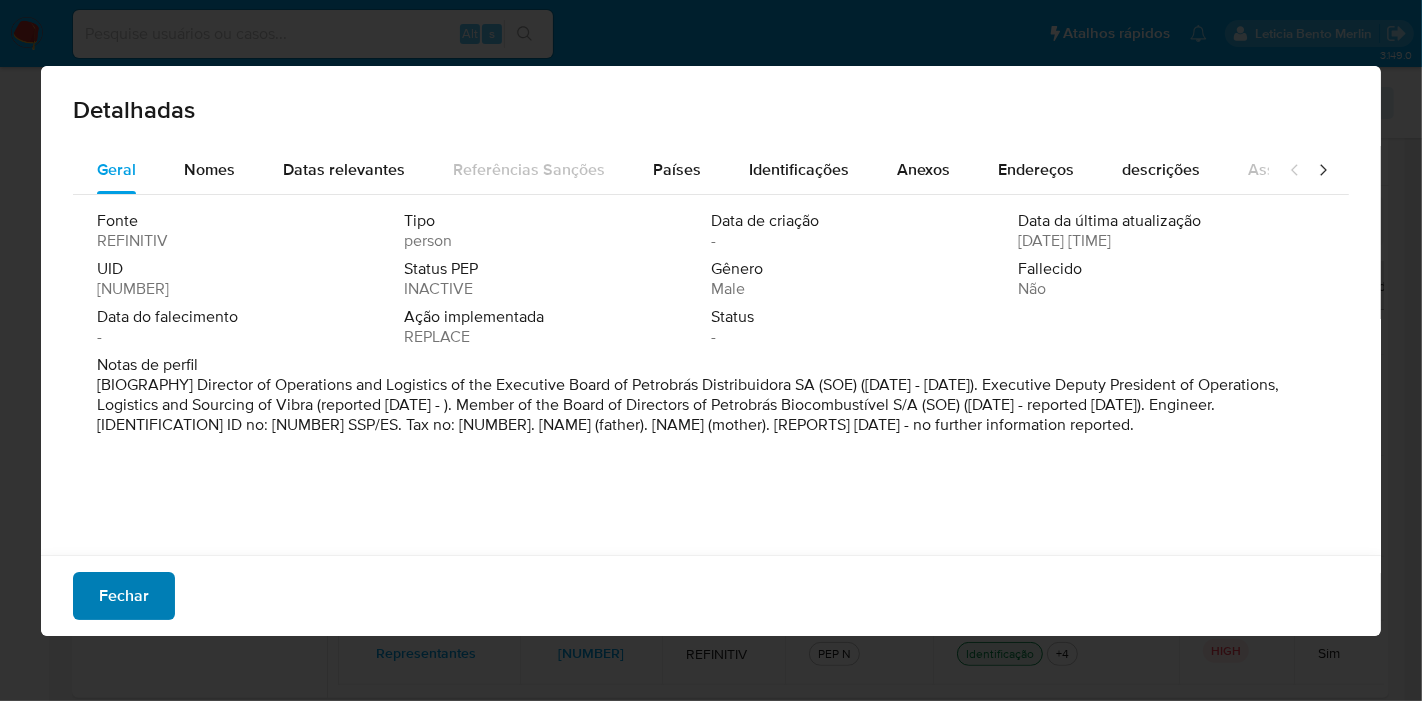 click on "Fechar" at bounding box center (124, 596) 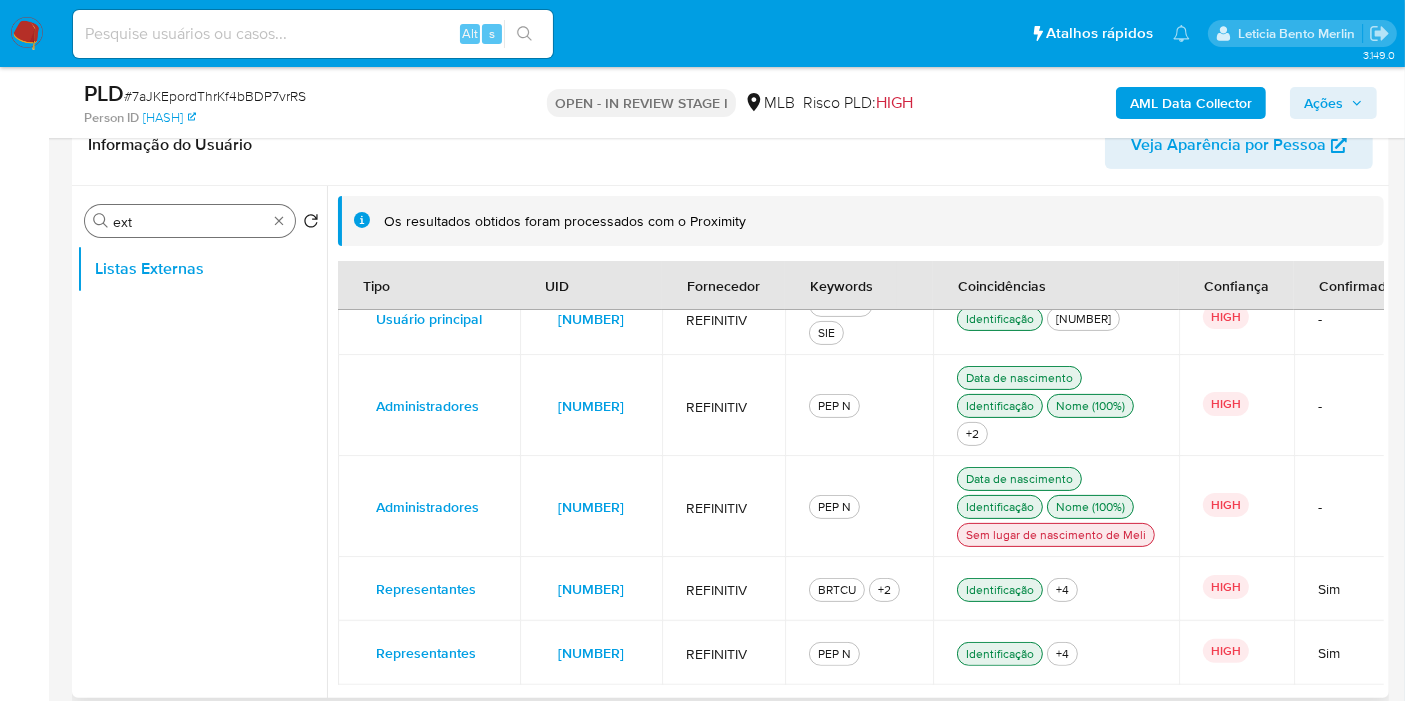 type 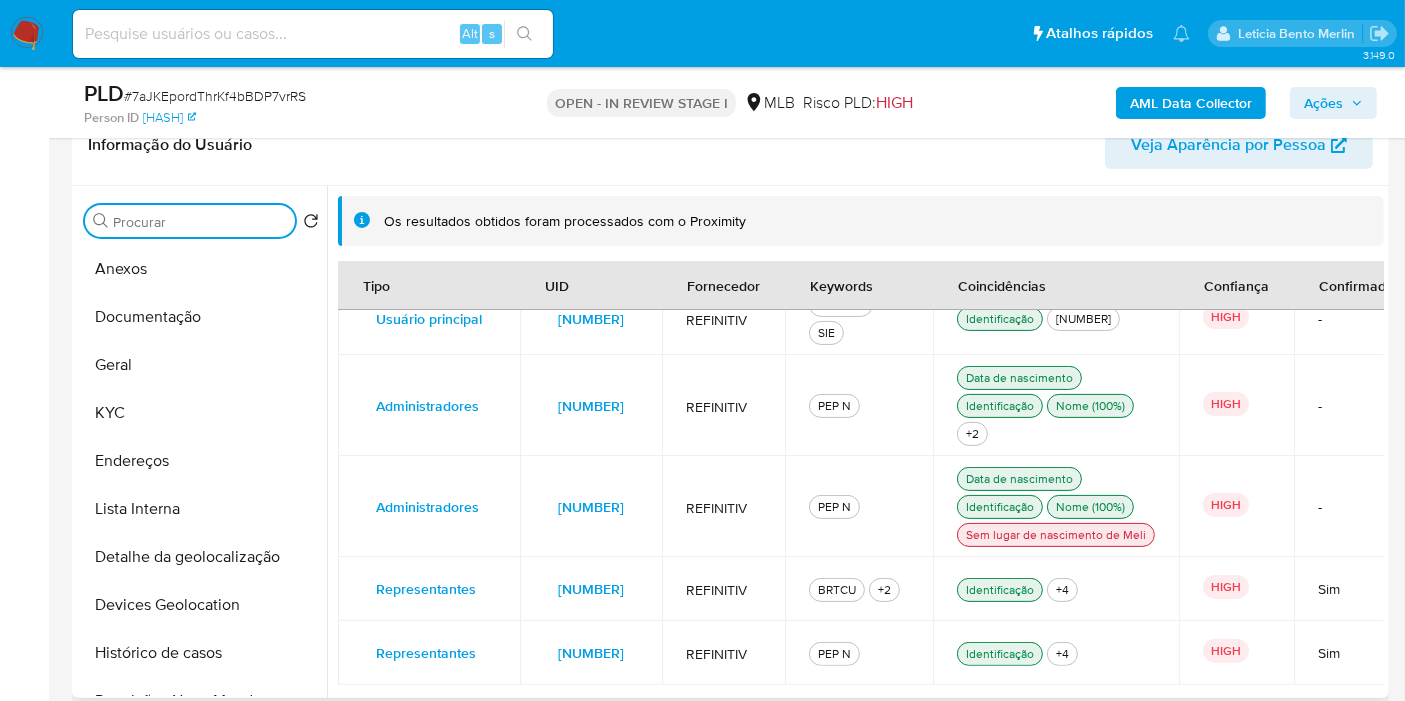click on "5290306" at bounding box center [591, 405] 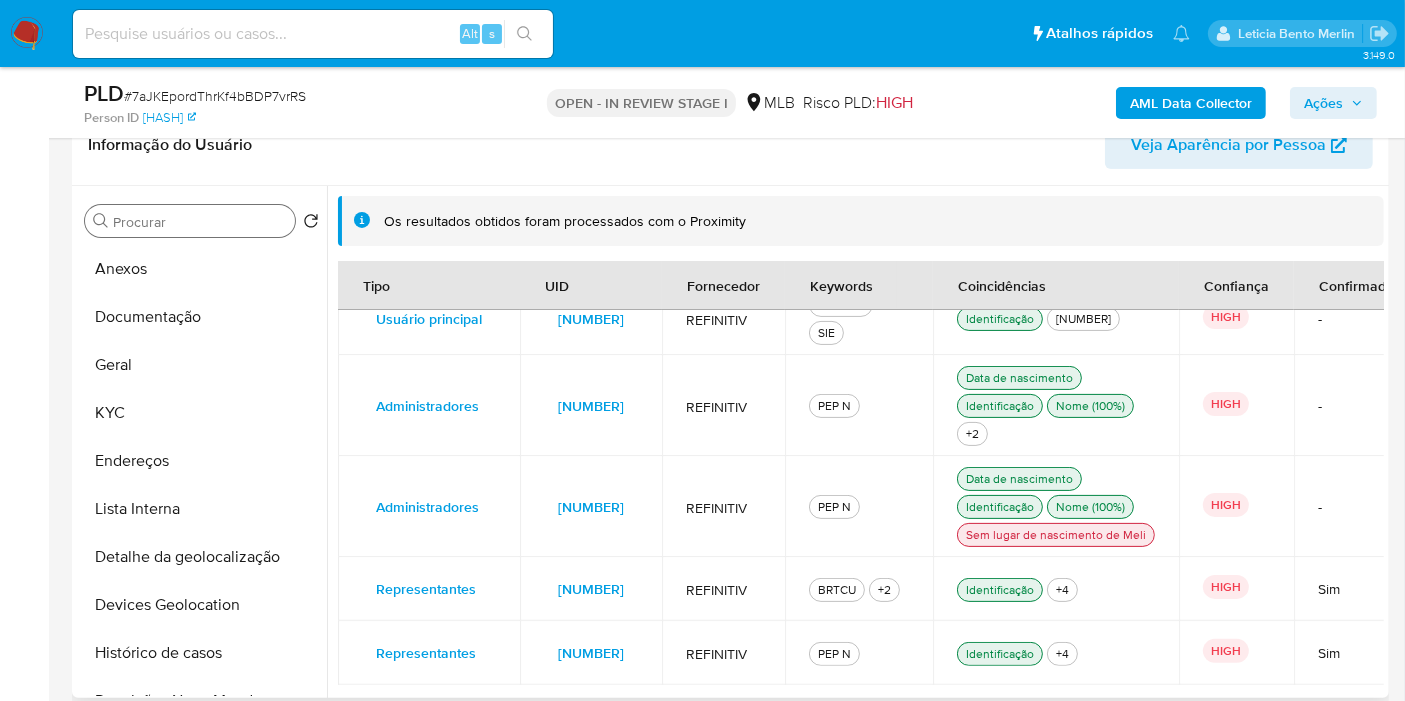 click on "5290306" at bounding box center [591, 405] 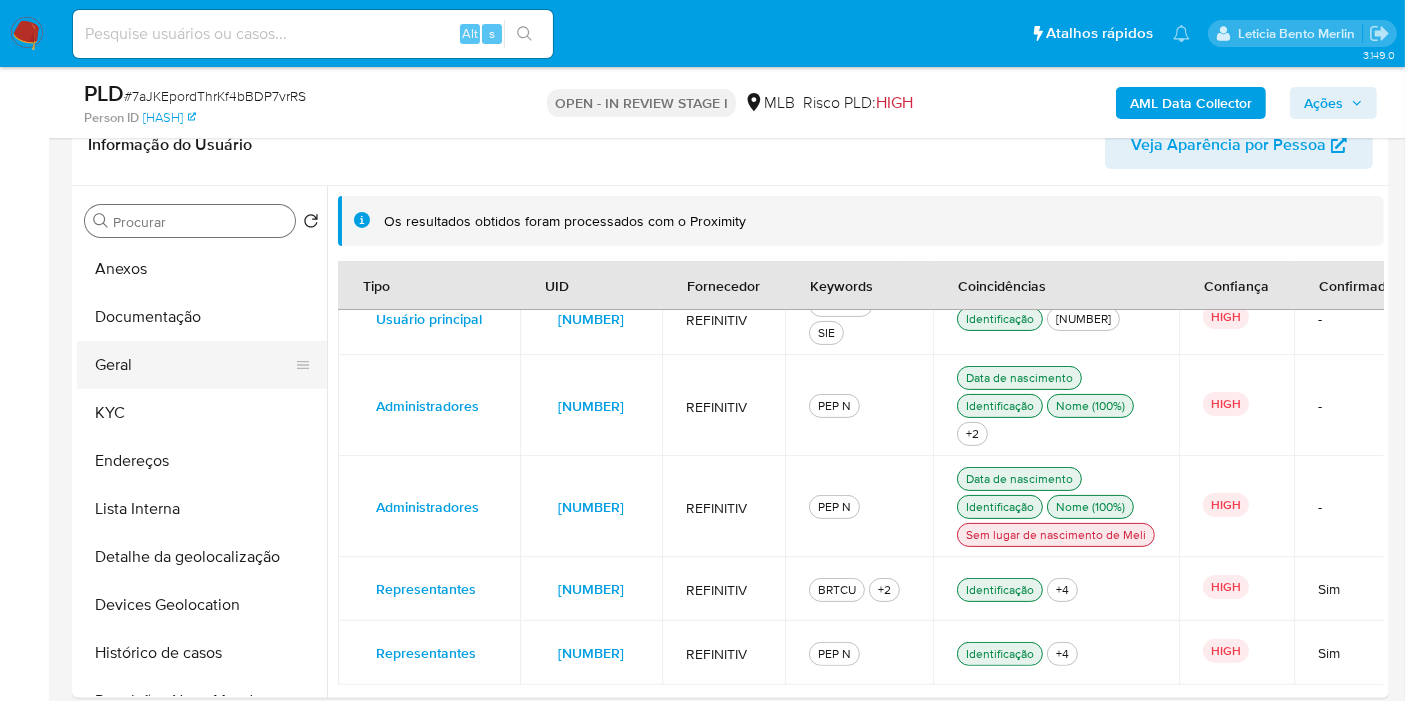 click on "Geral" at bounding box center [194, 365] 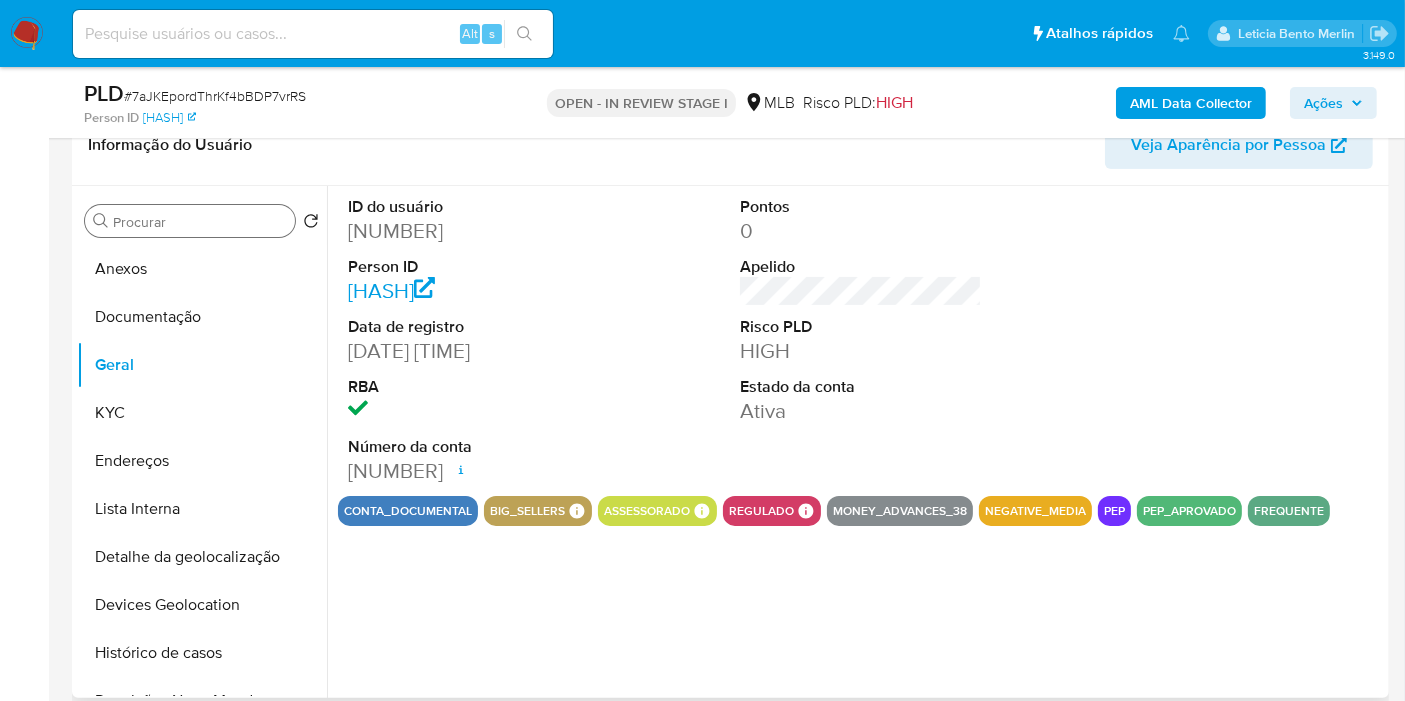 click on "ID do usuário 1210014458 Person ID 75350a885ebb99fdc65827c3f9a40a42 Data de registro 03/10/2022 13:41:17 RBA Número da conta 000160776773988   Data de abertura 10/10/2022 17:40 Status ACTIVE Pontos 0 Apelido Risco PLD HIGH Estado da conta Ativa" at bounding box center [861, 341] 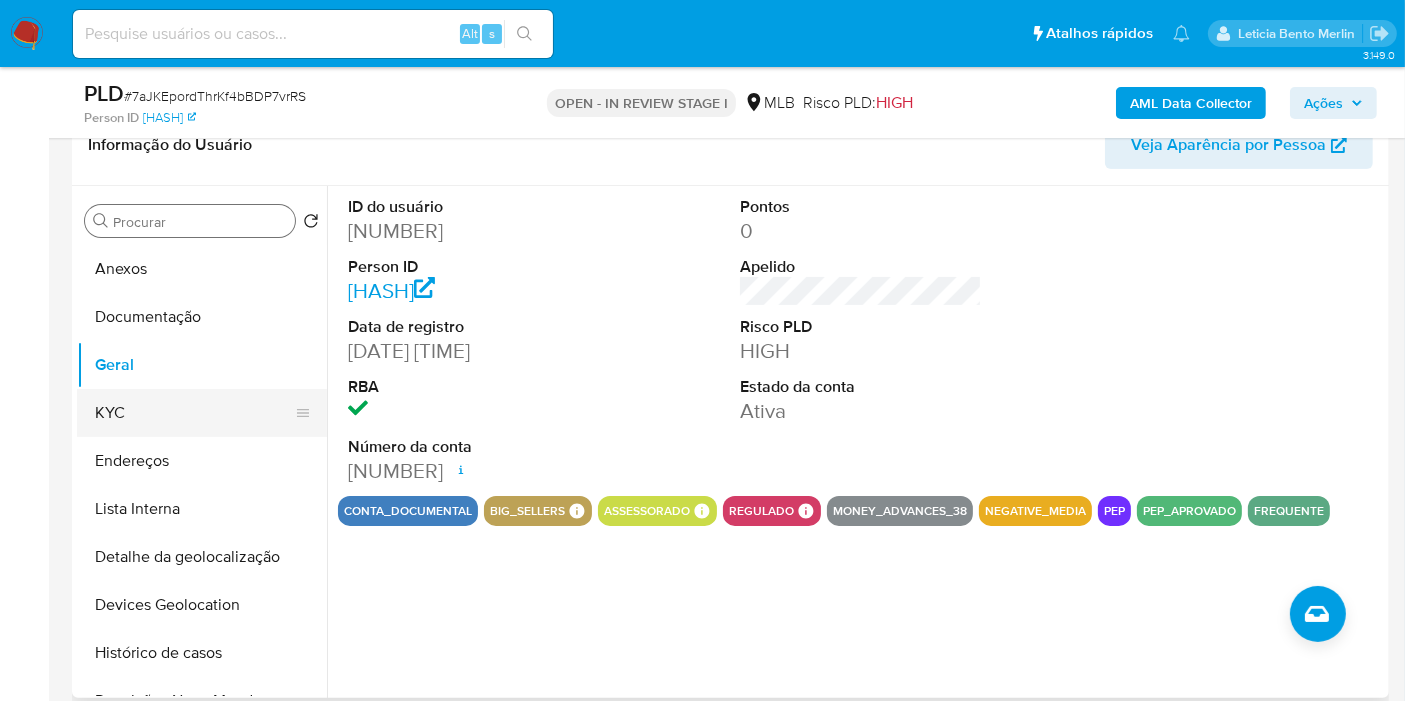 click on "KYC" at bounding box center (194, 413) 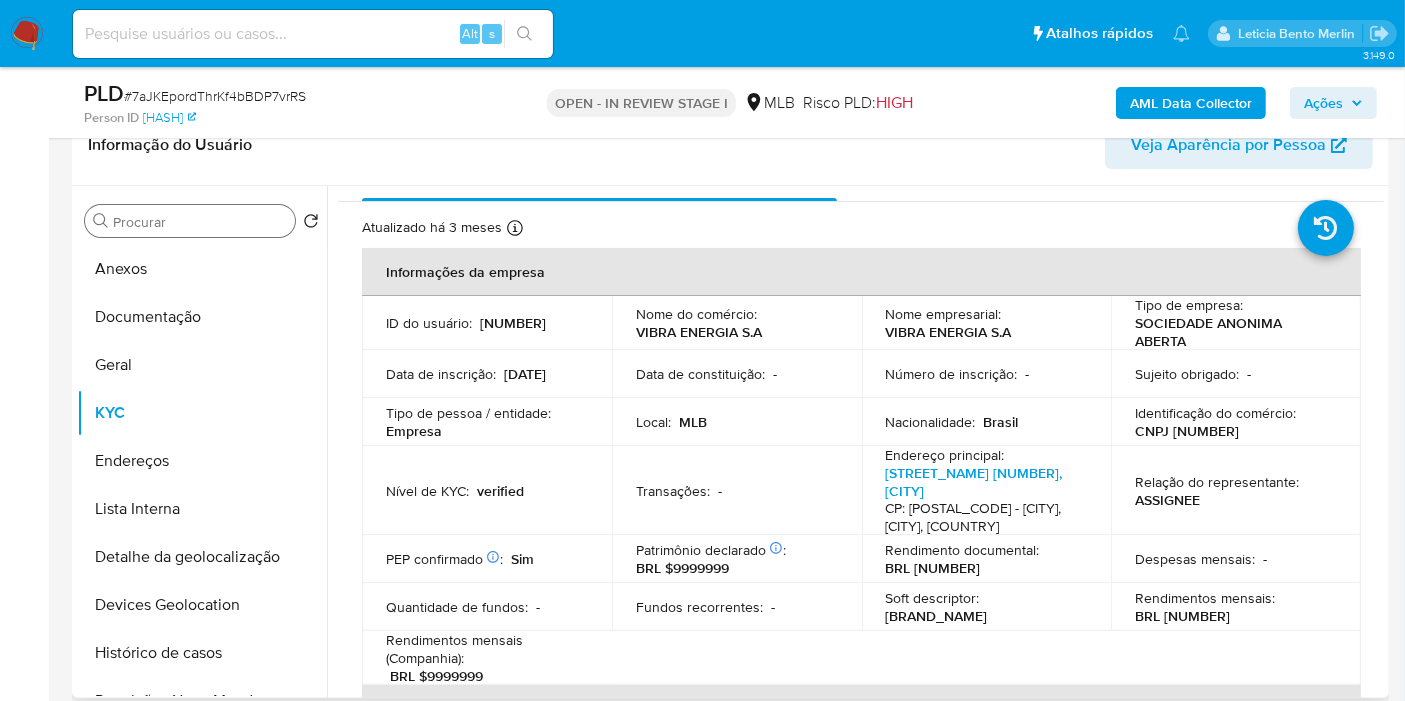 scroll, scrollTop: 46, scrollLeft: 0, axis: vertical 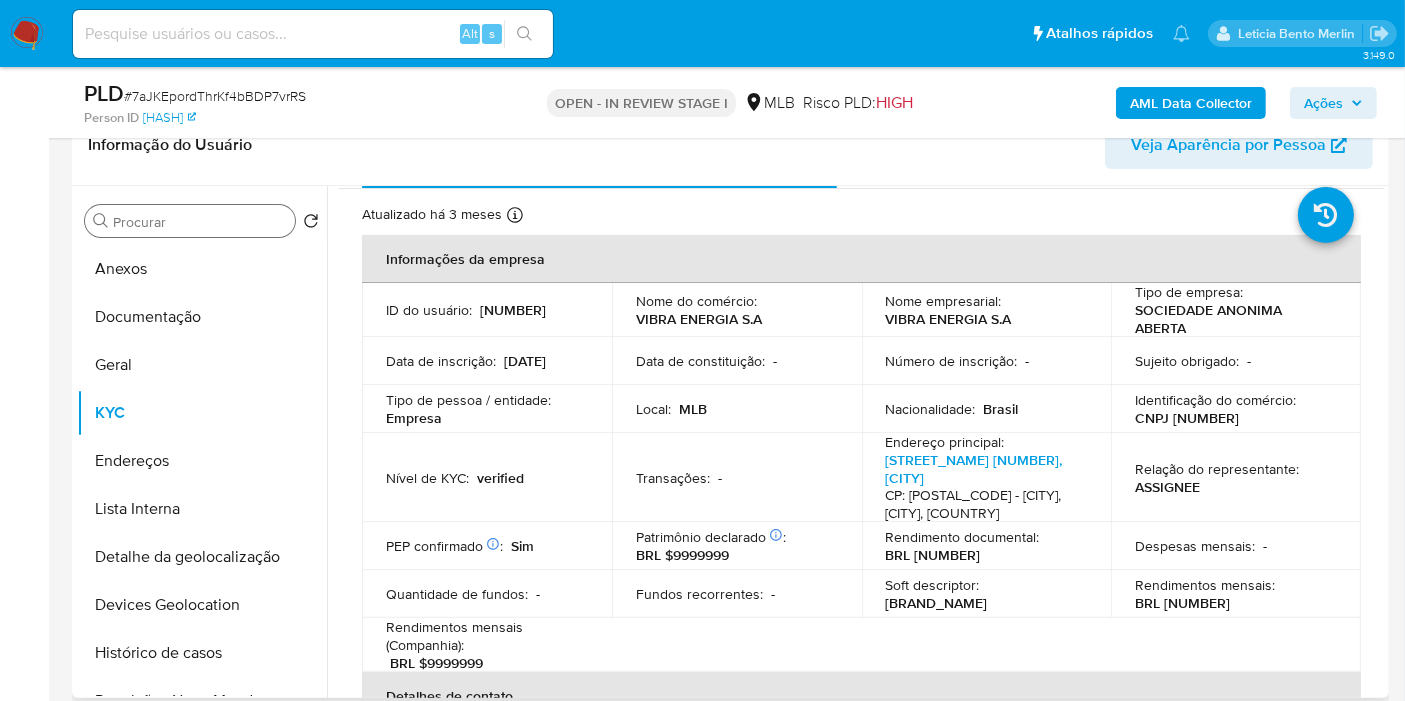 type 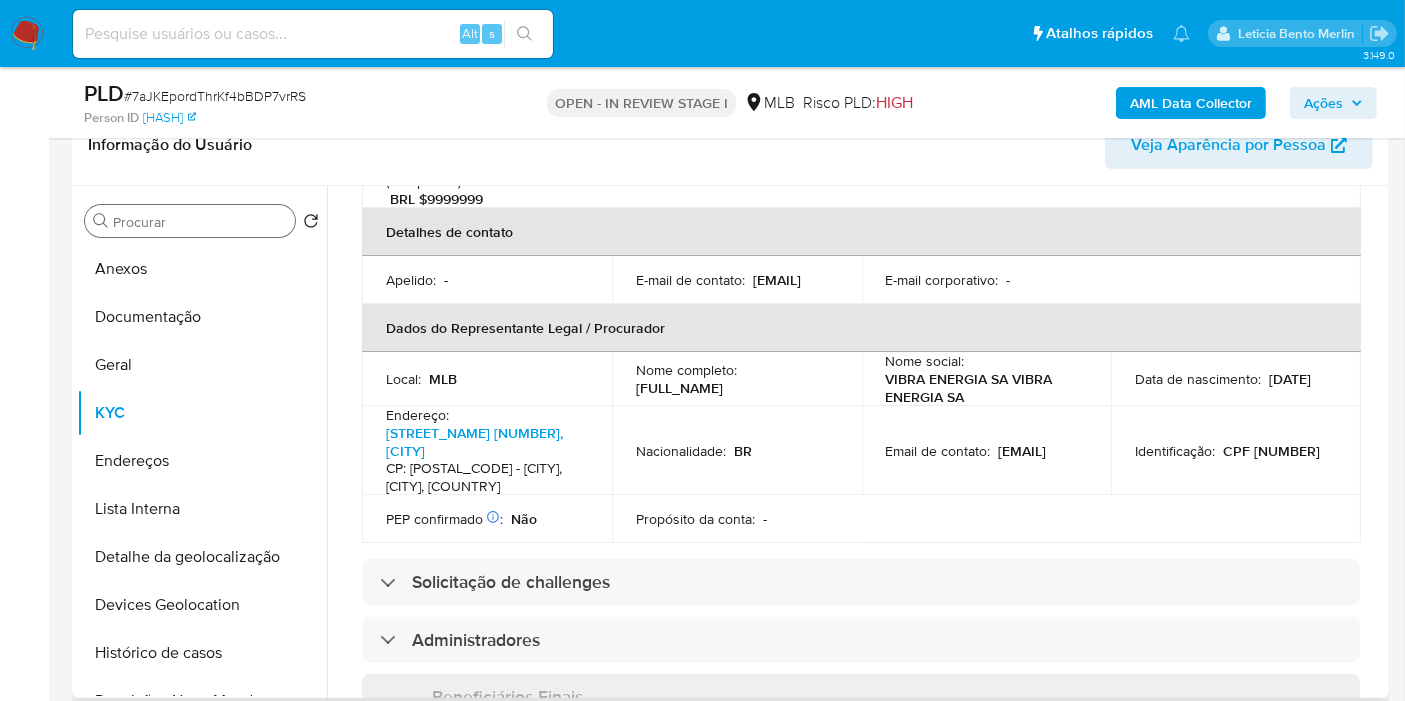 scroll, scrollTop: 602, scrollLeft: 0, axis: vertical 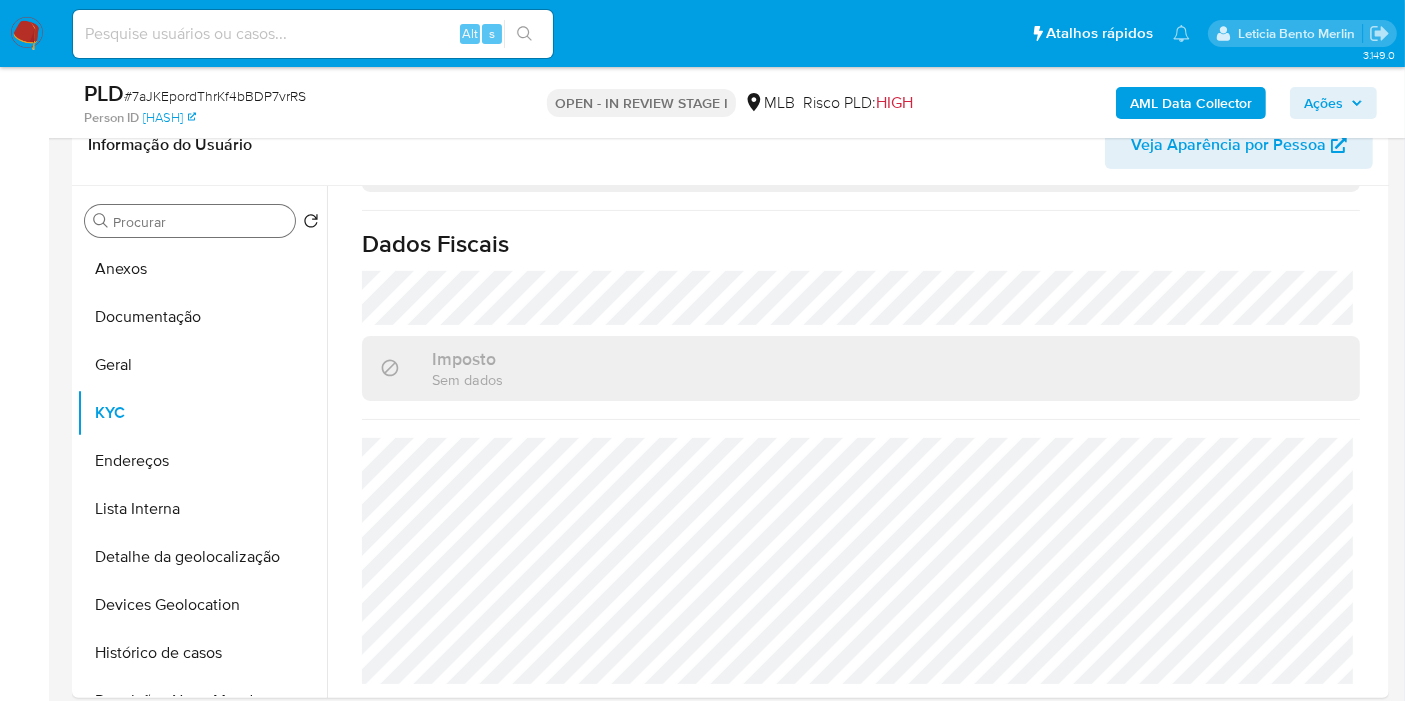 click on "AML Data Collector" at bounding box center [1191, 103] 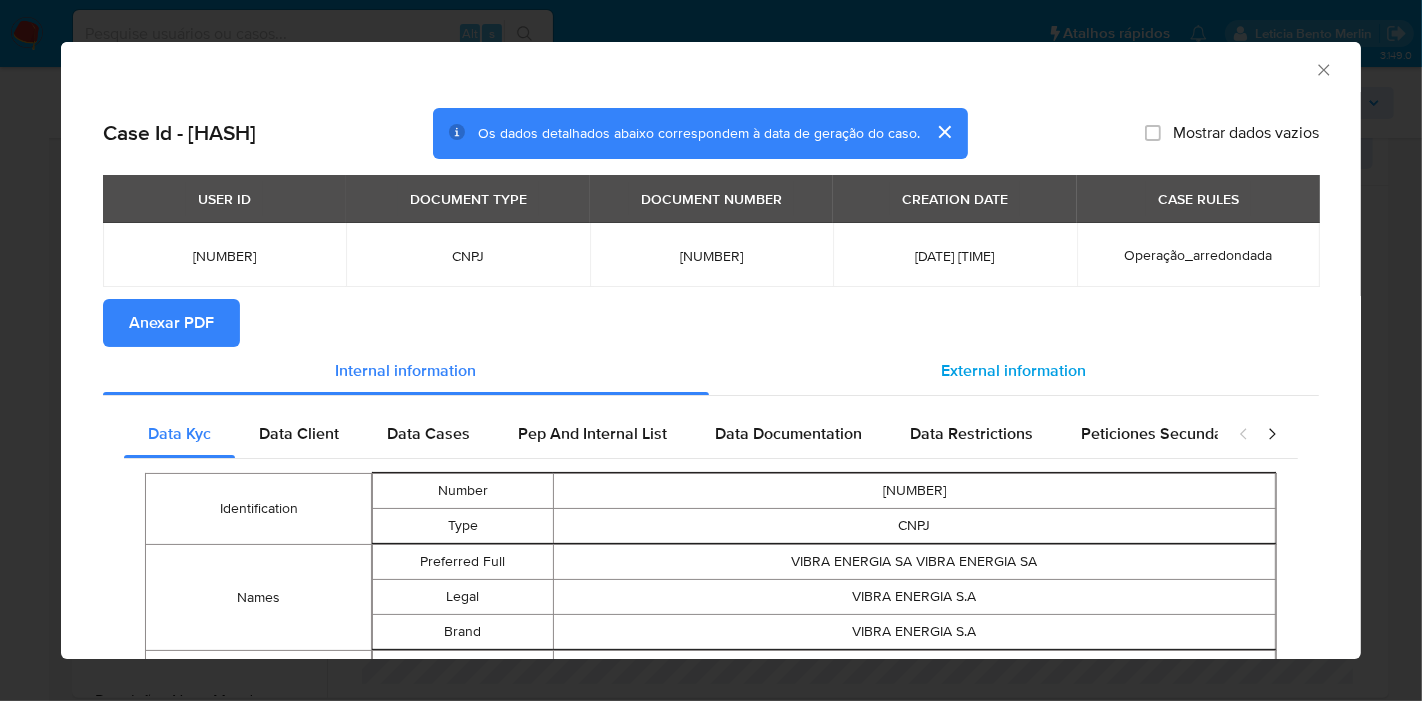 click on "External information" at bounding box center (1014, 371) 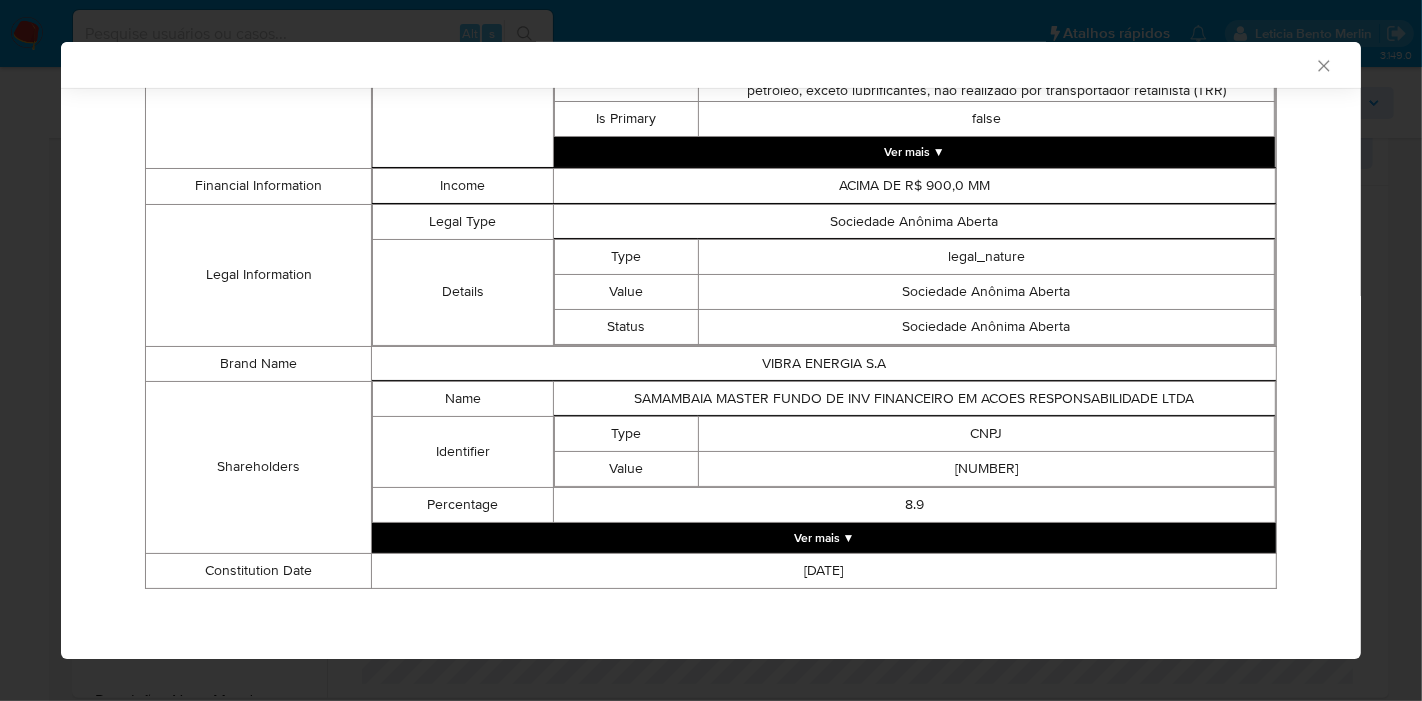 click on "Ver mais ▼" at bounding box center (824, 538) 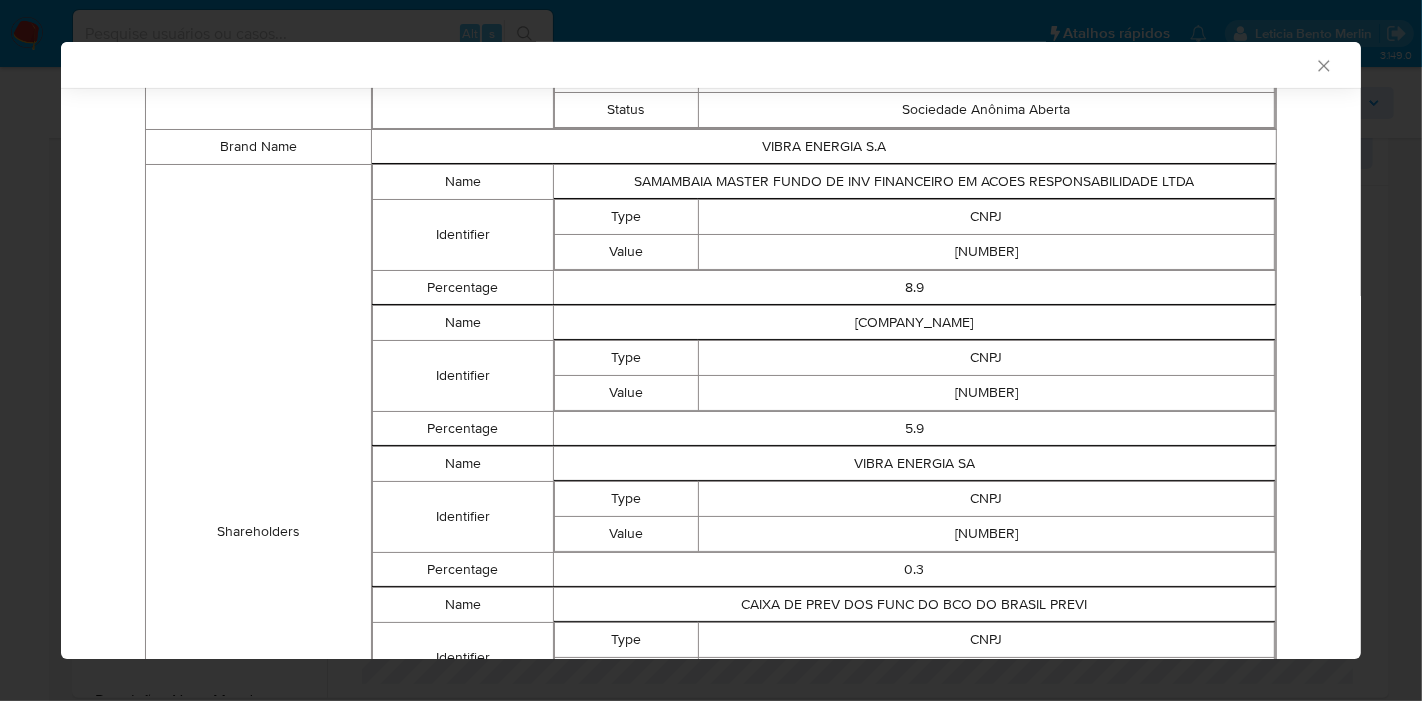 scroll, scrollTop: 1091, scrollLeft: 0, axis: vertical 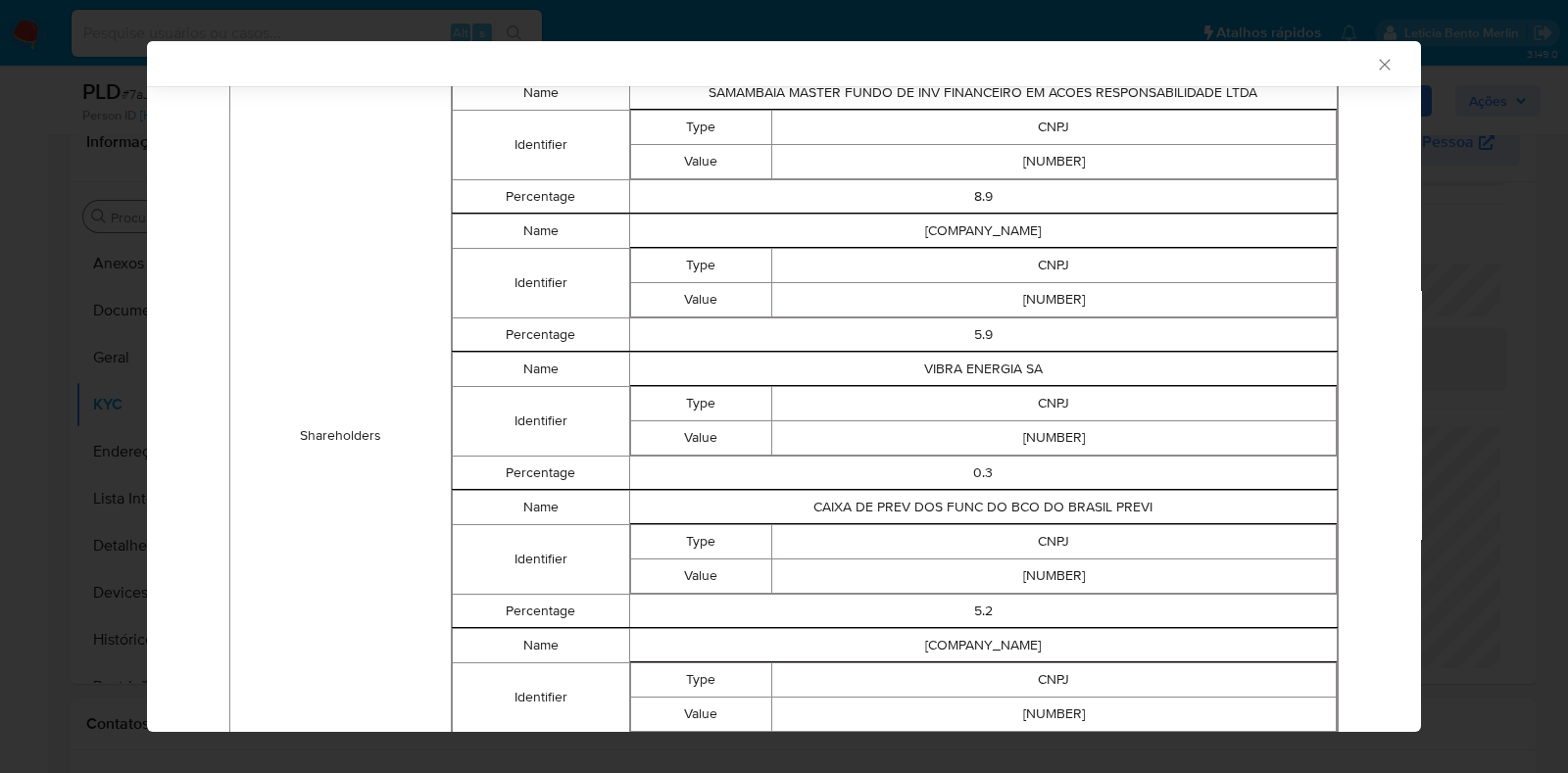 drag, startPoint x: 1309, startPoint y: 1, endPoint x: 860, endPoint y: 476, distance: 653.62527 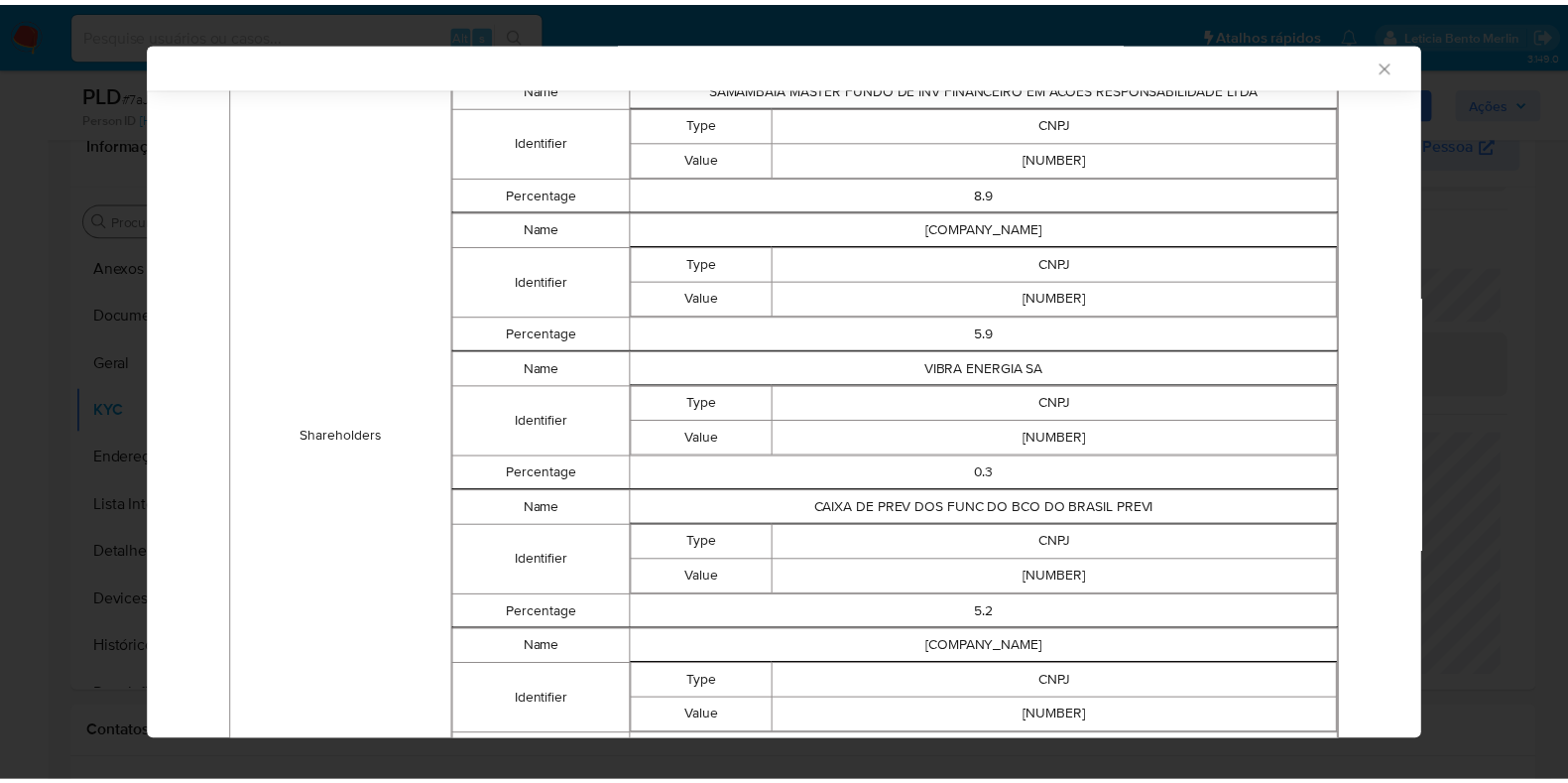 scroll, scrollTop: 974, scrollLeft: 0, axis: vertical 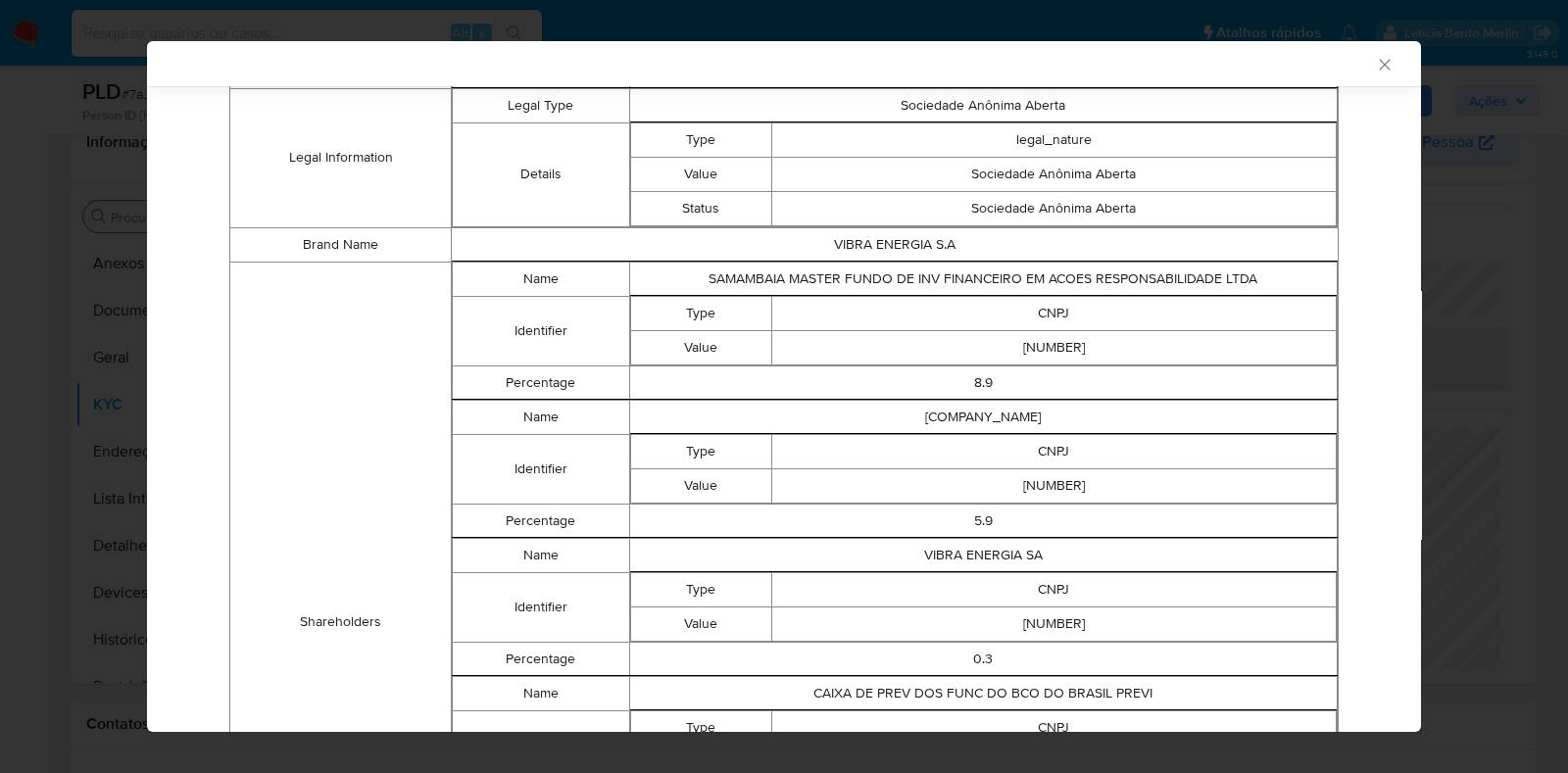 click 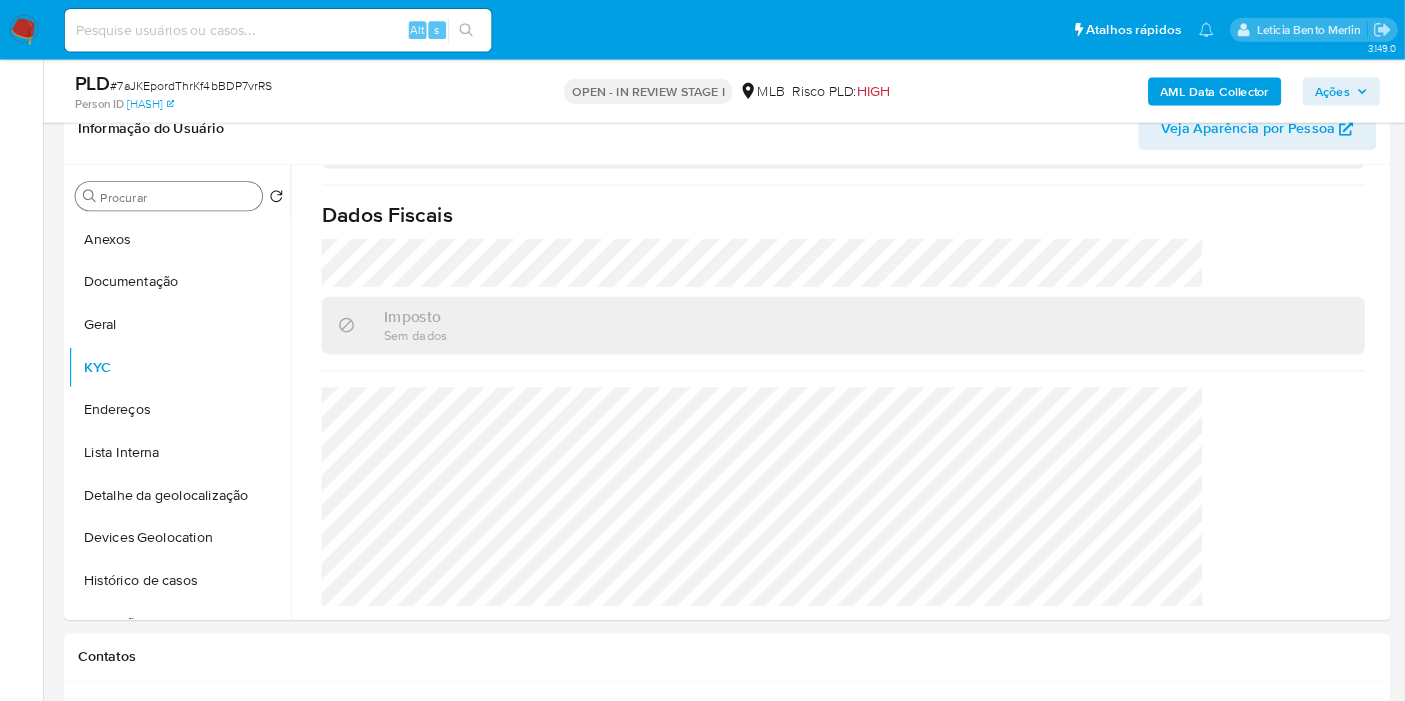scroll, scrollTop: 333, scrollLeft: 0, axis: vertical 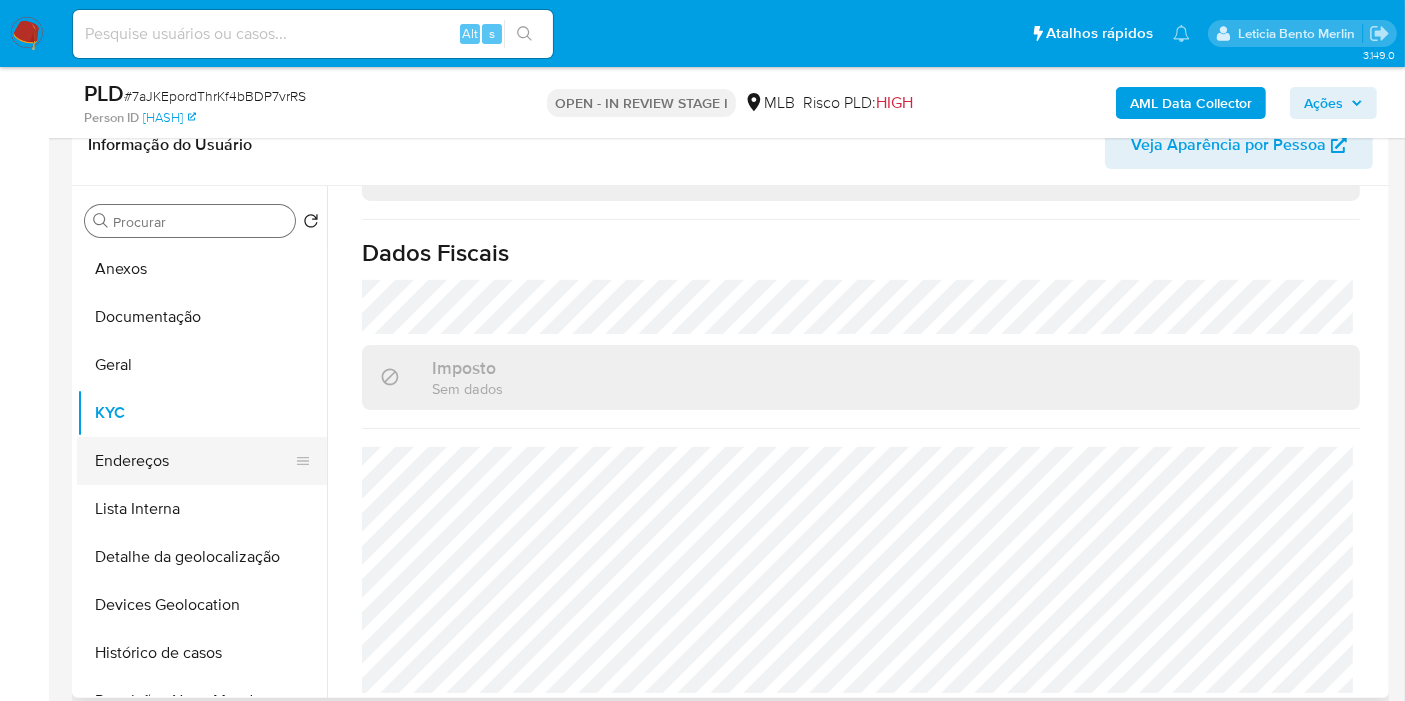 click on "Endereços" at bounding box center (194, 461) 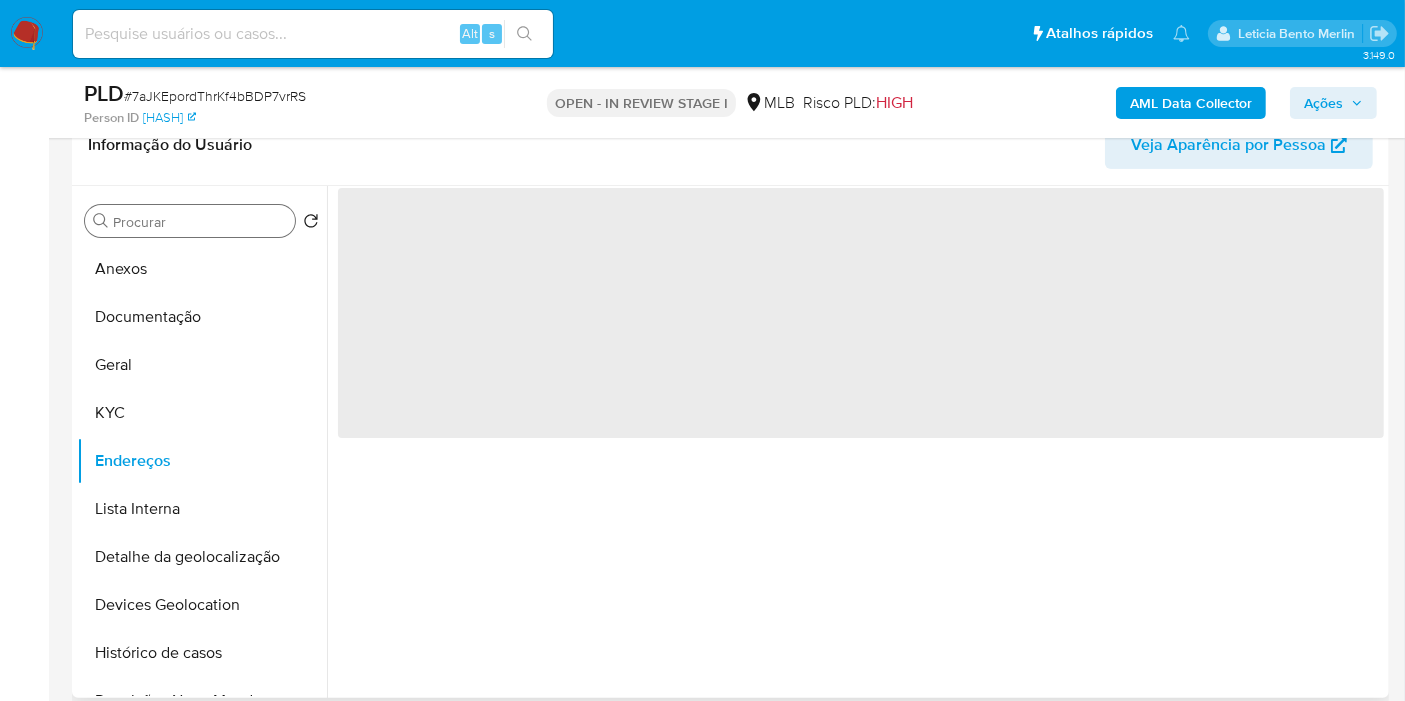 scroll, scrollTop: 0, scrollLeft: 0, axis: both 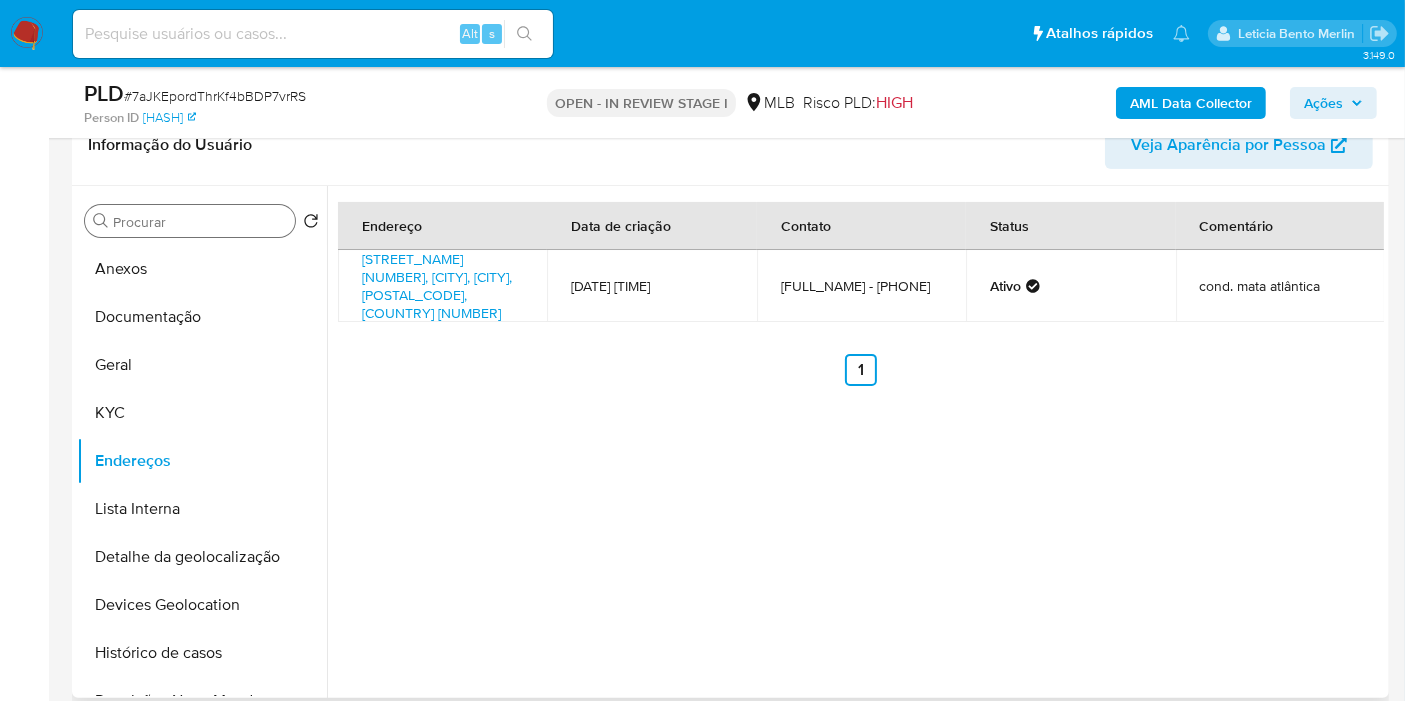 type 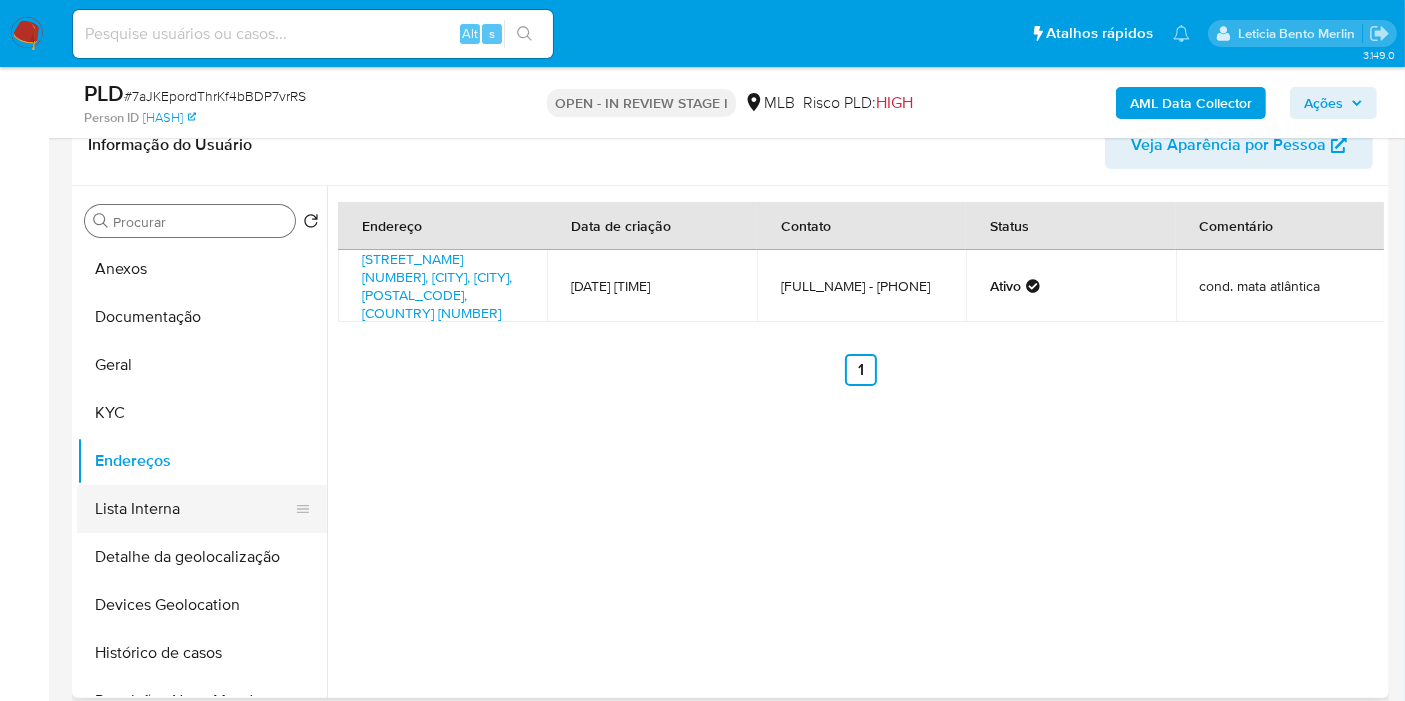 click on "Lista Interna" at bounding box center (194, 509) 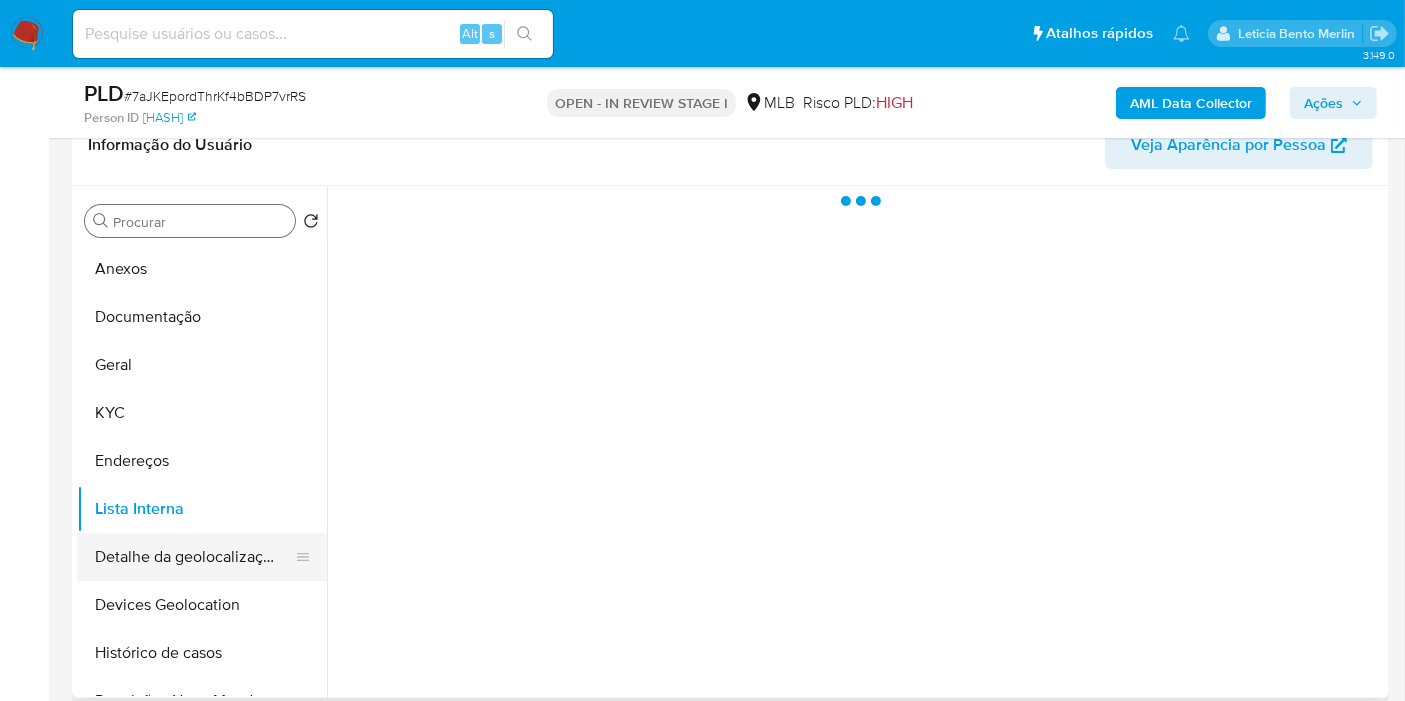 click on "Detalhe da geolocalização" at bounding box center [194, 557] 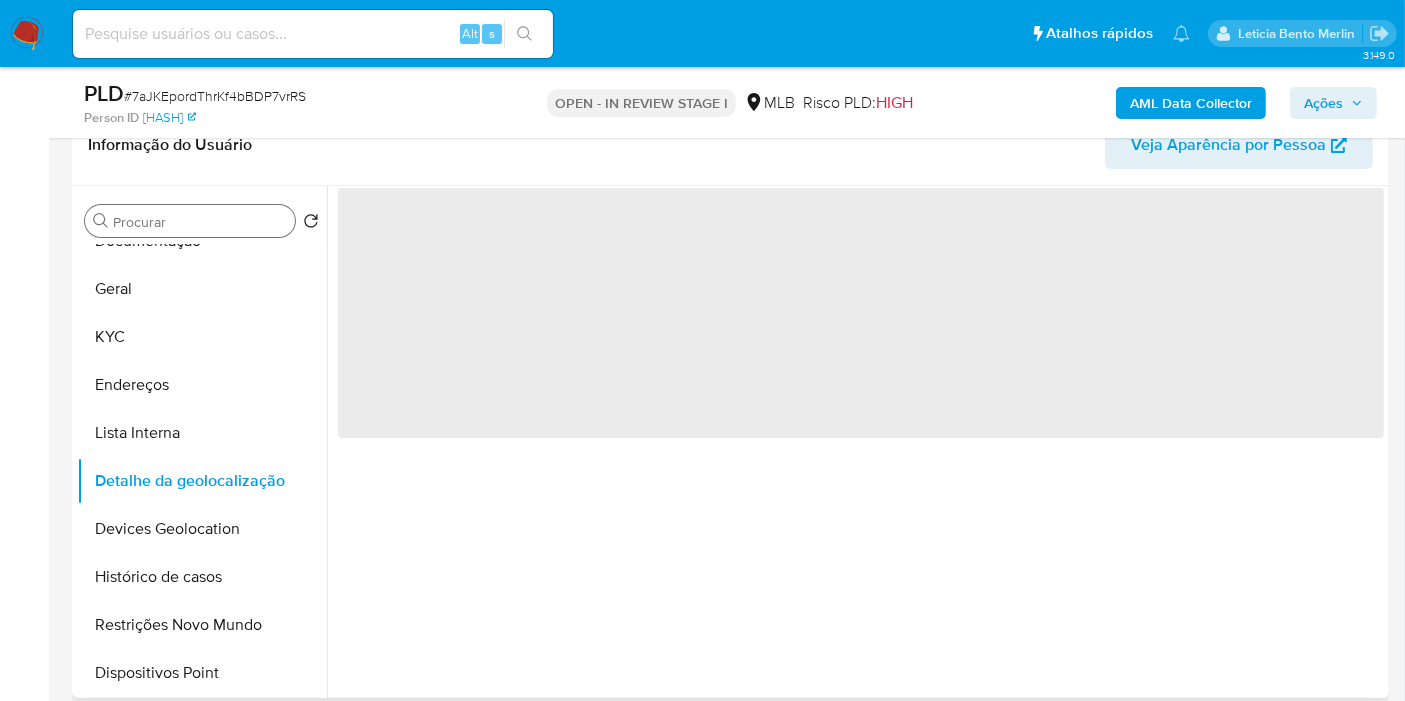 scroll, scrollTop: 111, scrollLeft: 0, axis: vertical 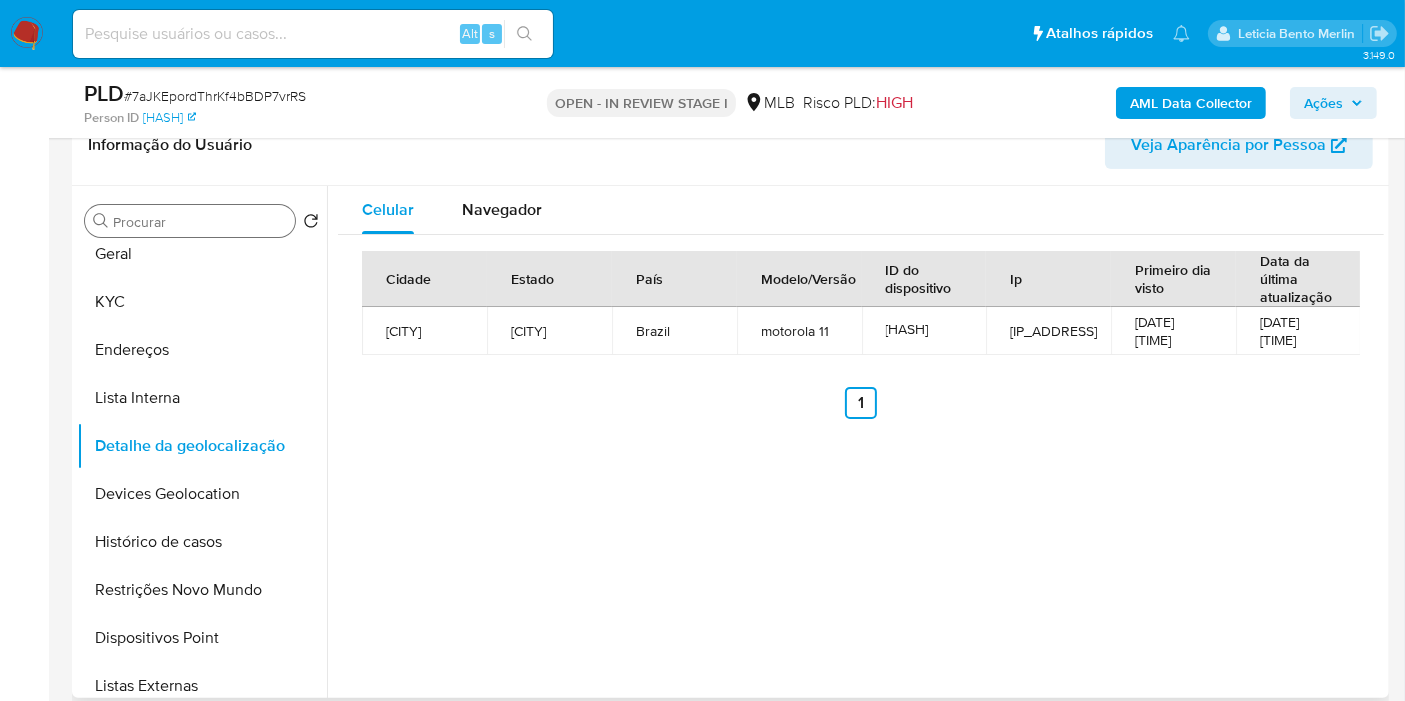 type 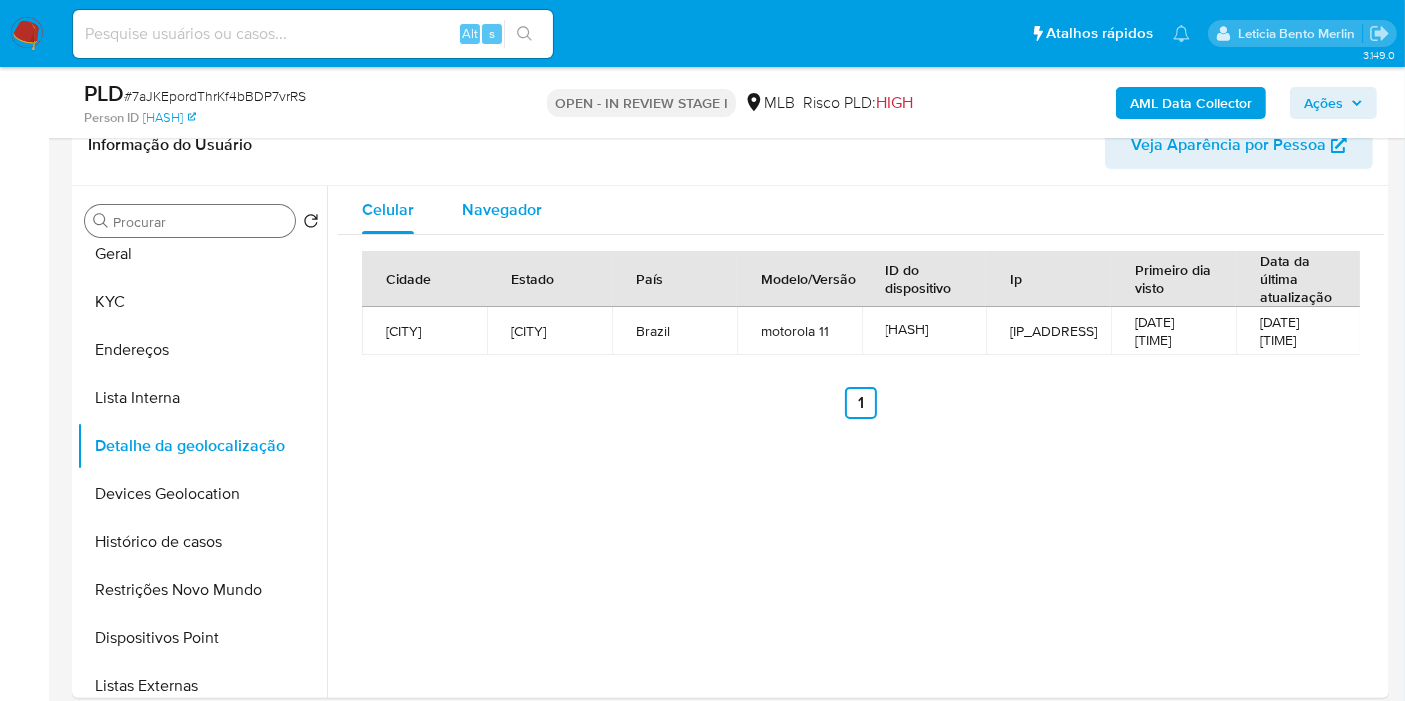 click on "Navegador" at bounding box center [502, 210] 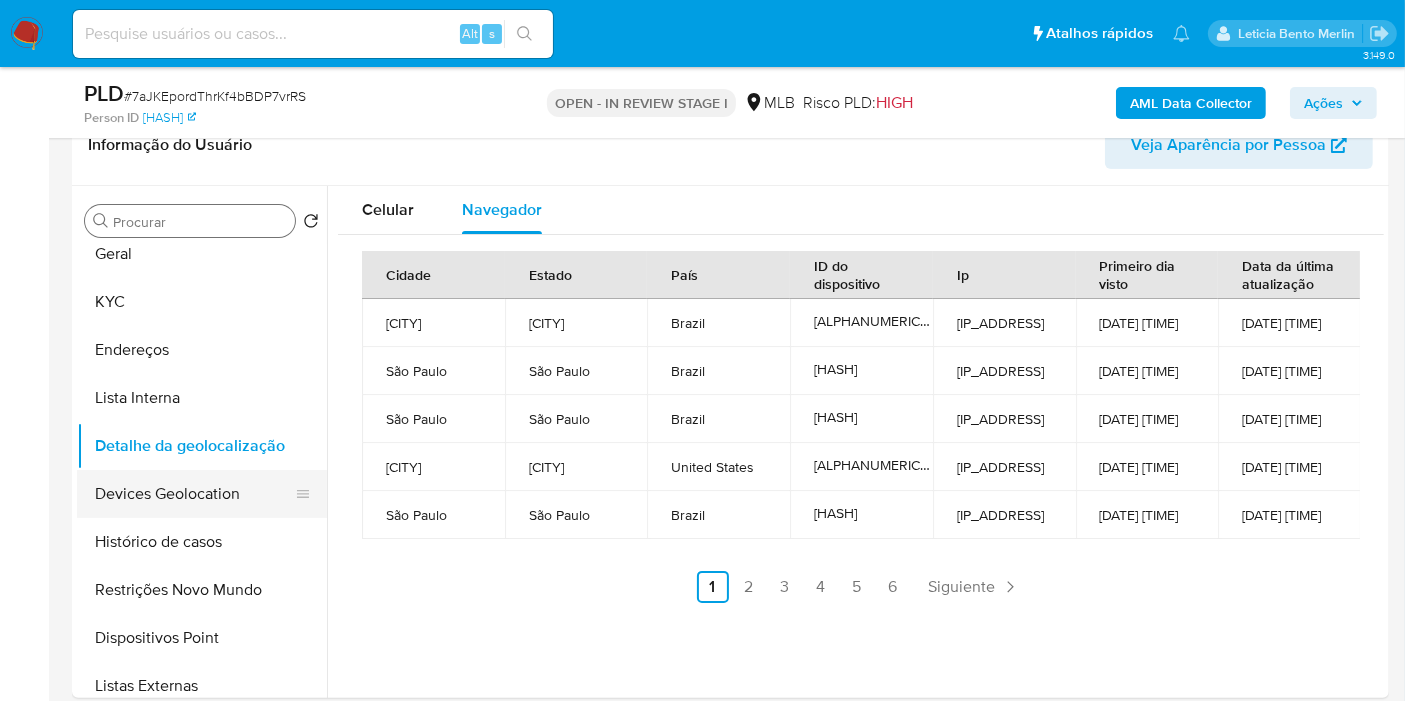 click on "Devices Geolocation" at bounding box center (194, 494) 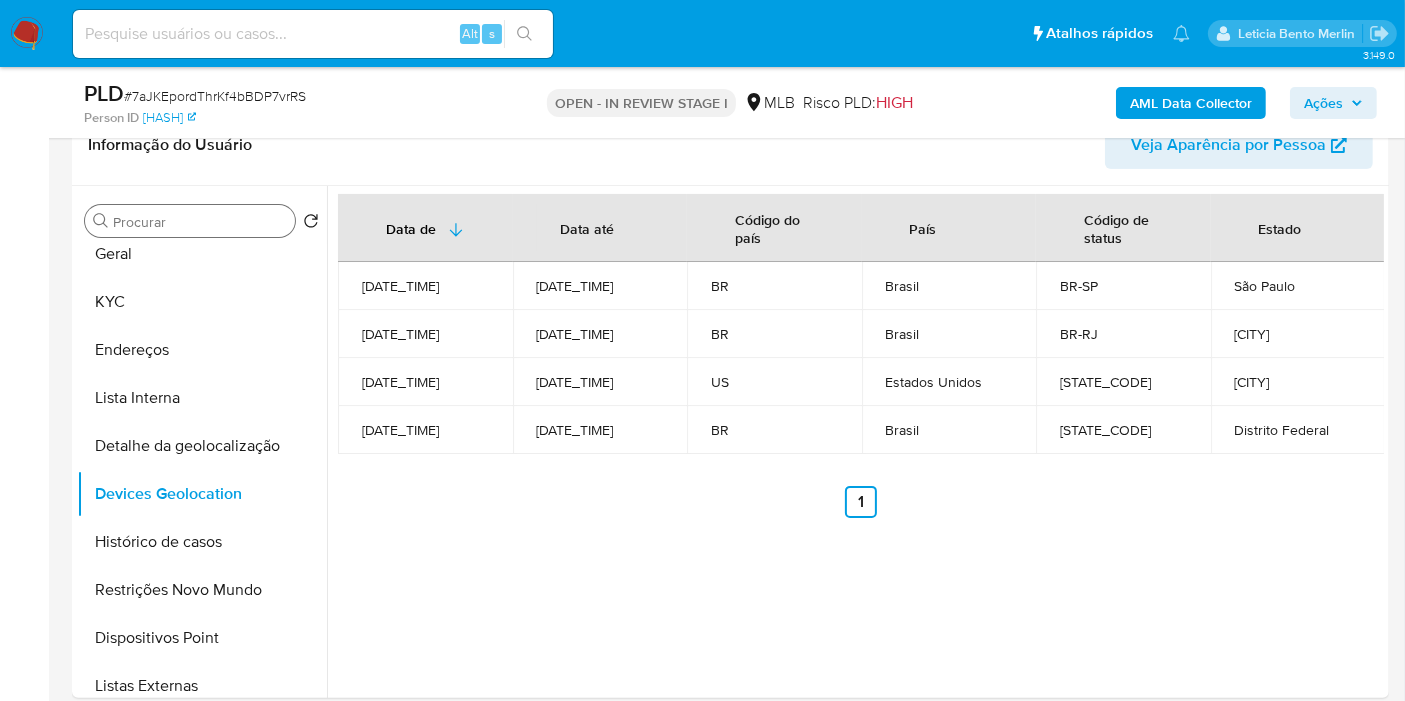 type 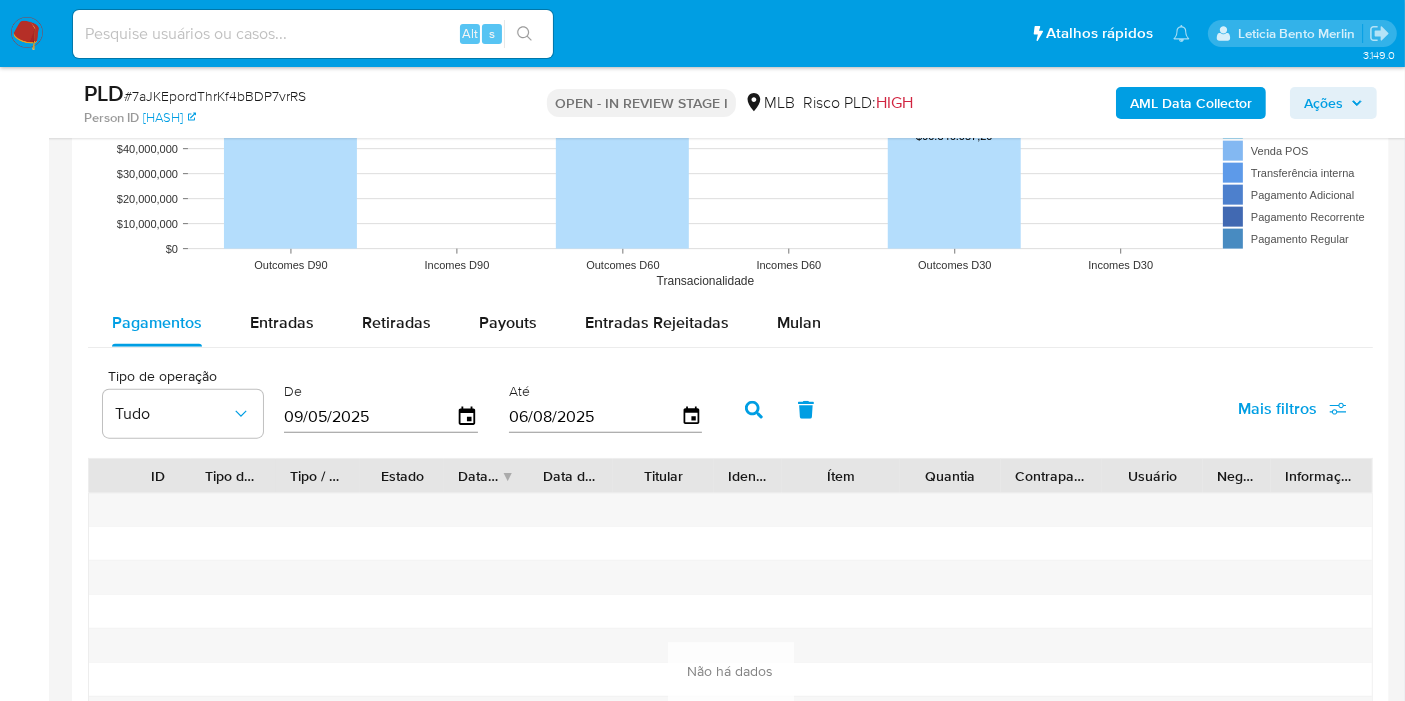 scroll, scrollTop: 2111, scrollLeft: 0, axis: vertical 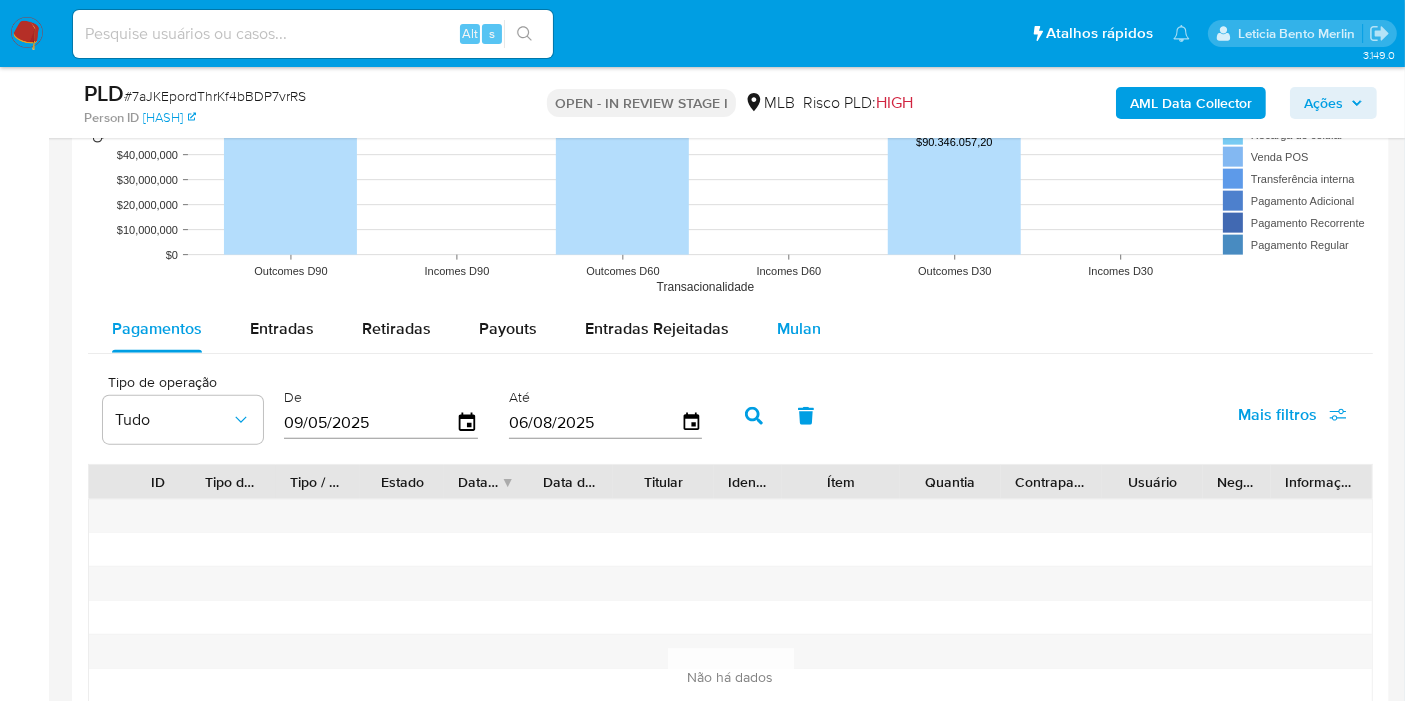 click on "Mulan" at bounding box center (799, 328) 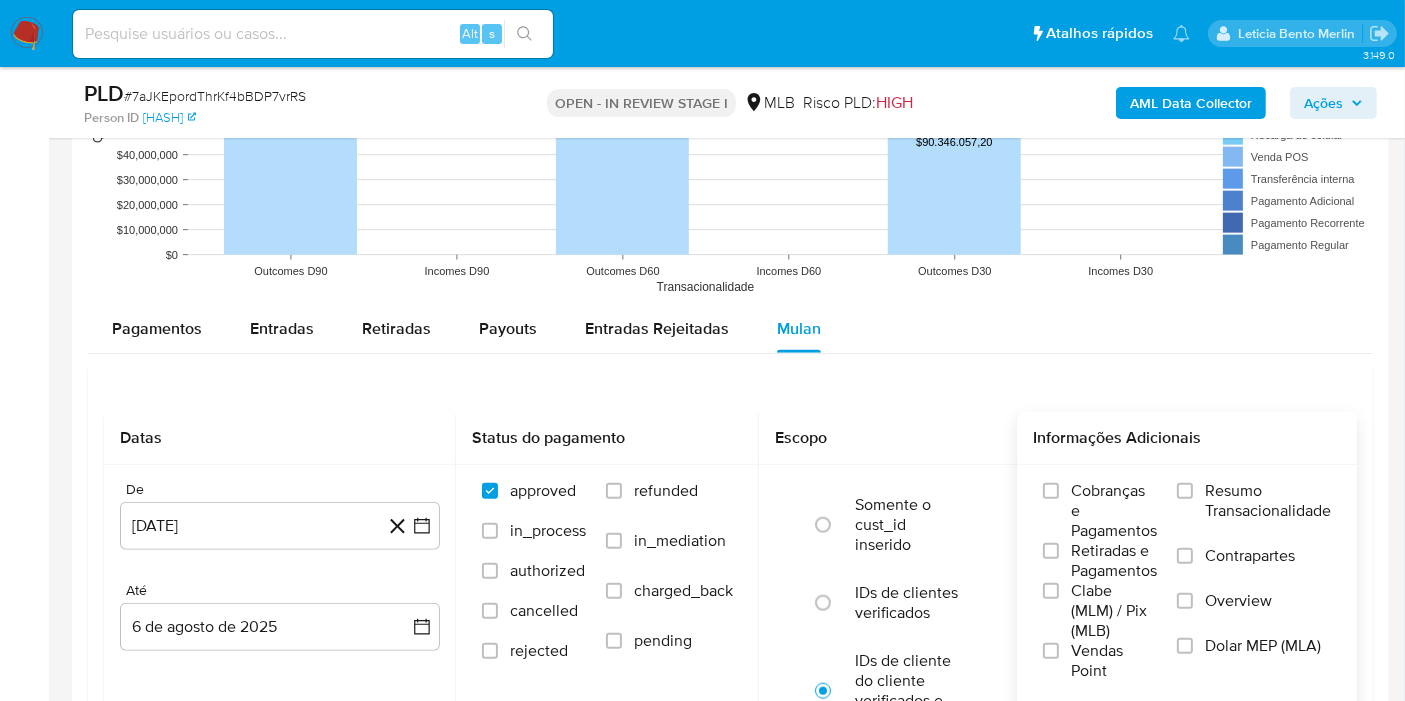 click on "Resumo Transacionalidade" at bounding box center [1268, 501] 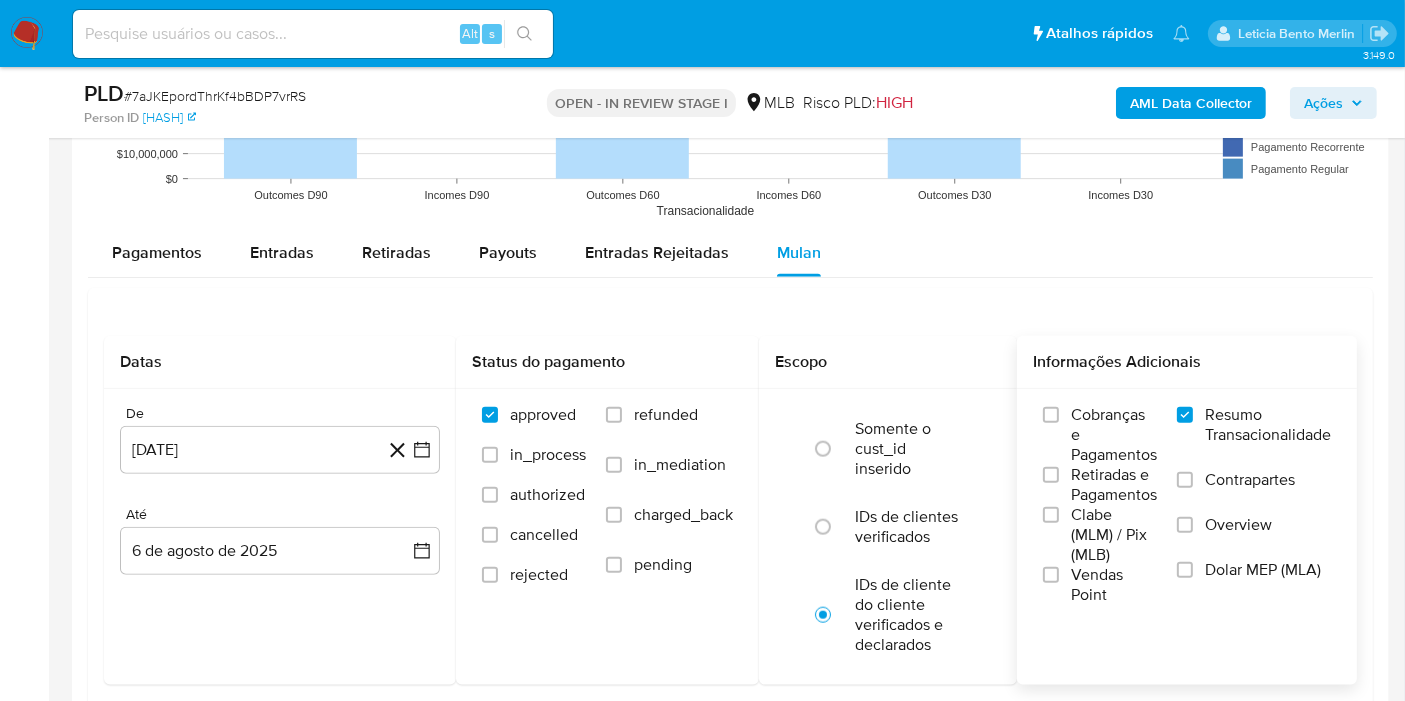 scroll, scrollTop: 2222, scrollLeft: 0, axis: vertical 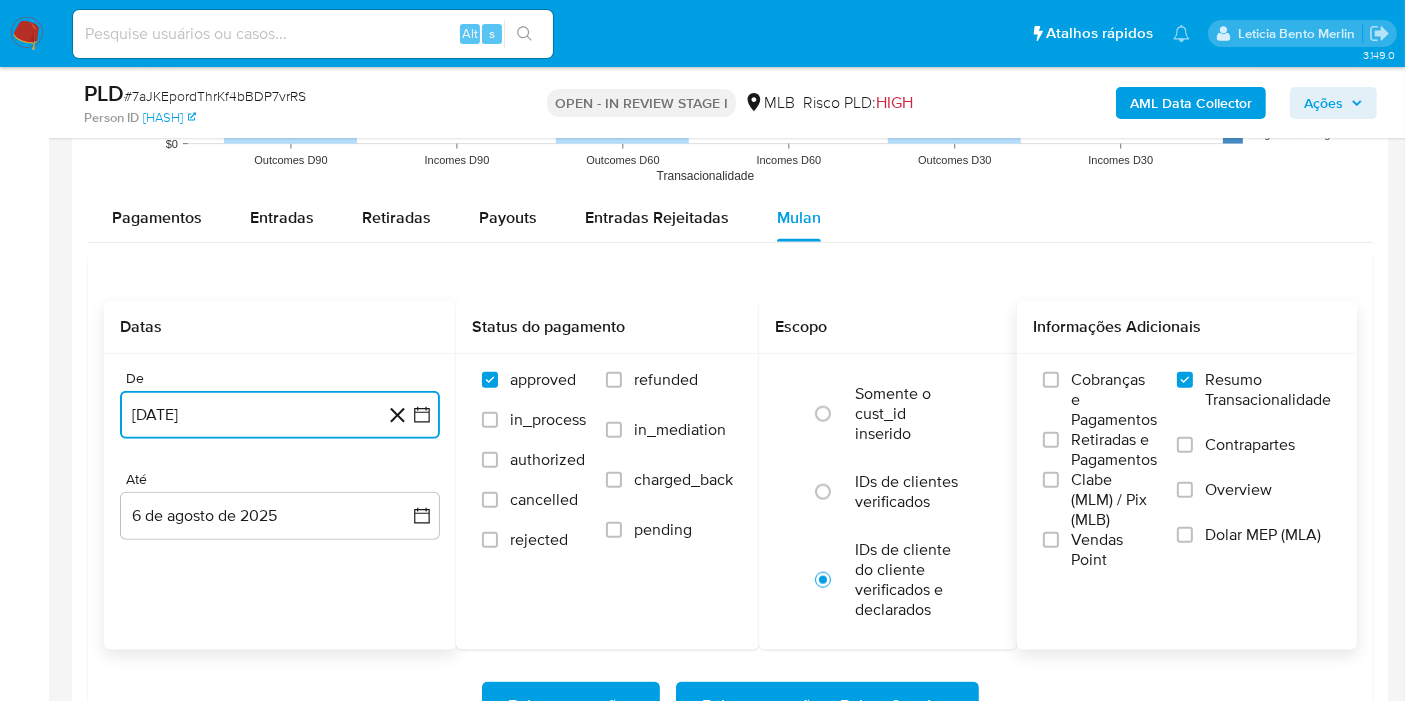 click 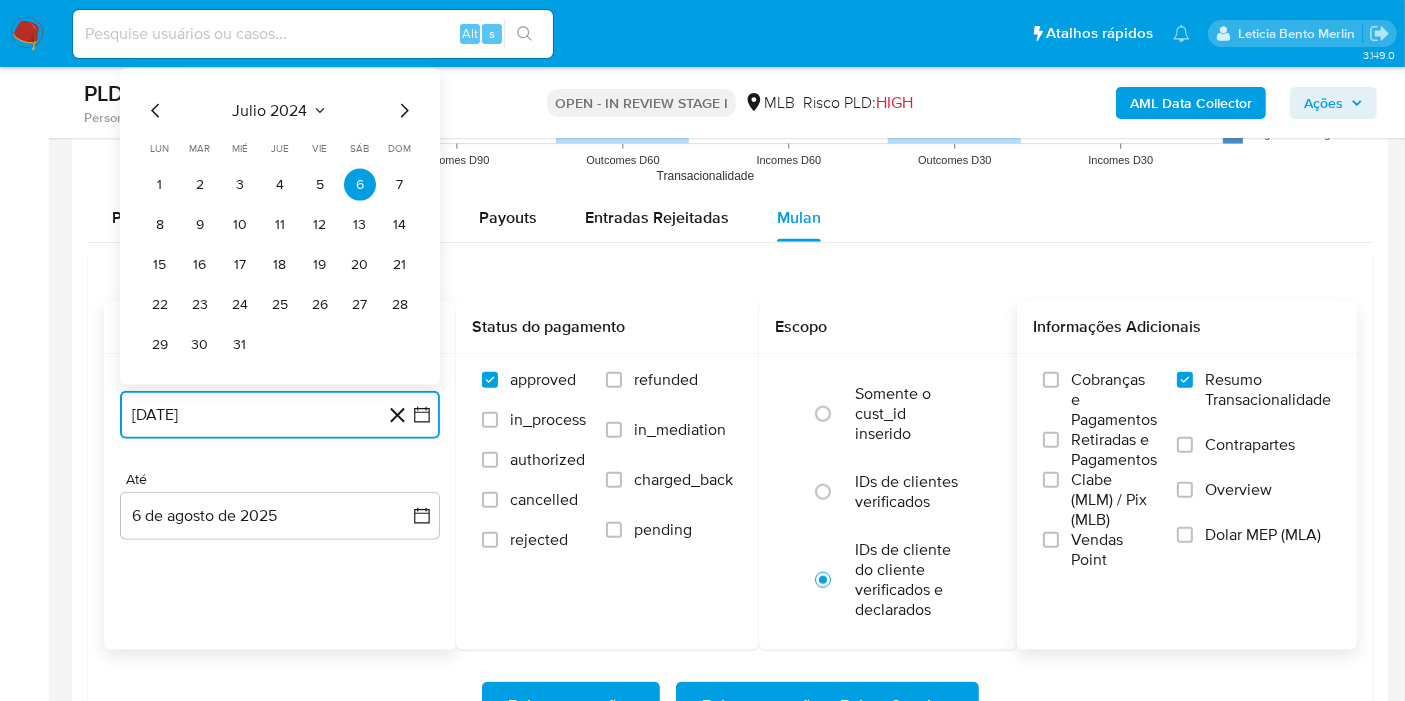 click on "julio 2024" at bounding box center [270, 110] 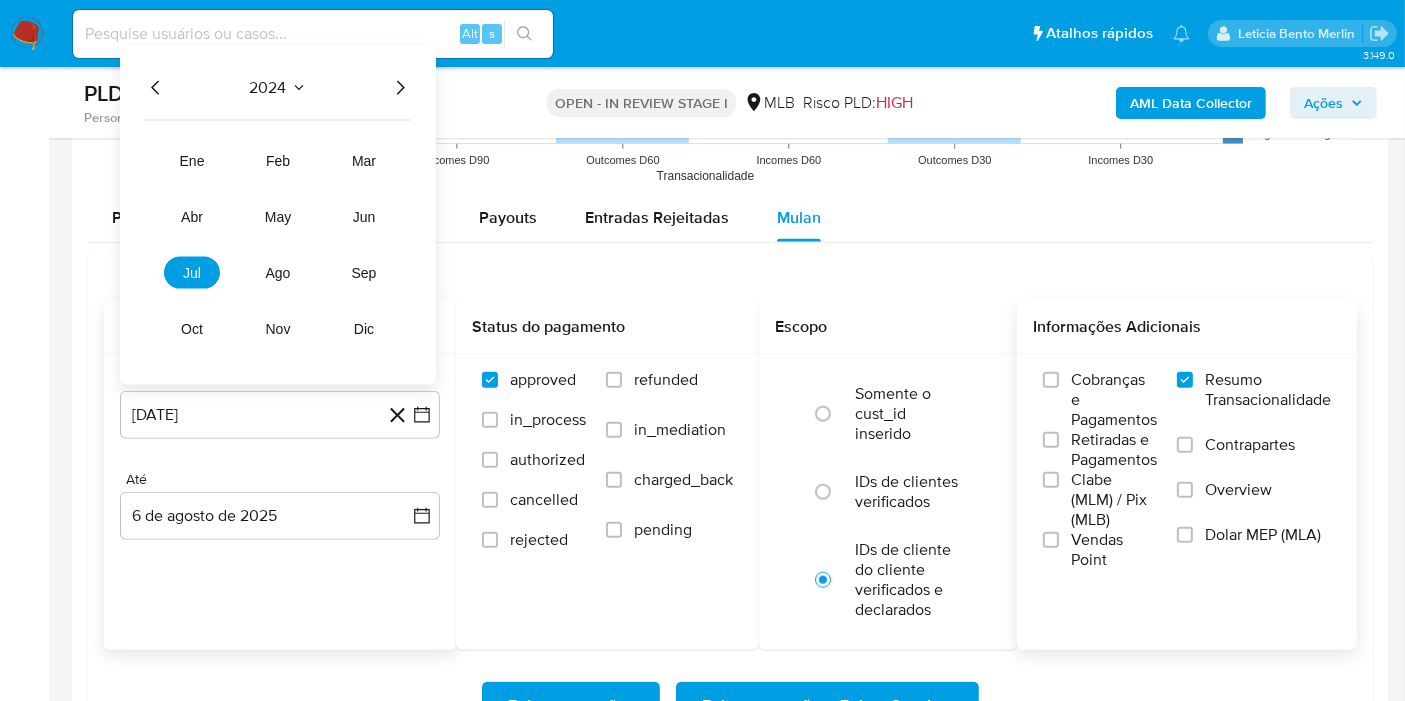 click 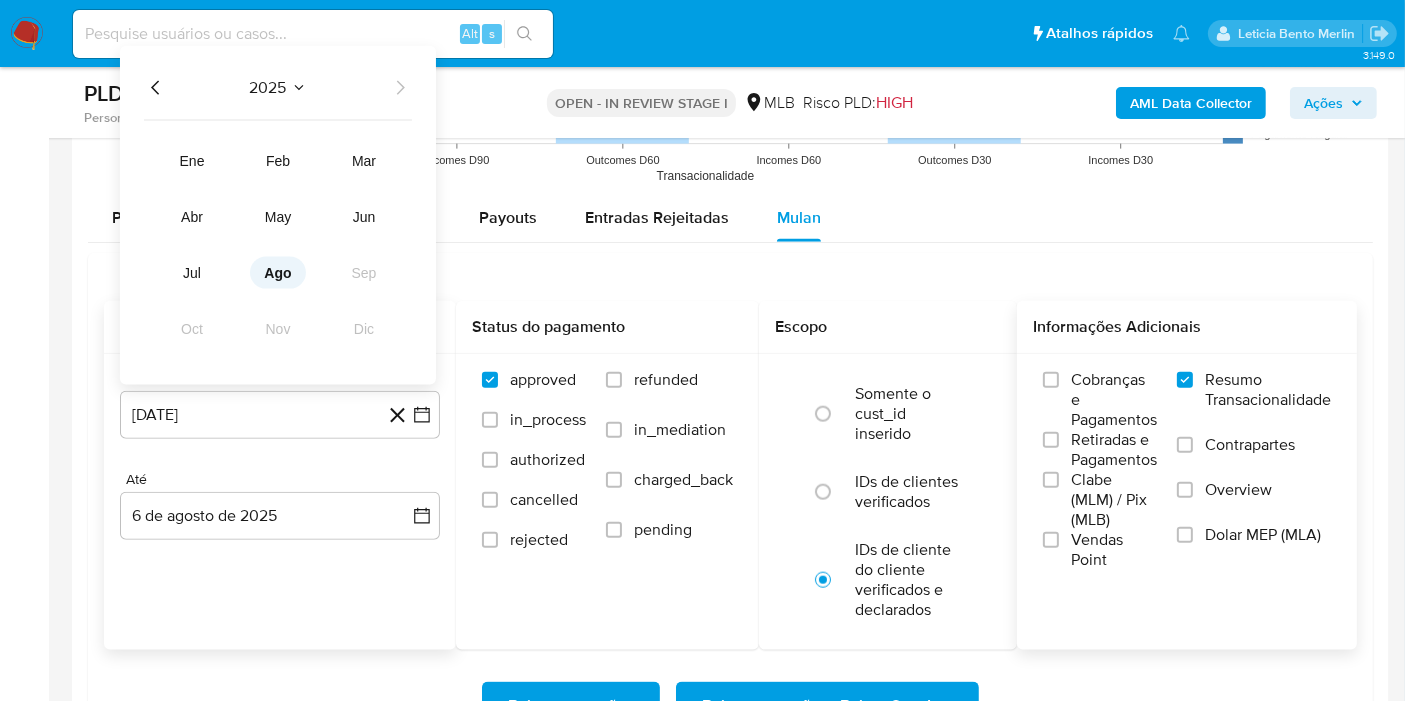click on "ago" at bounding box center [277, 272] 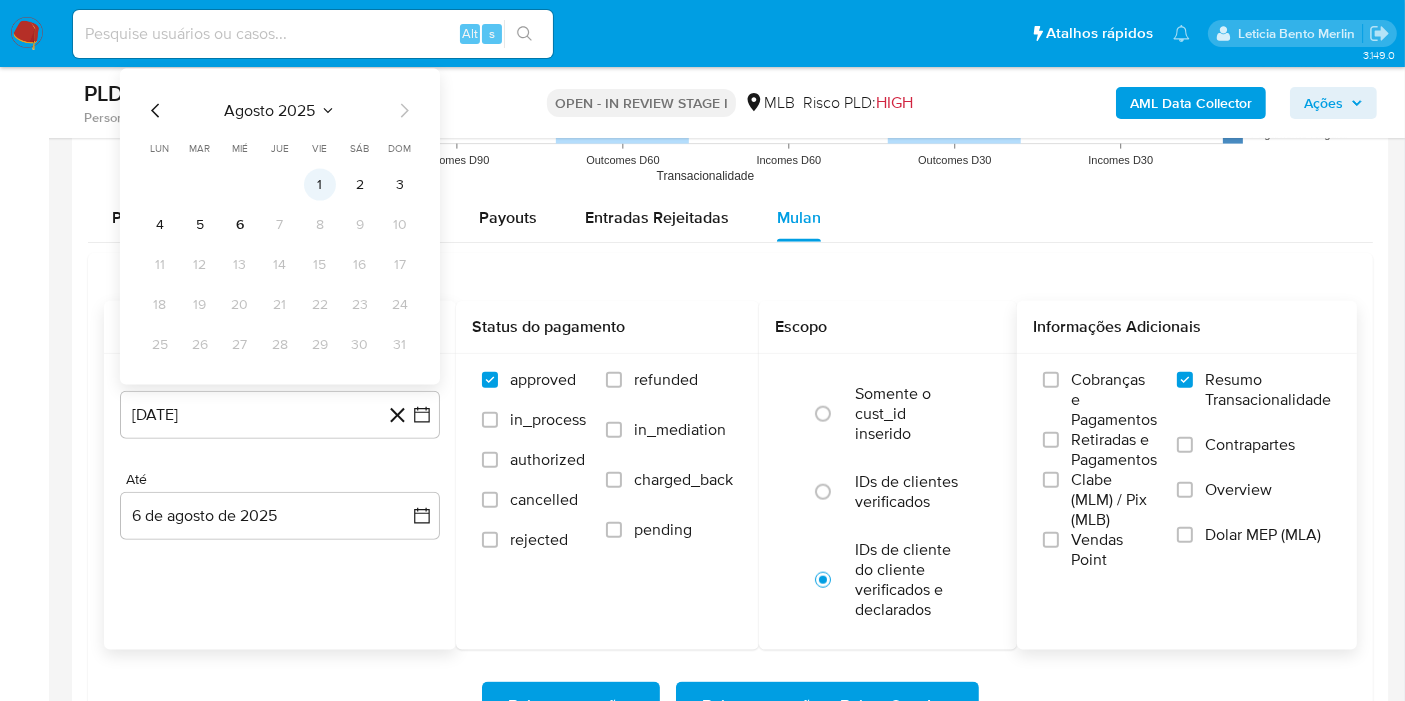 click on "1" at bounding box center (320, 184) 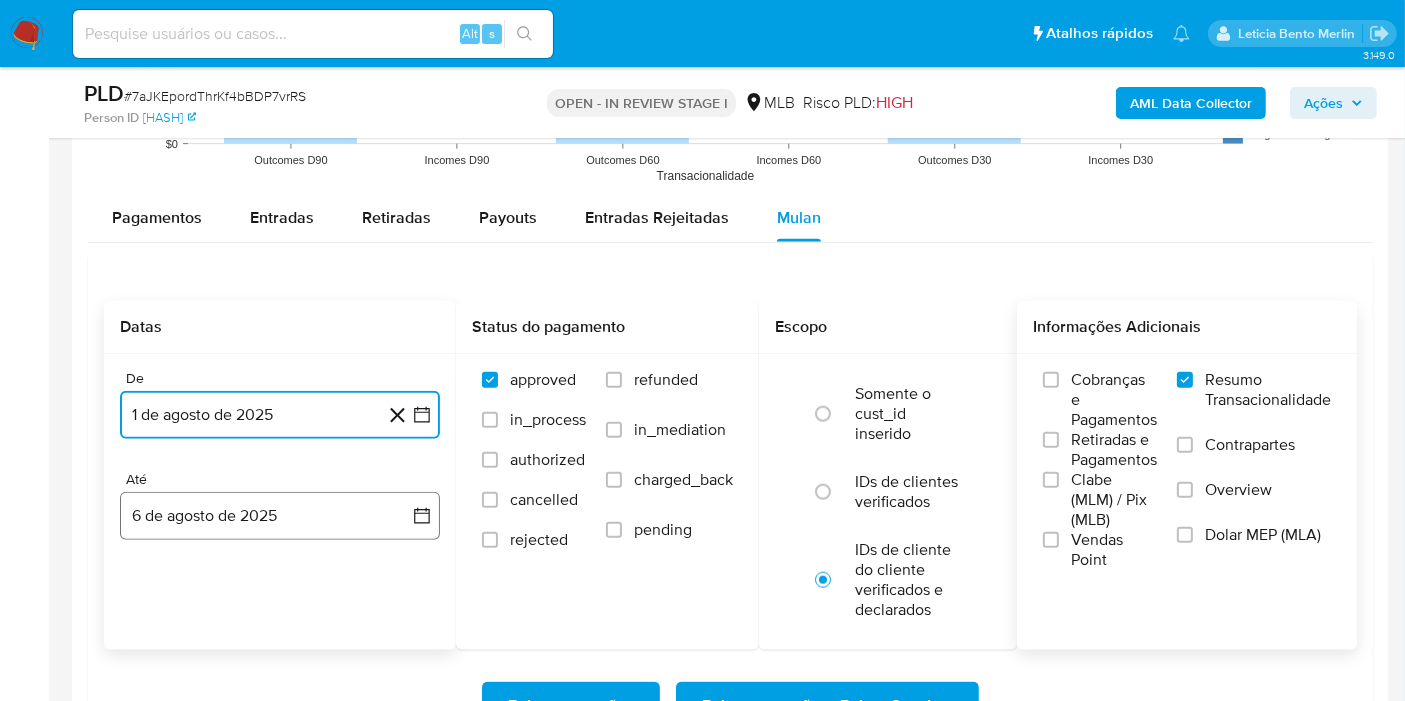 click on "6 de agosto de 2025" at bounding box center (280, 516) 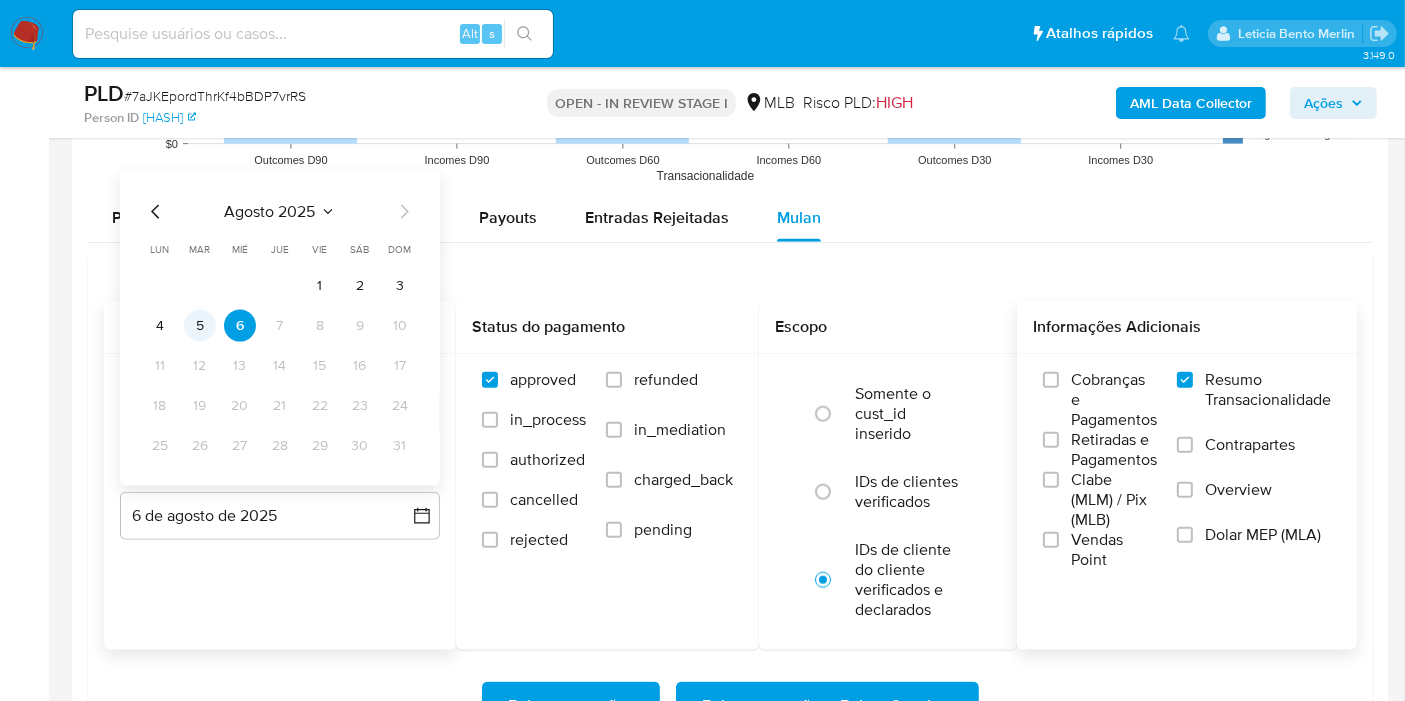 click on "5" at bounding box center (200, 325) 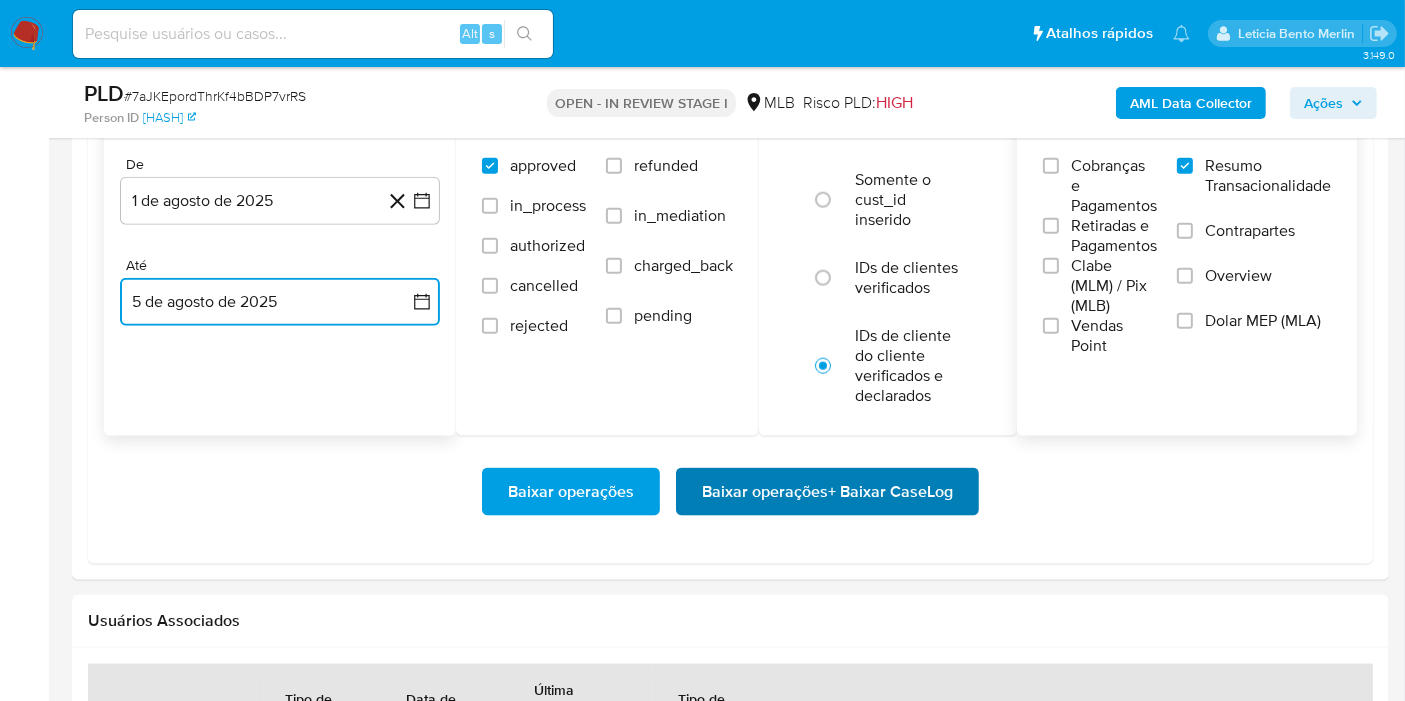 scroll, scrollTop: 2444, scrollLeft: 0, axis: vertical 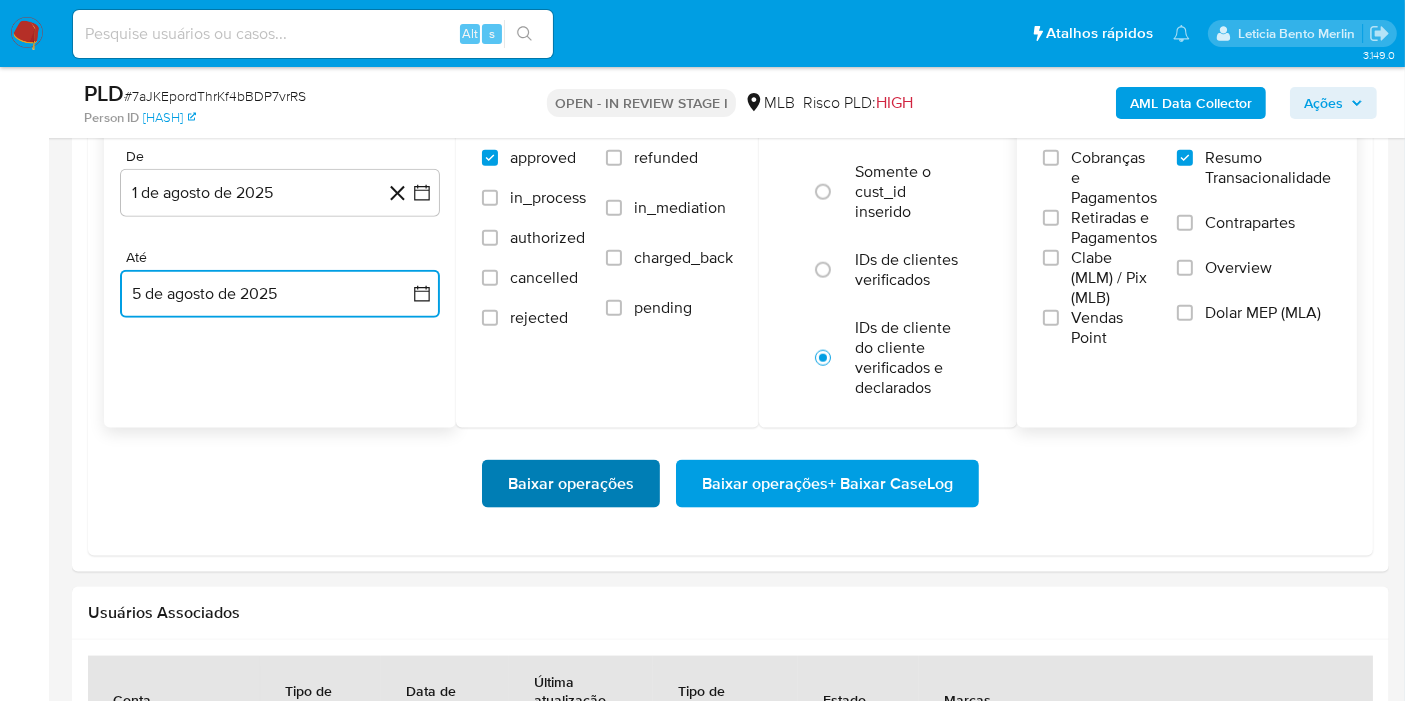click on "Baixar operações" at bounding box center [571, 484] 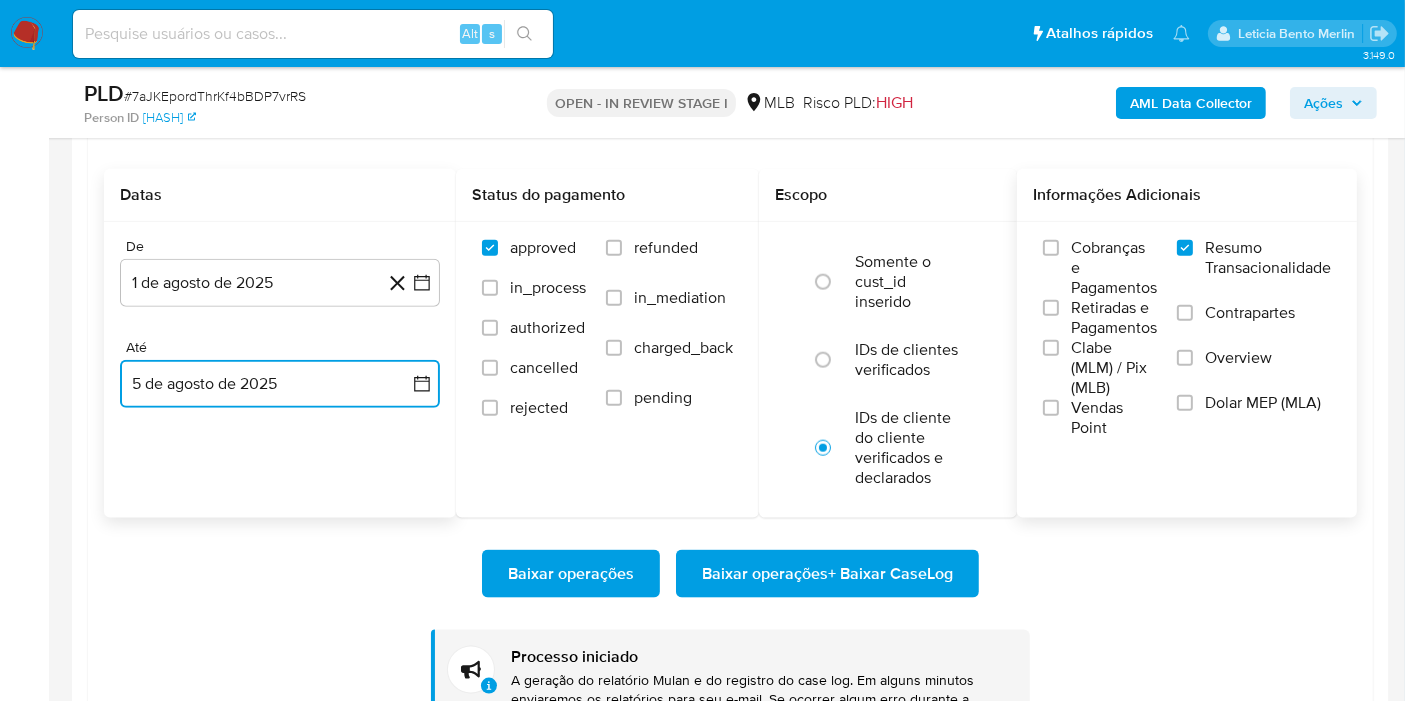 scroll, scrollTop: 2222, scrollLeft: 0, axis: vertical 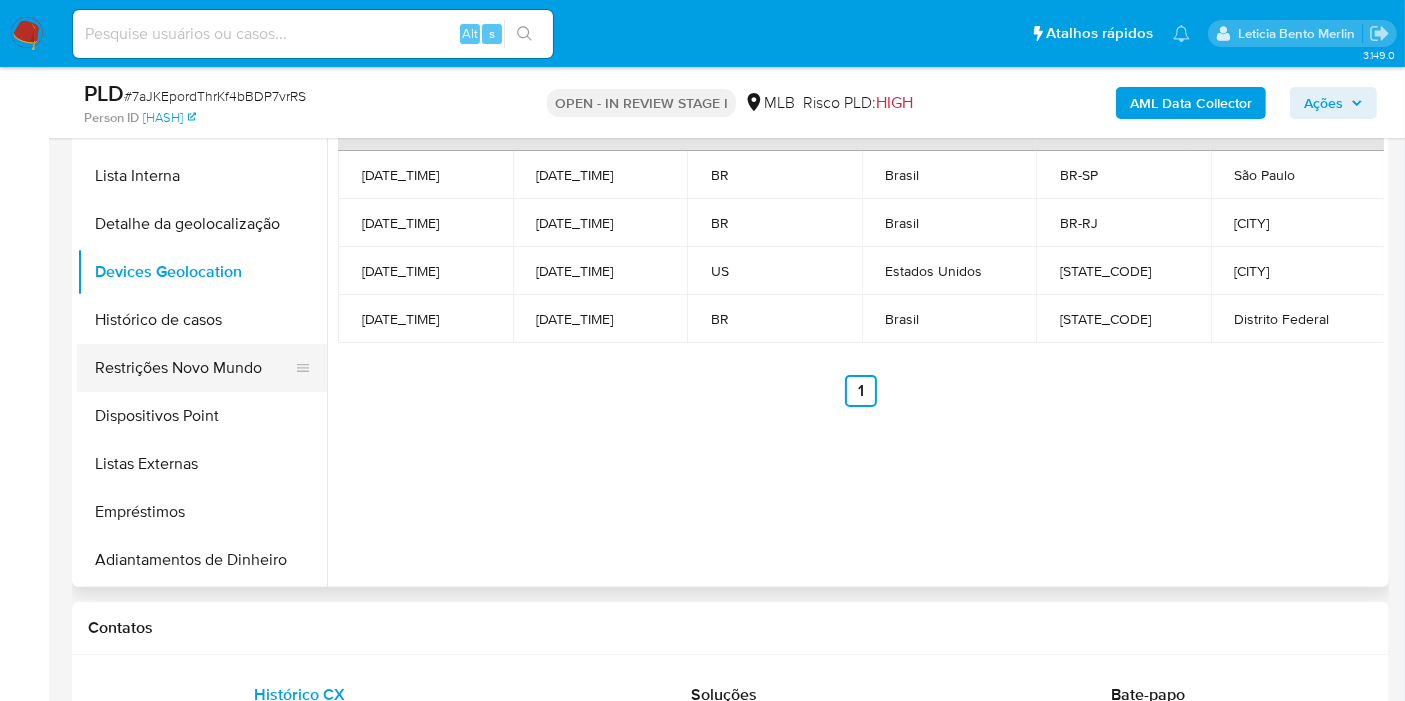 click on "Restrições Novo Mundo" at bounding box center [194, 368] 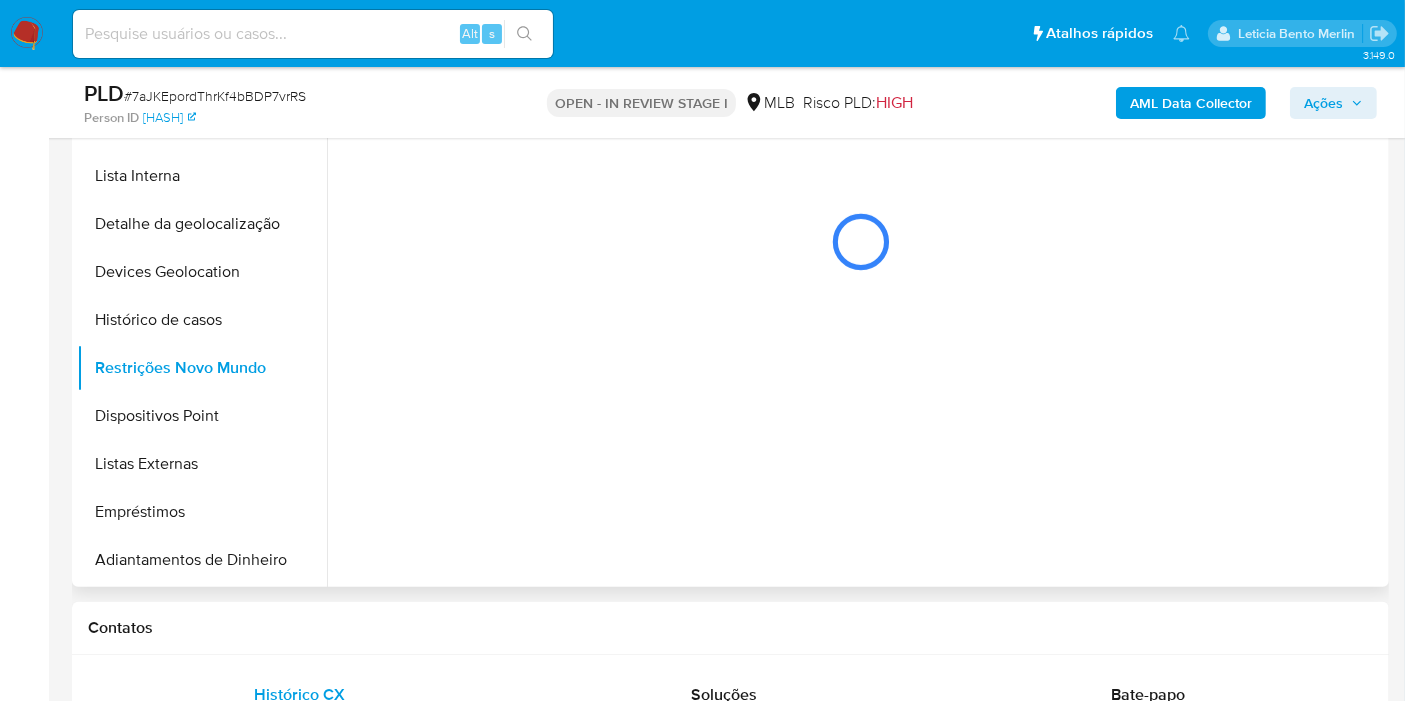 scroll, scrollTop: 111, scrollLeft: 0, axis: vertical 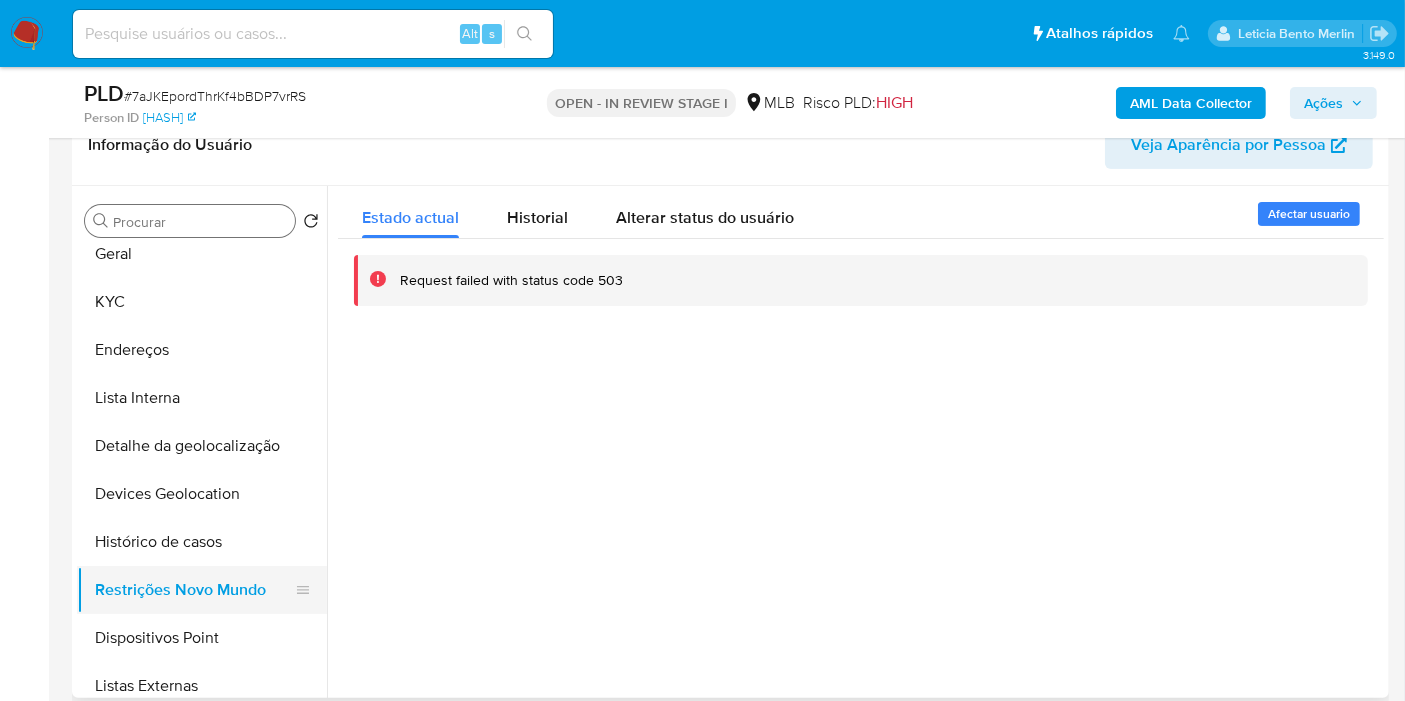 click on "Restrições Novo Mundo" at bounding box center (194, 590) 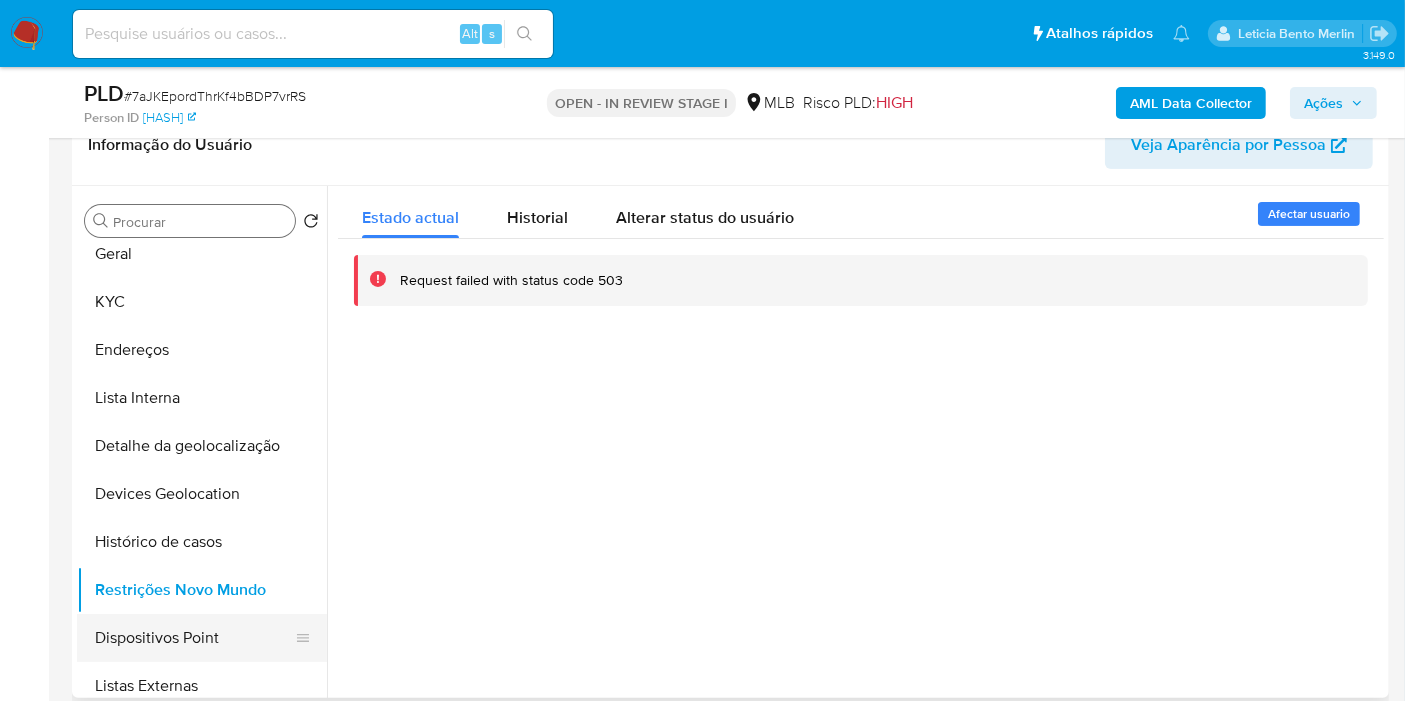 click on "Dispositivos Point" at bounding box center [194, 638] 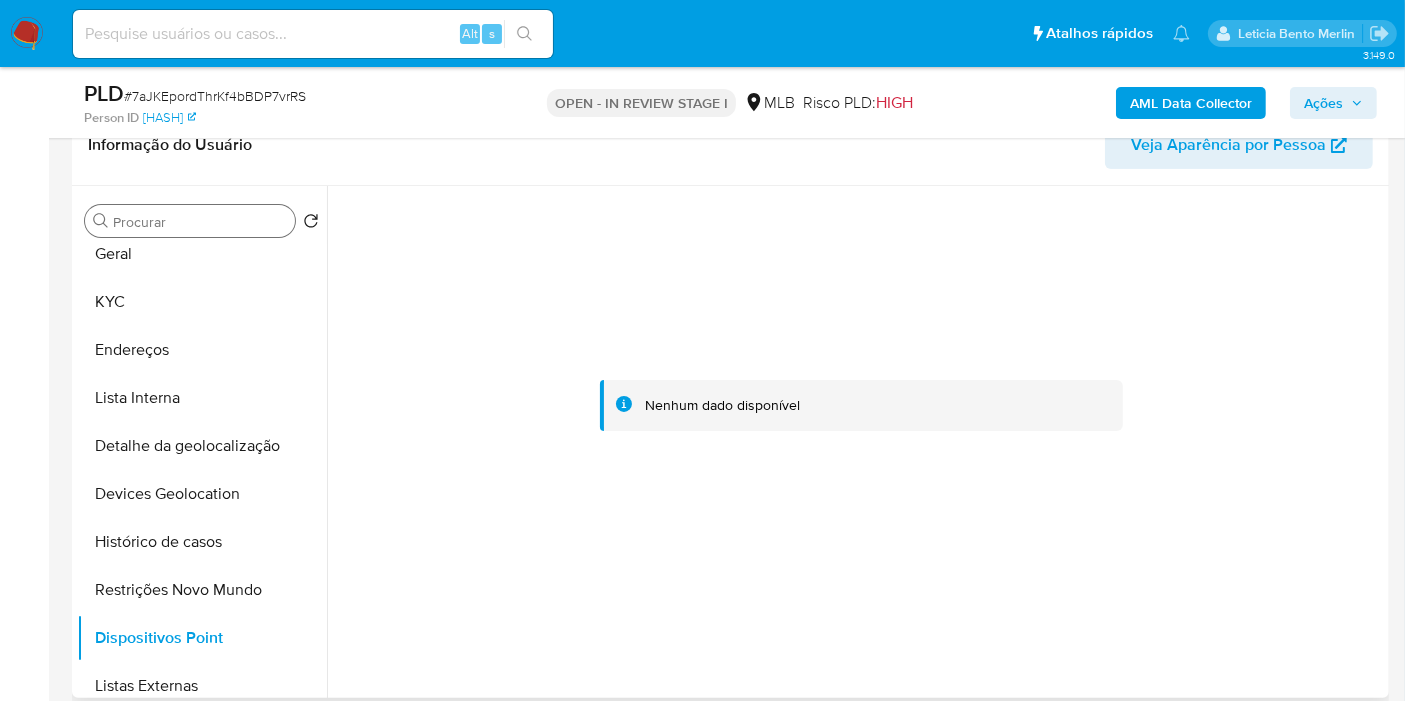 type 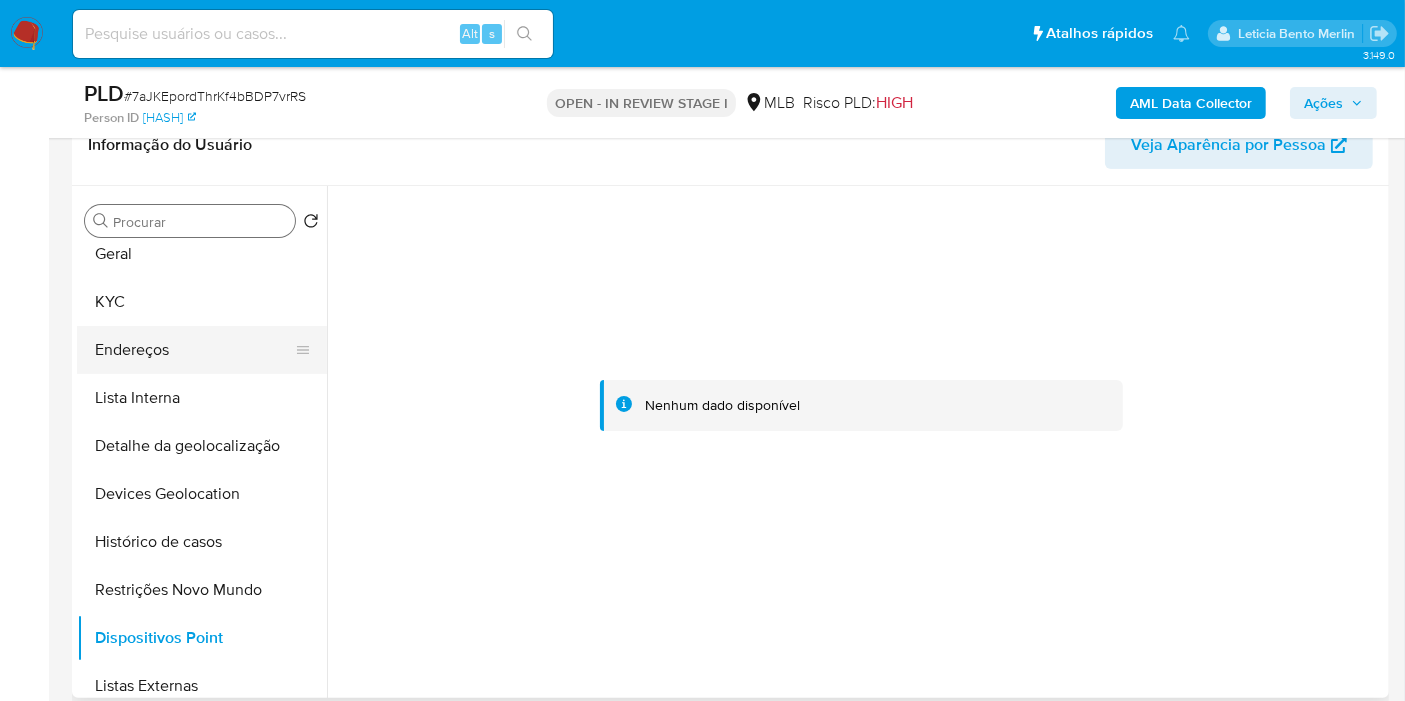 click on "Endereços" at bounding box center (194, 350) 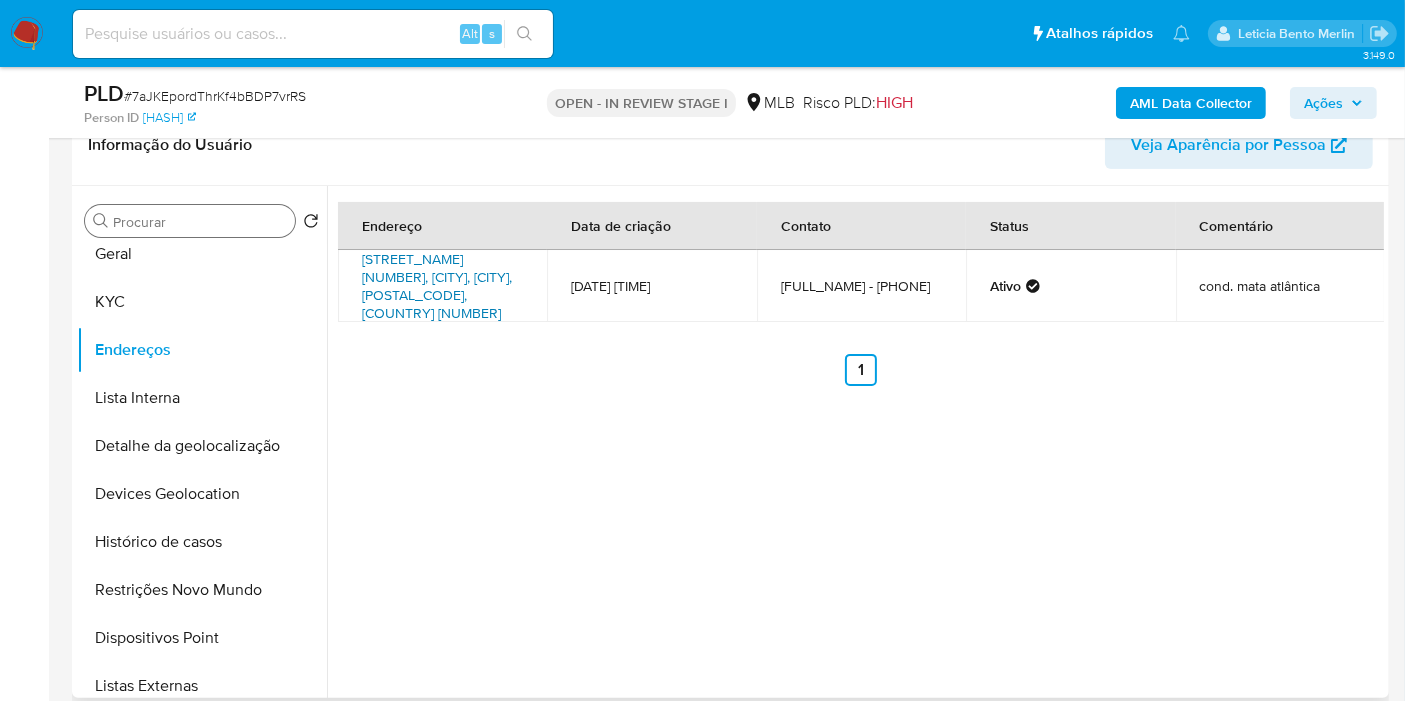 click on "Rua Nilza Mouffron 129, Valença, Rio De Janeiro, 27600676, Brasil 129" at bounding box center (437, 286) 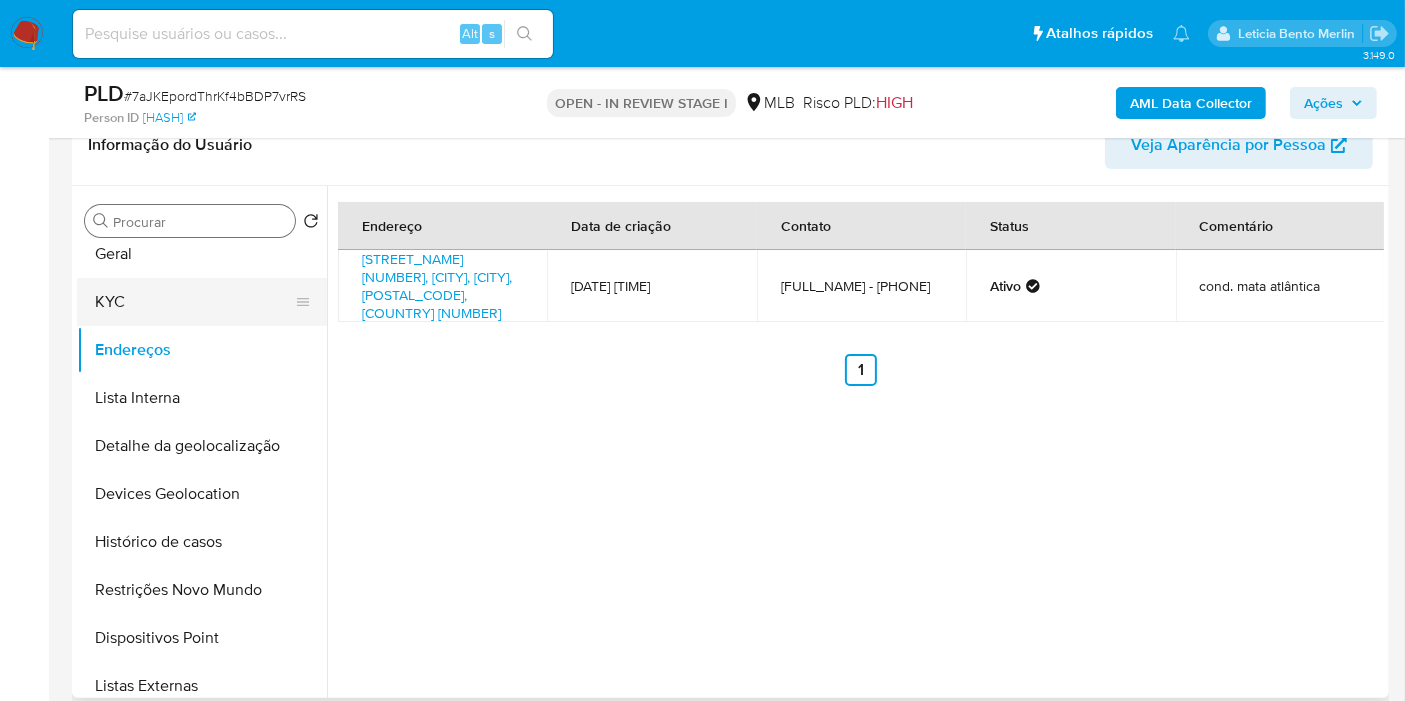 click on "KYC" at bounding box center [194, 302] 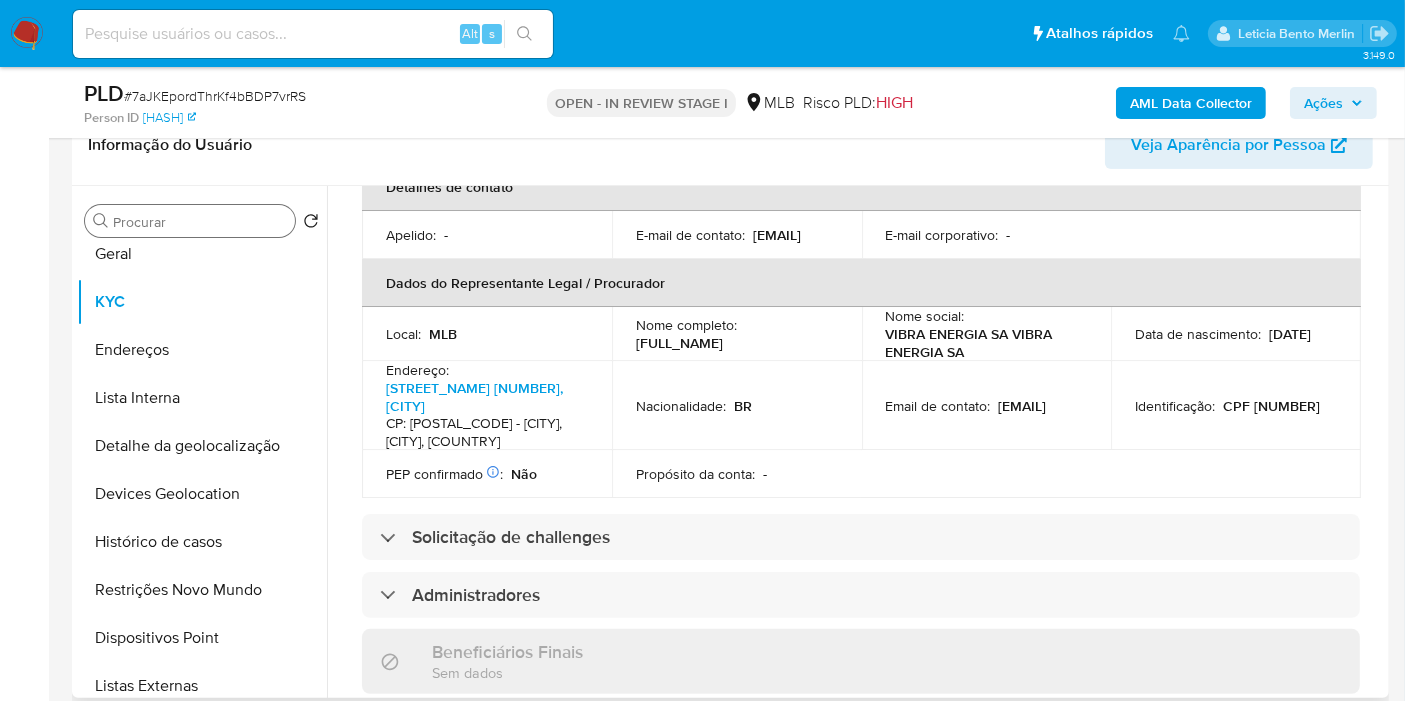 scroll, scrollTop: 1270, scrollLeft: 0, axis: vertical 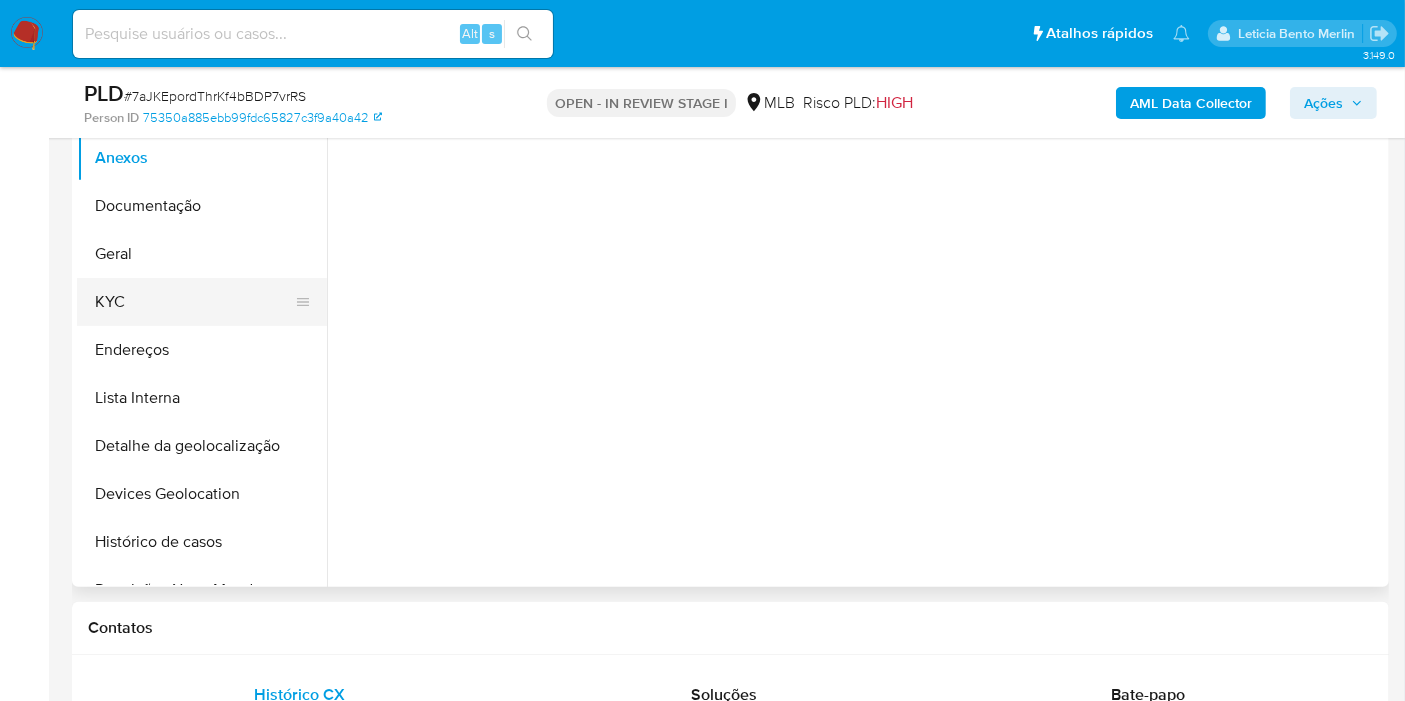 click on "KYC" at bounding box center [194, 302] 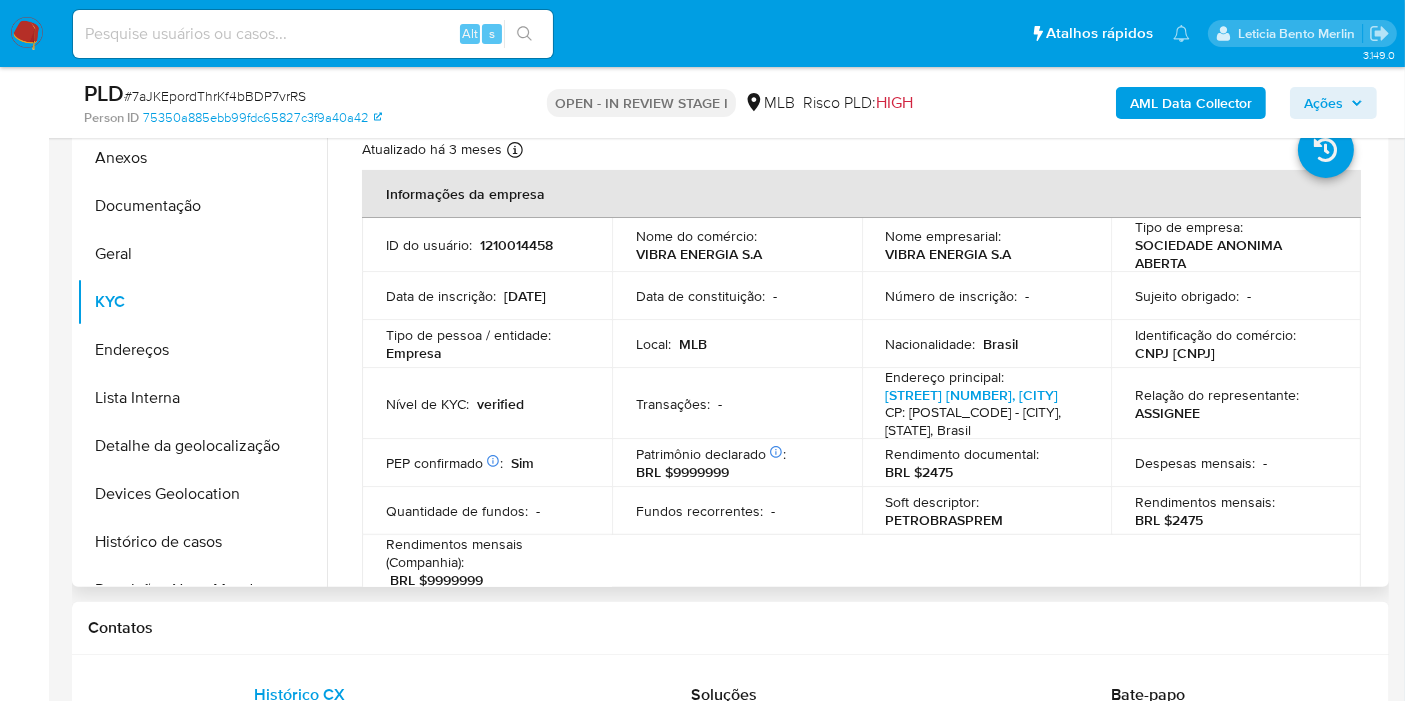 click on "CNPJ [CNPJ]" at bounding box center [1175, 353] 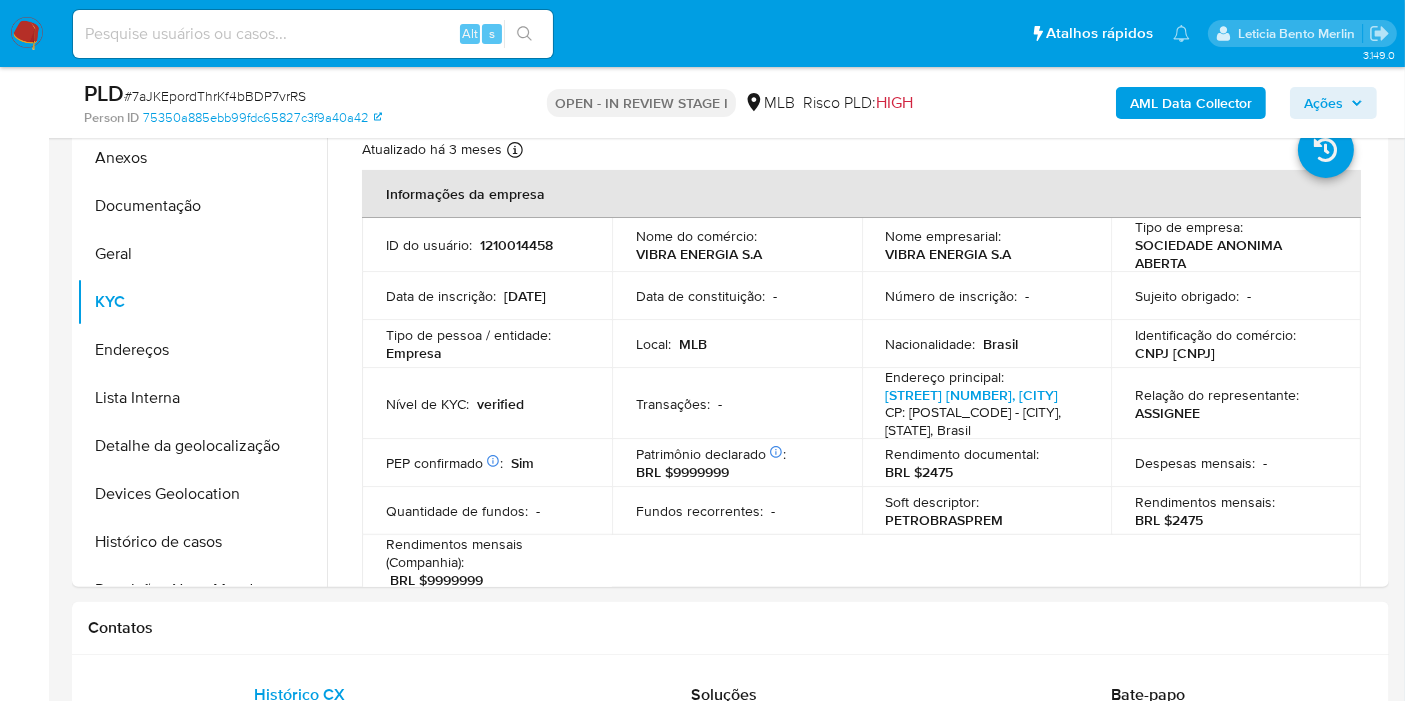 copy on "[NUMBER]" 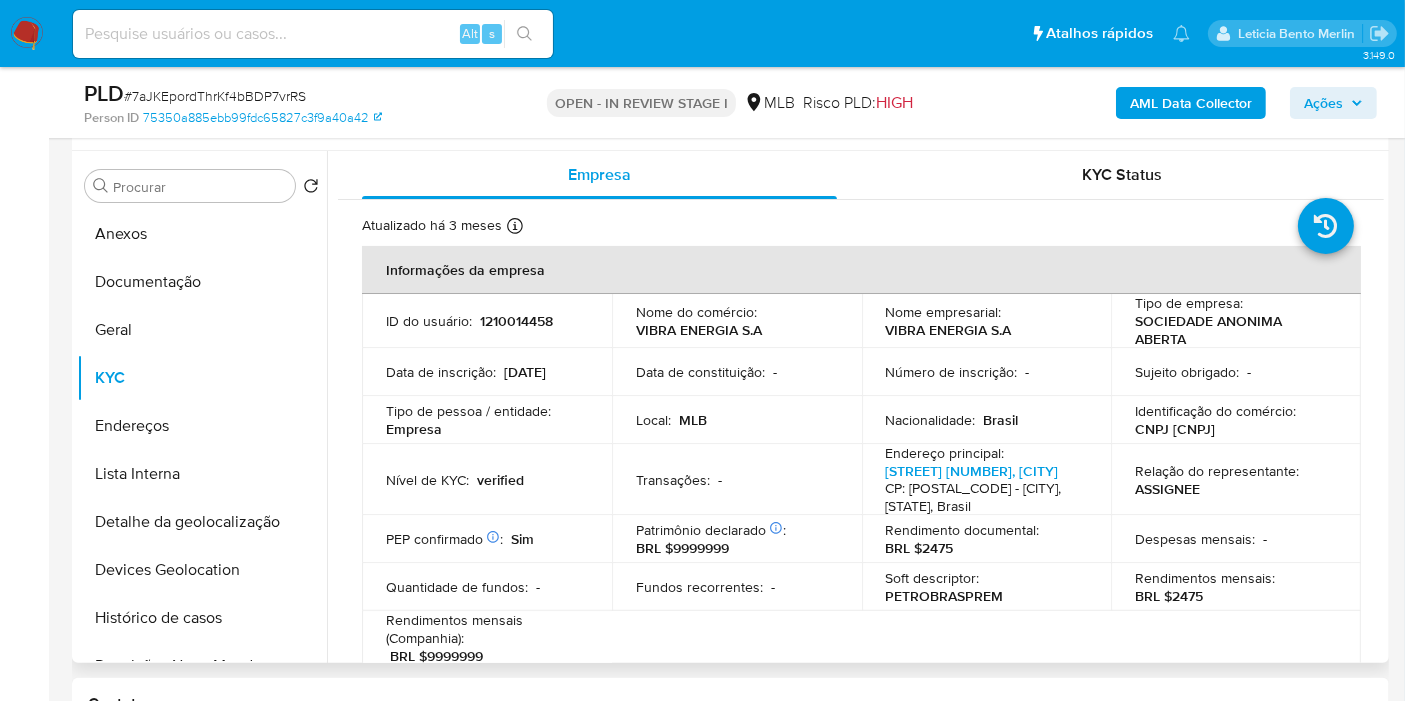 scroll, scrollTop: 333, scrollLeft: 0, axis: vertical 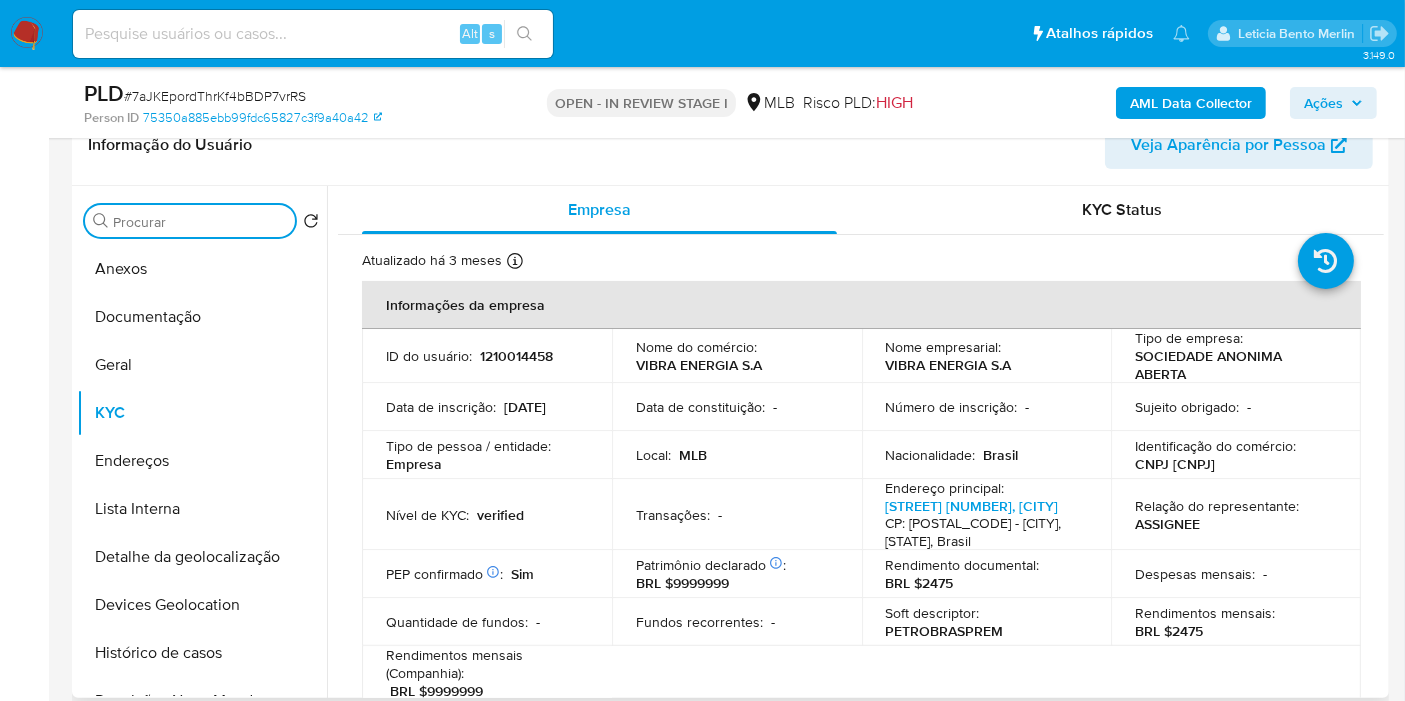 click on "Procurar" at bounding box center [200, 222] 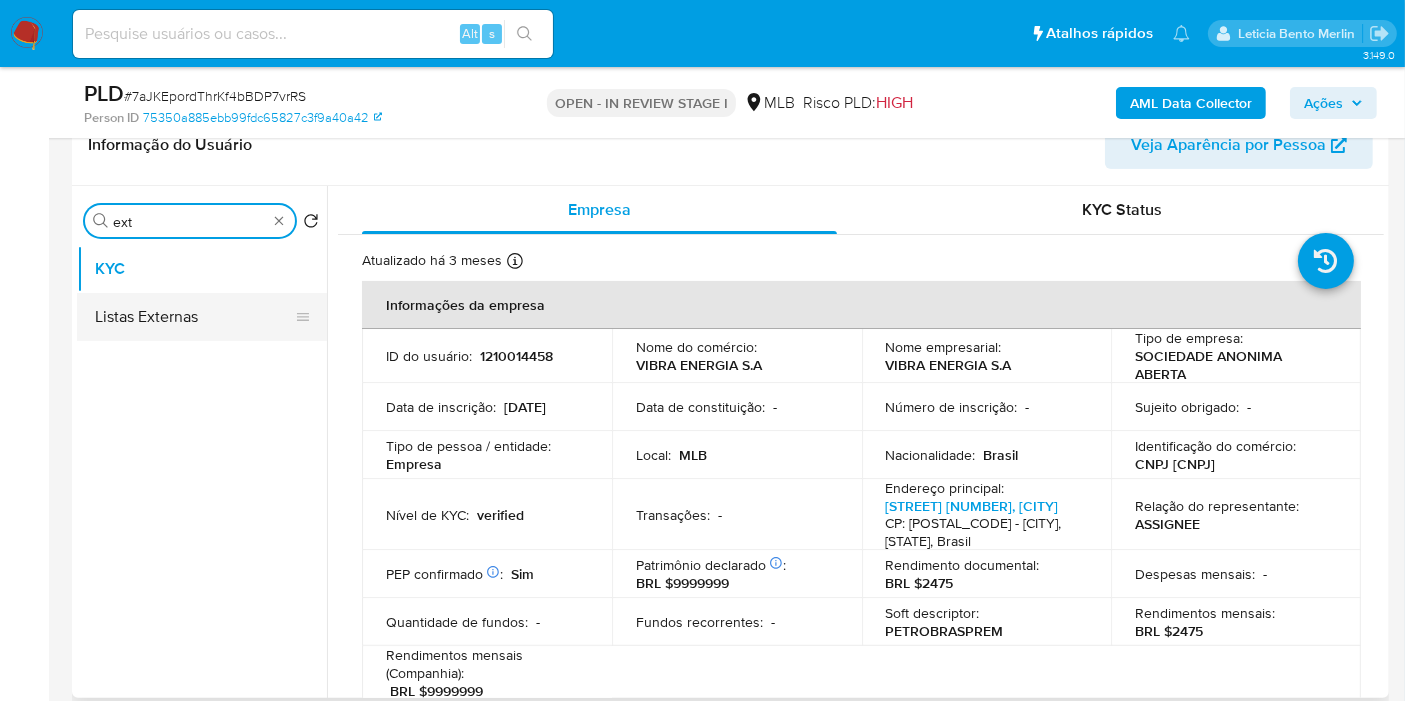 type on "ext" 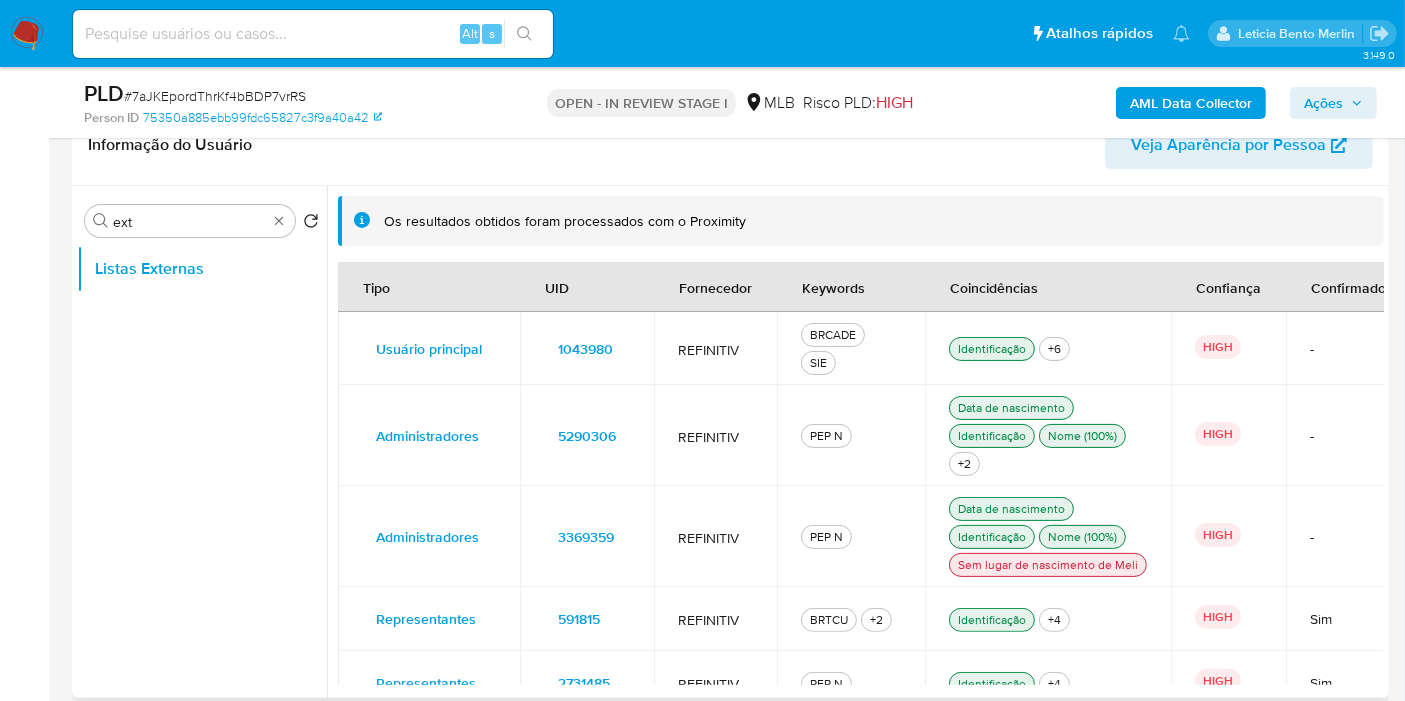 click on "5290306" at bounding box center [587, 435] 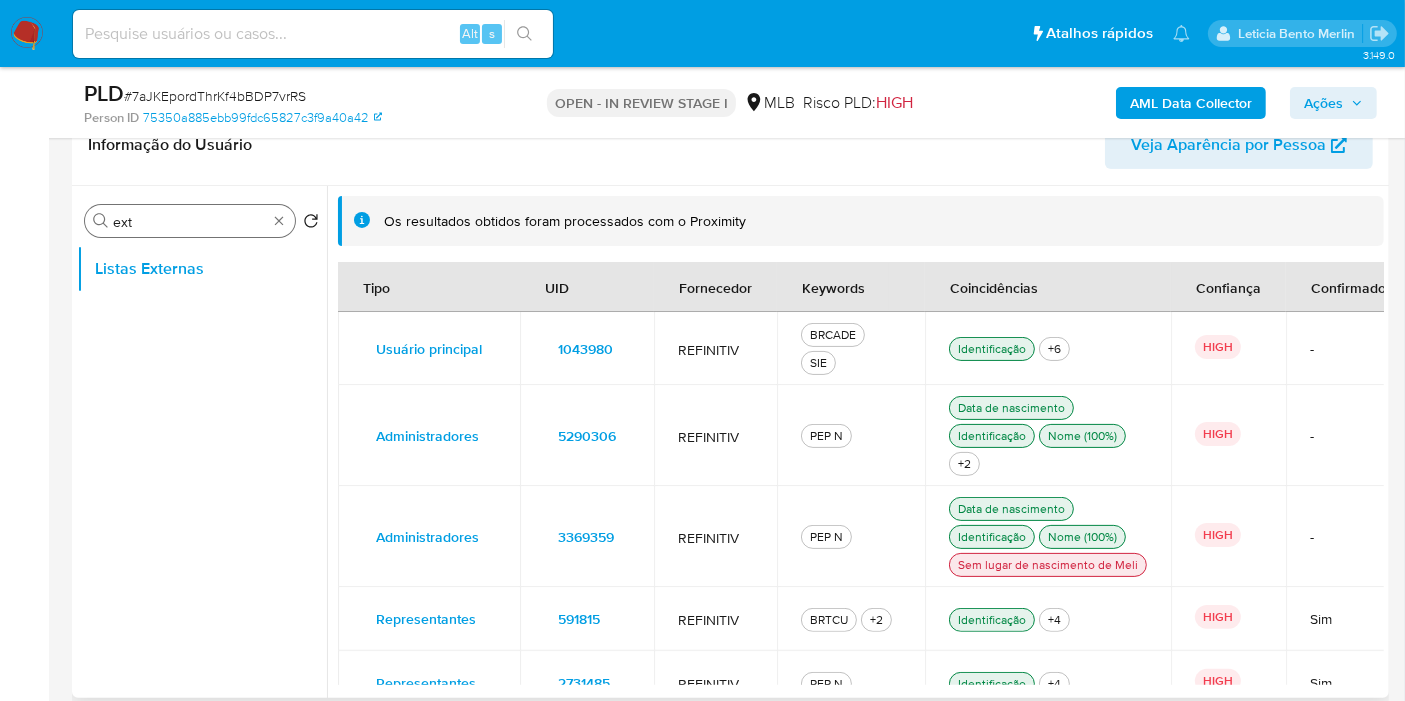 type 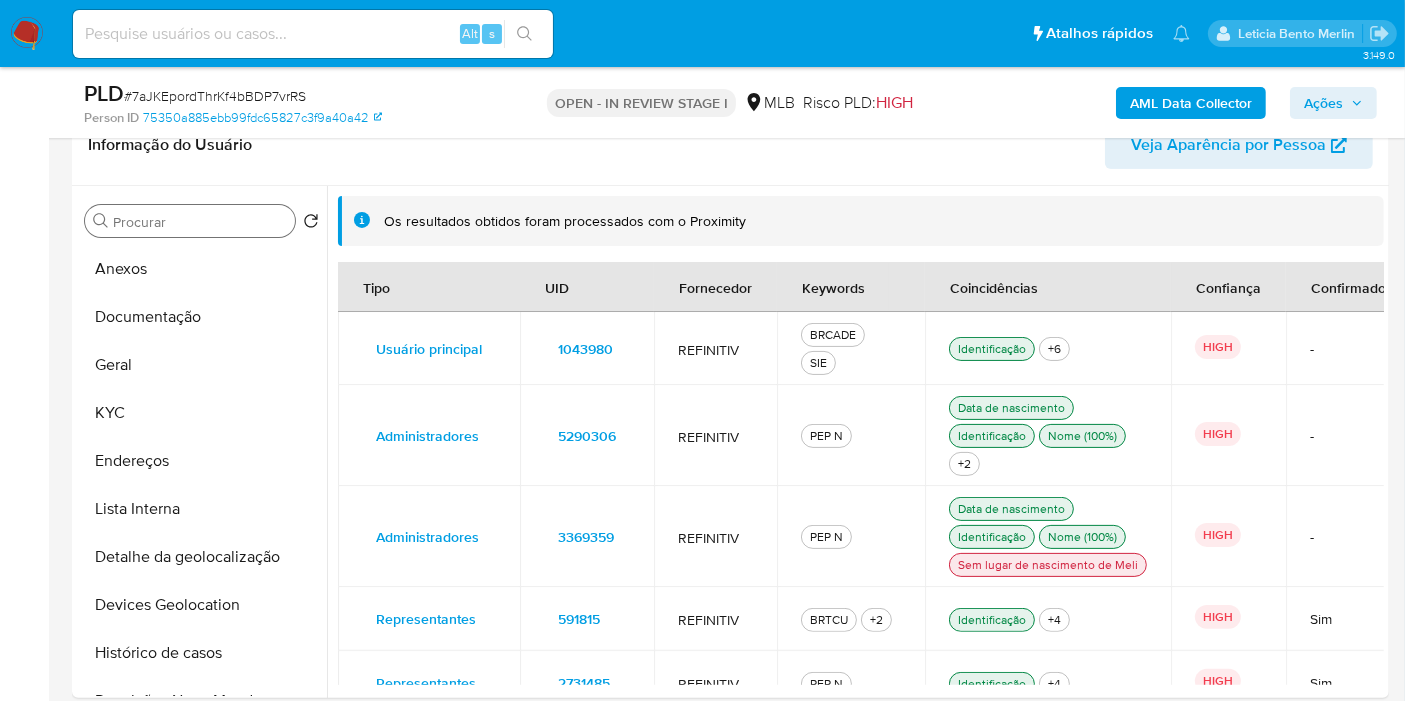 drag, startPoint x: 649, startPoint y: 435, endPoint x: 805, endPoint y: 104, distance: 365.9194 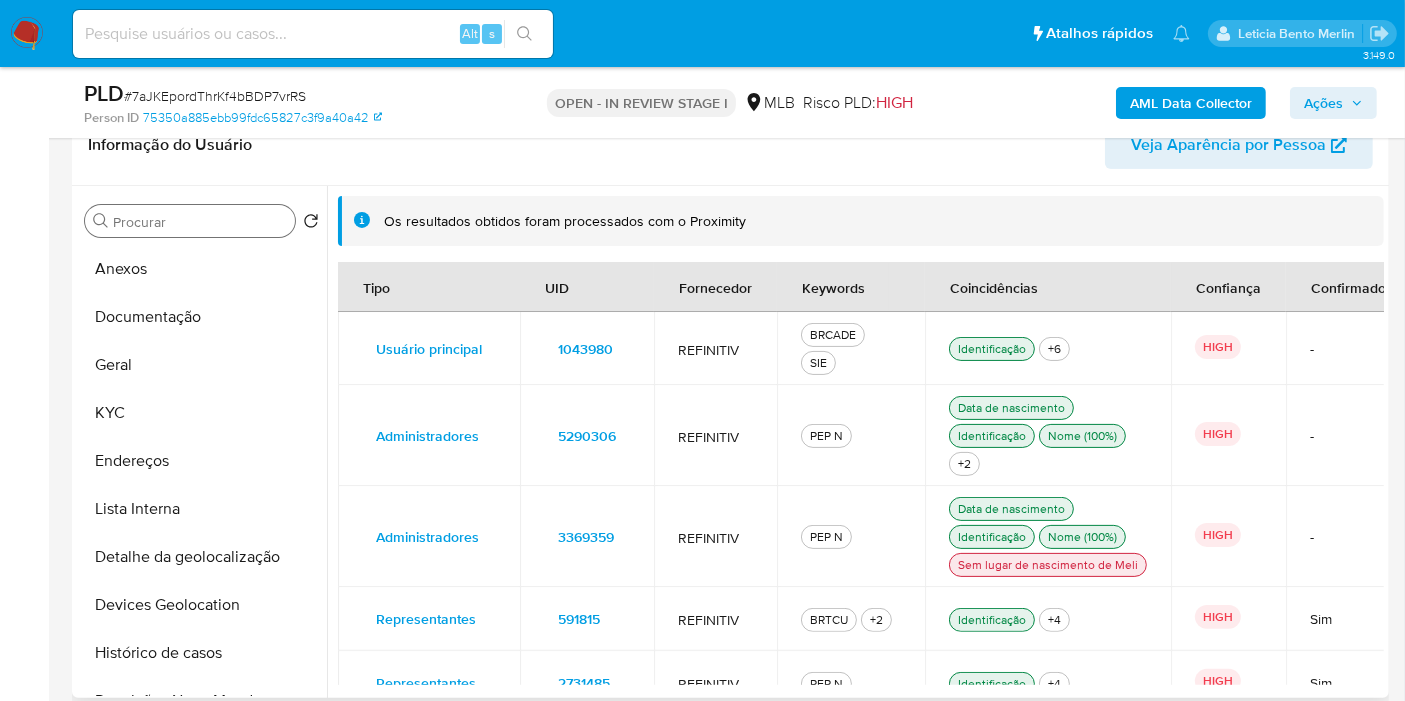 click on "3369359" at bounding box center (587, 536) 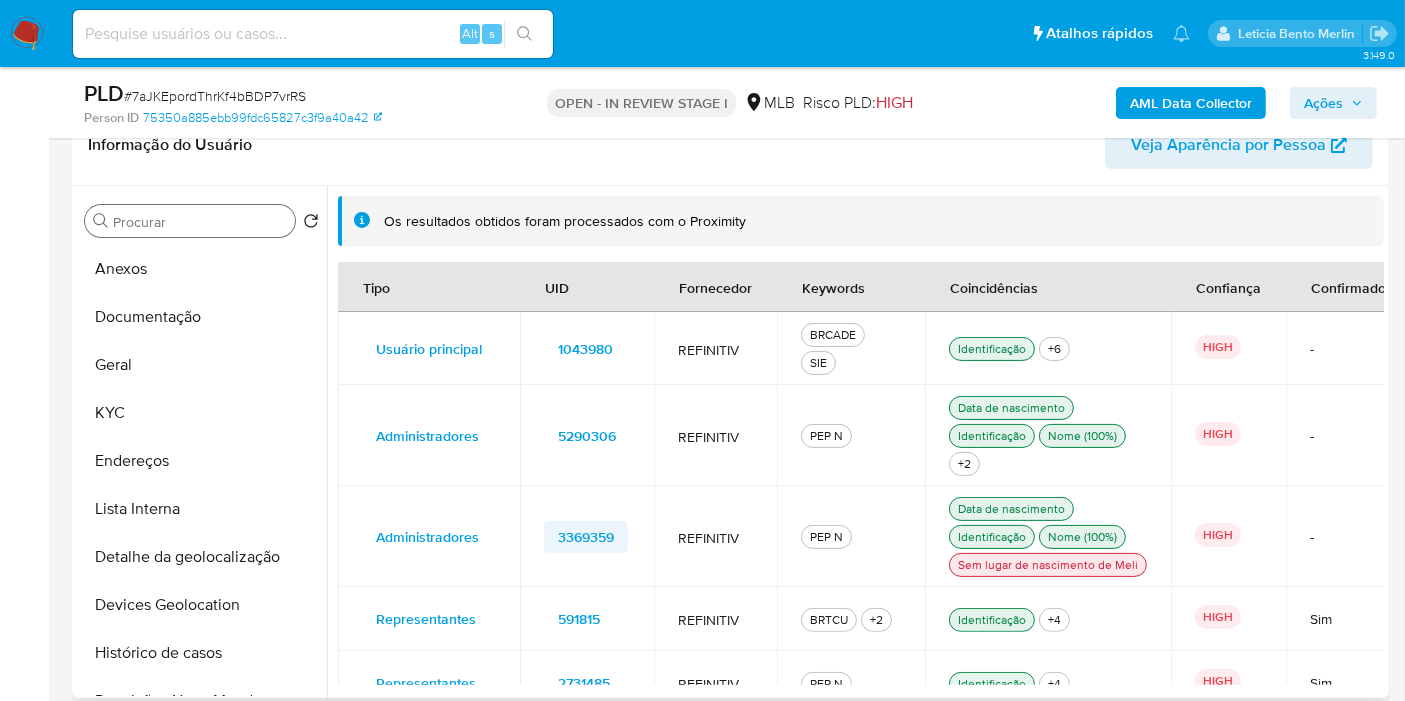 drag, startPoint x: 640, startPoint y: 541, endPoint x: 560, endPoint y: 538, distance: 80.05623 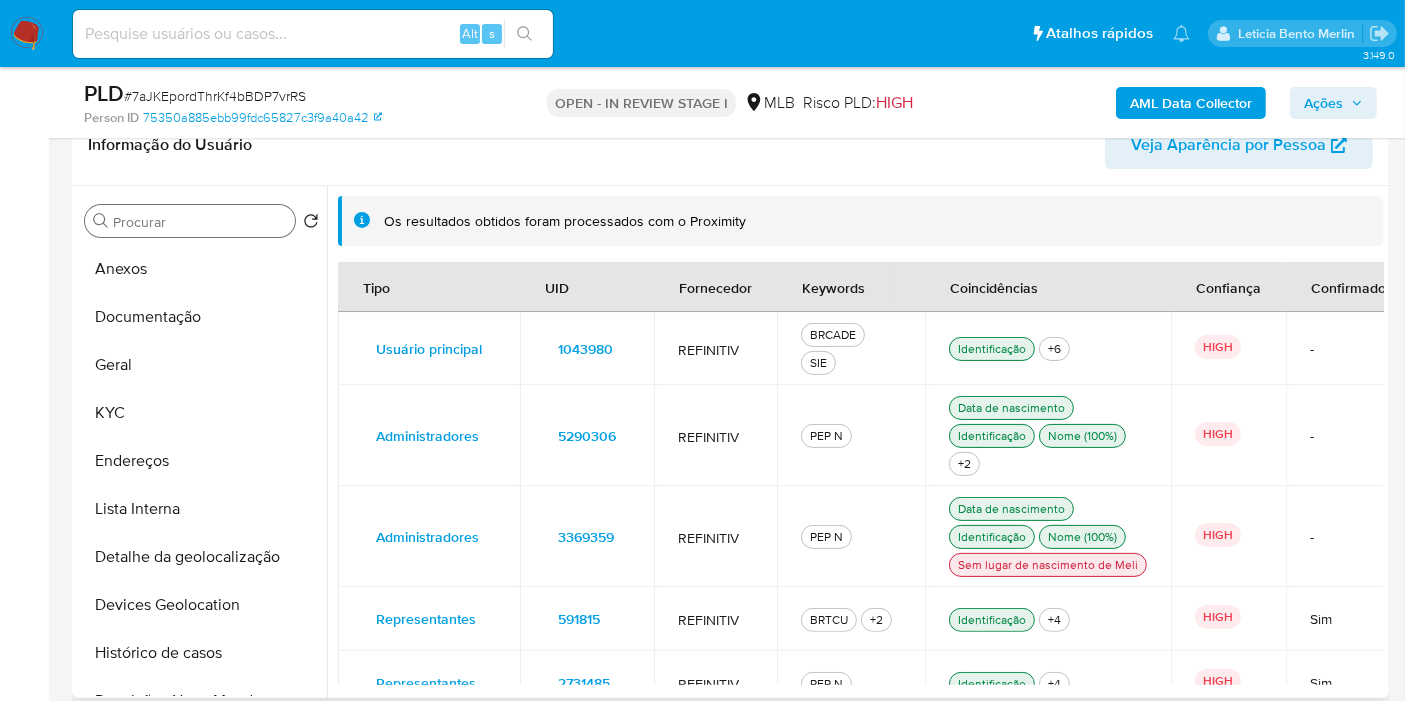 drag, startPoint x: 528, startPoint y: 545, endPoint x: 643, endPoint y: 547, distance: 115.01739 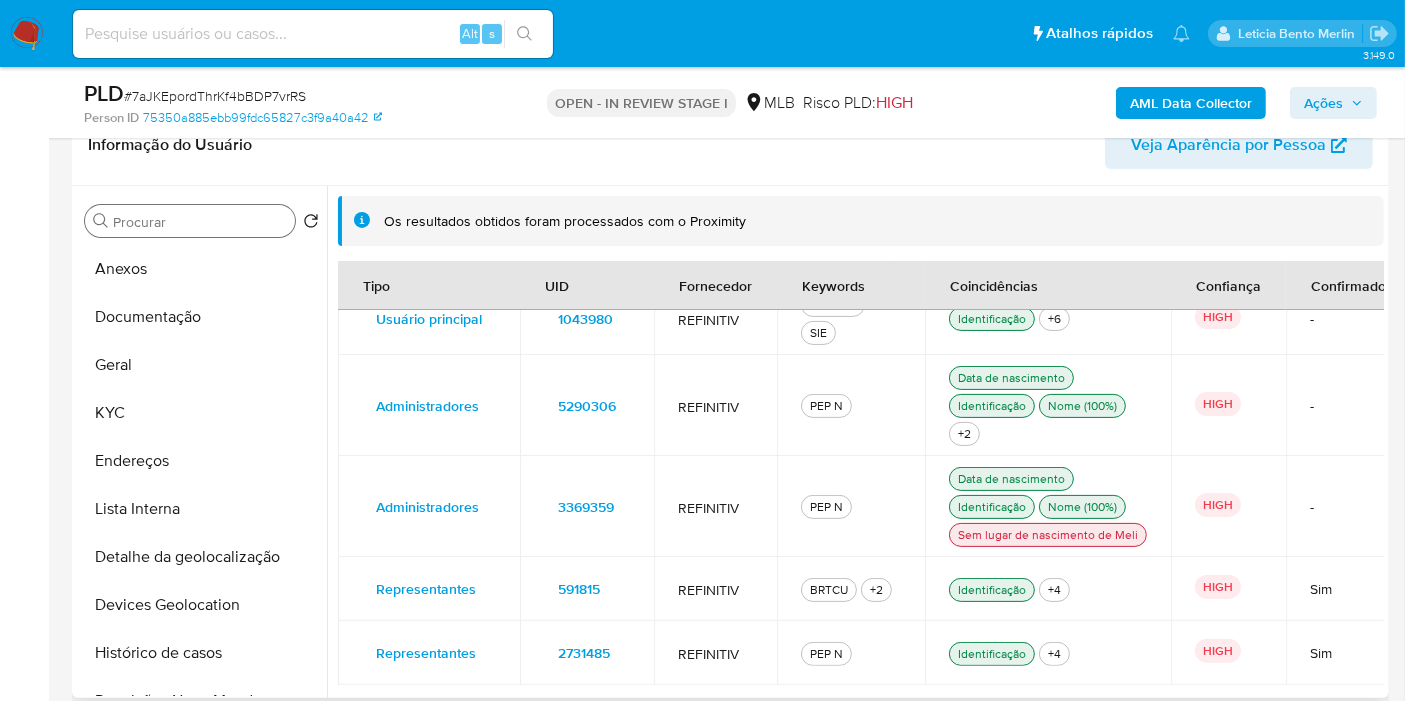 scroll, scrollTop: 46, scrollLeft: 0, axis: vertical 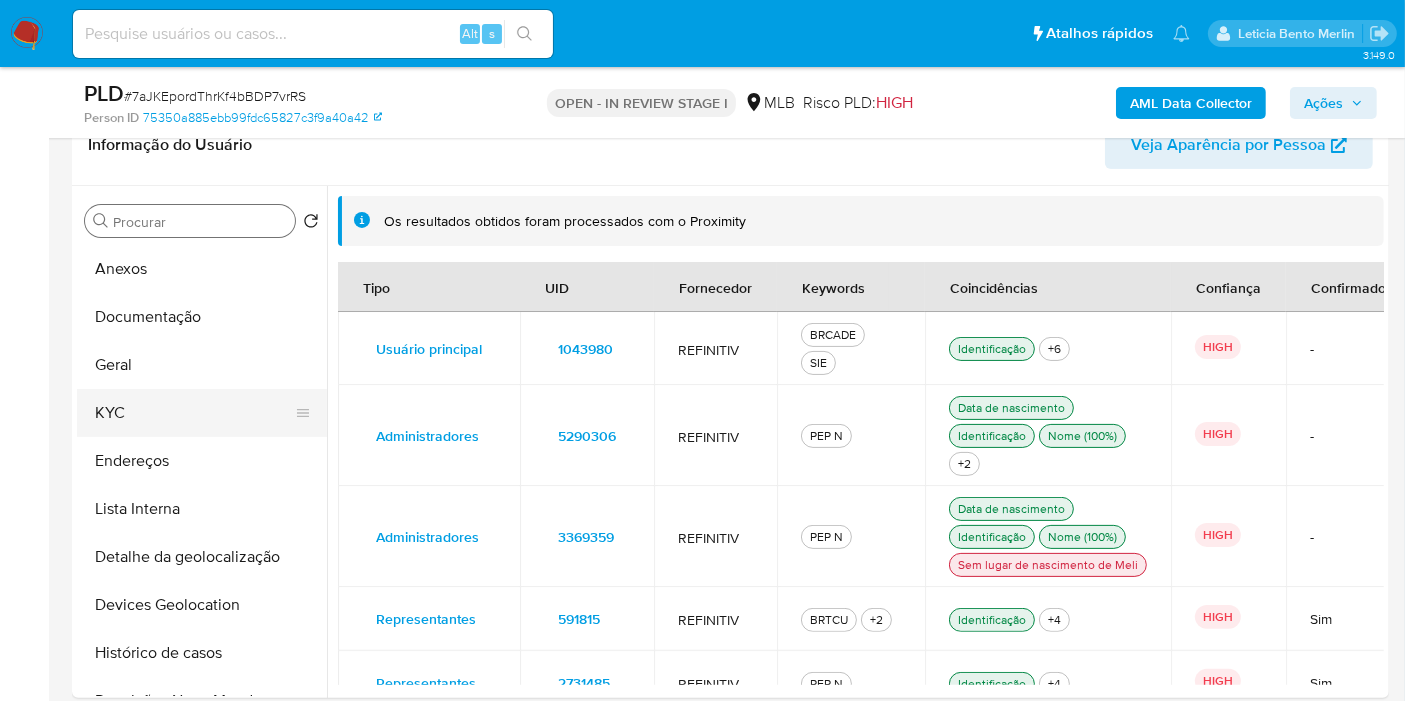 click on "KYC" at bounding box center [194, 413] 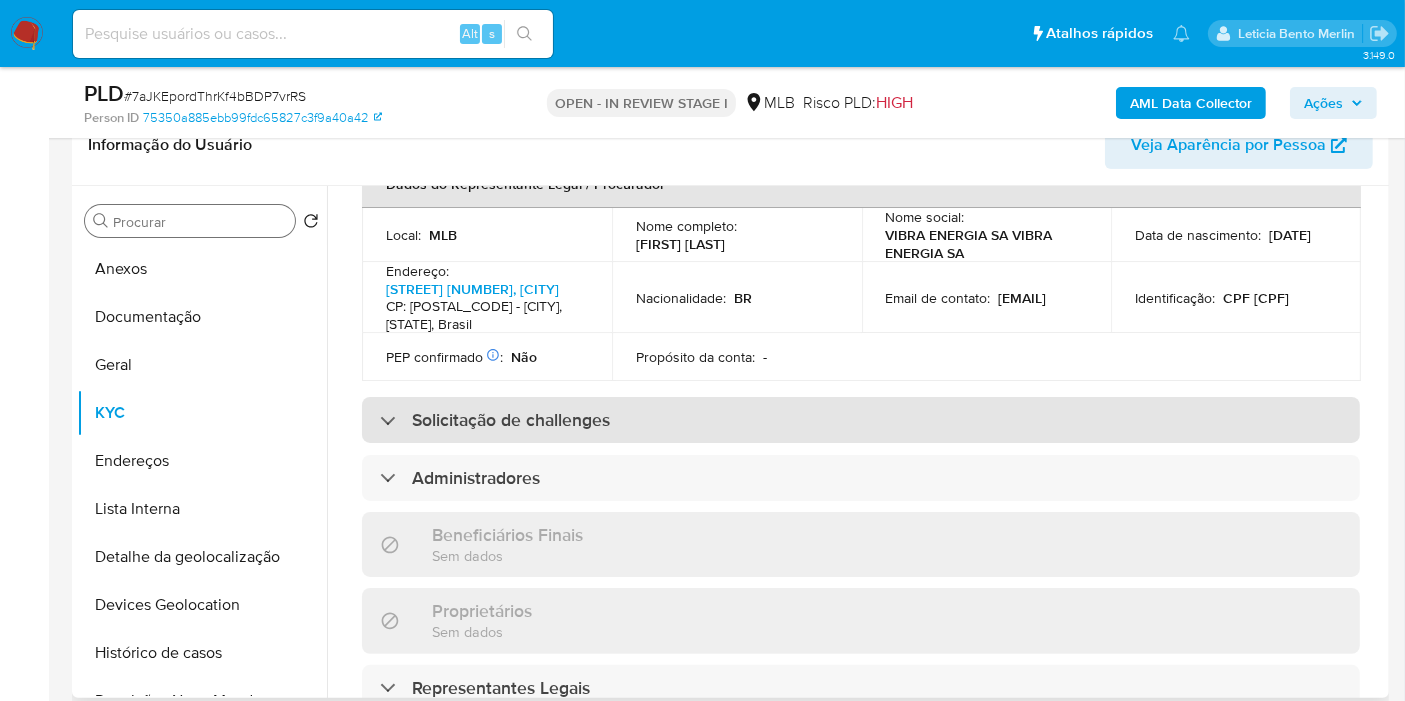 scroll, scrollTop: 666, scrollLeft: 0, axis: vertical 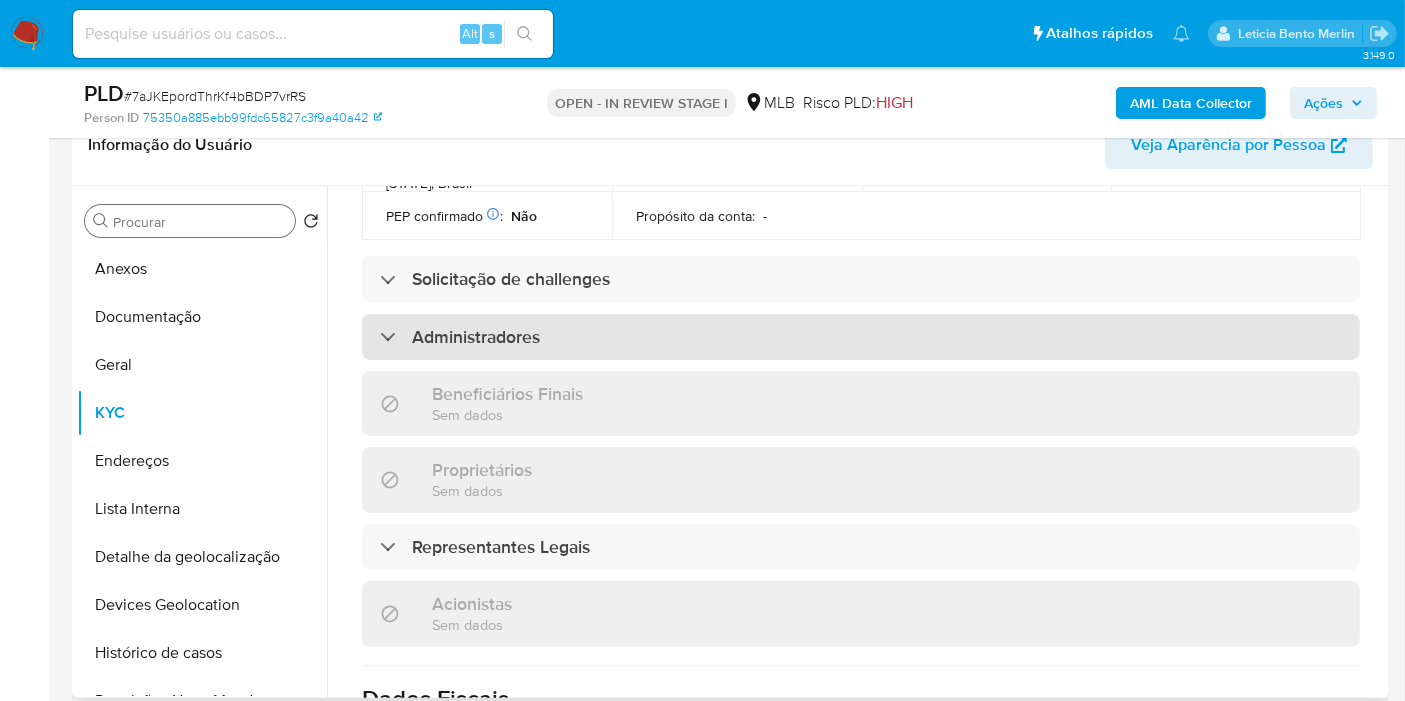 click on "Administradores" at bounding box center [861, 337] 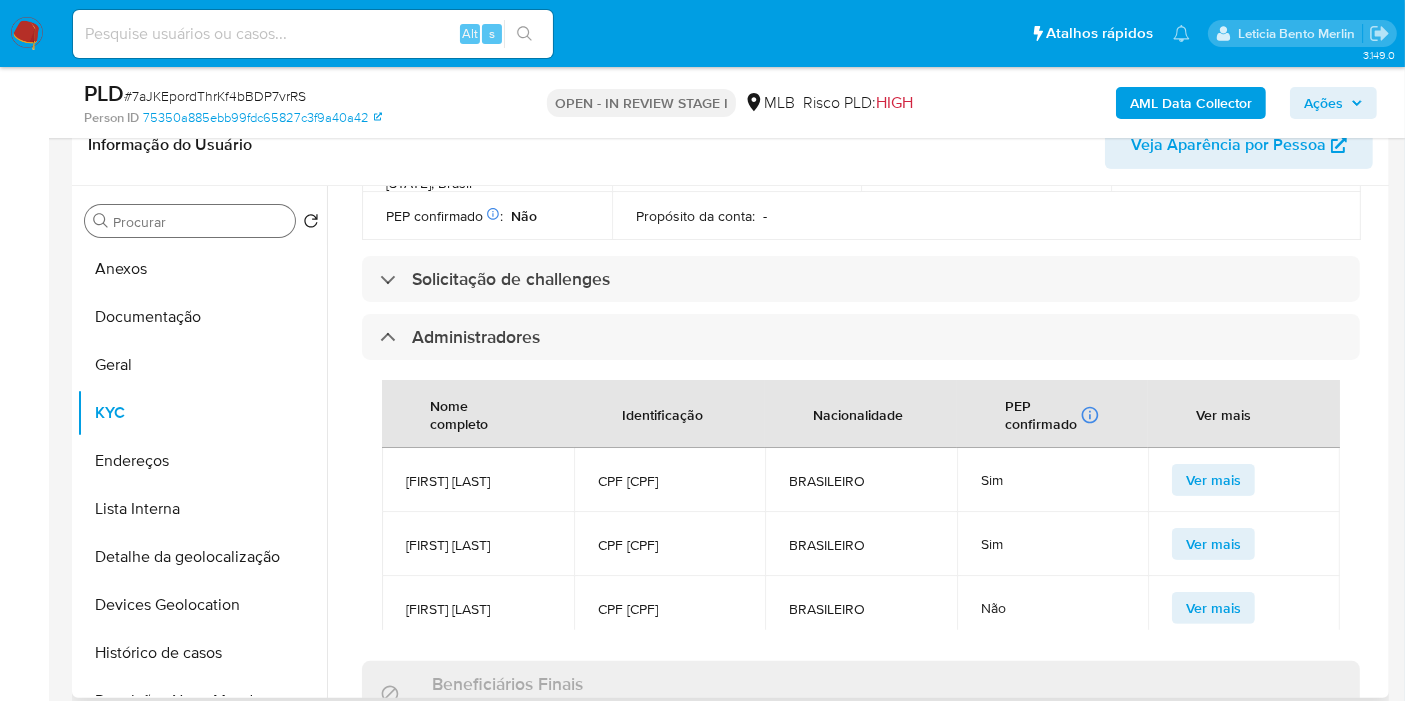 drag, startPoint x: 400, startPoint y: 510, endPoint x: 729, endPoint y: 539, distance: 330.27563 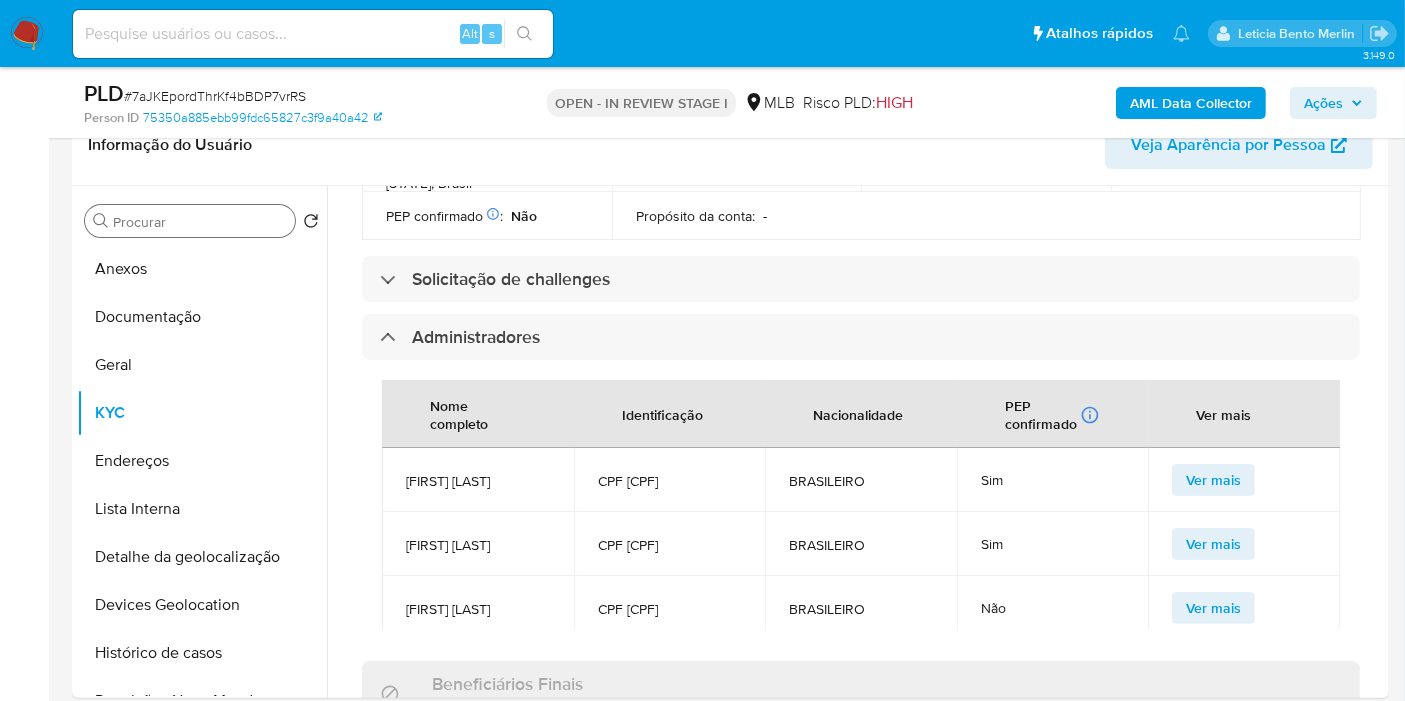 copy on "FLAVIO COELHO DANTAS CPF 00364130709" 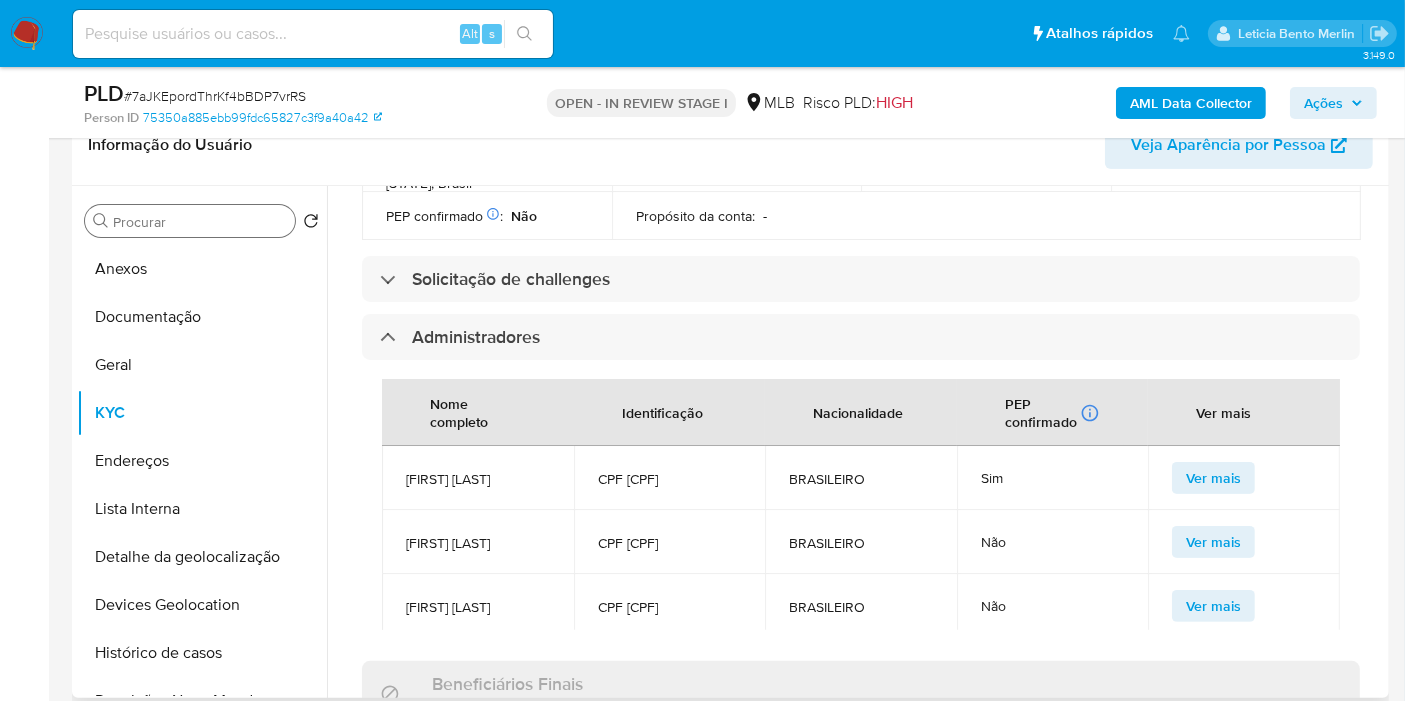 scroll, scrollTop: 0, scrollLeft: 0, axis: both 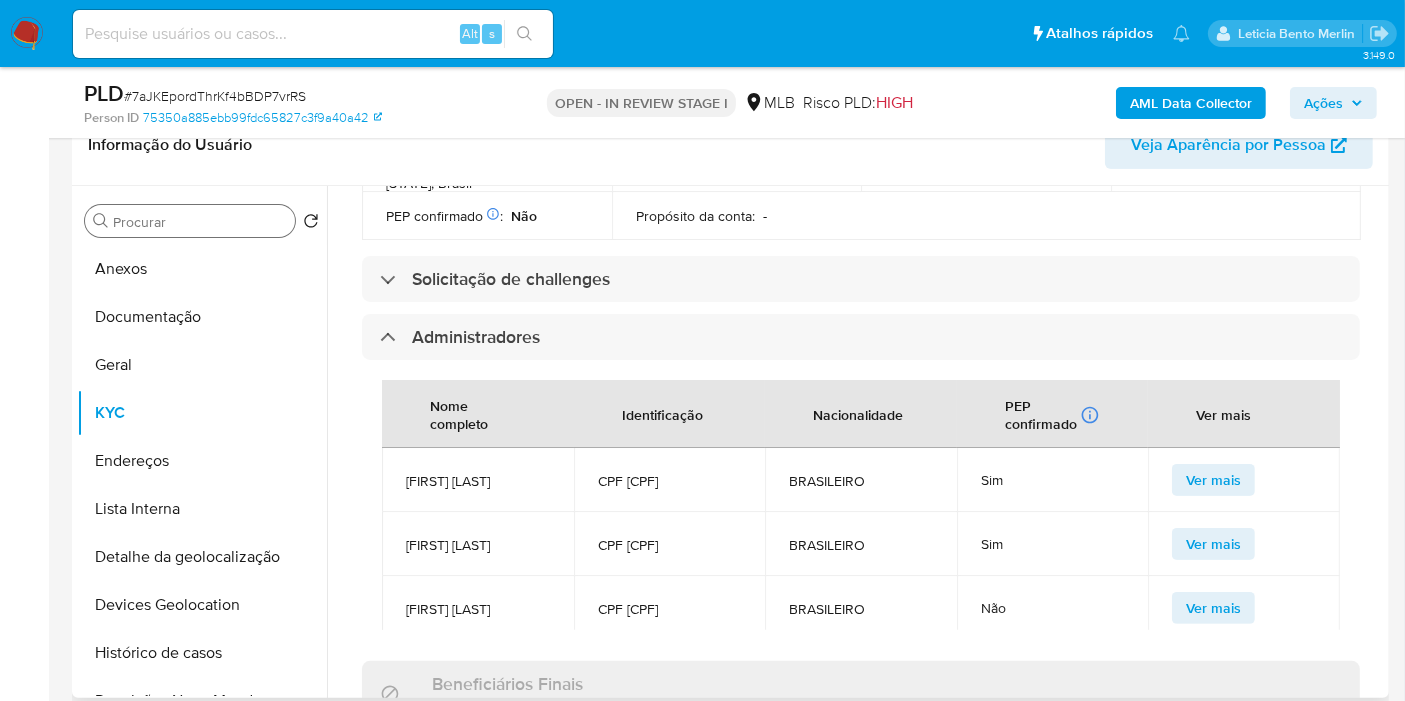 drag, startPoint x: 542, startPoint y: 601, endPoint x: 725, endPoint y: 621, distance: 184.08965 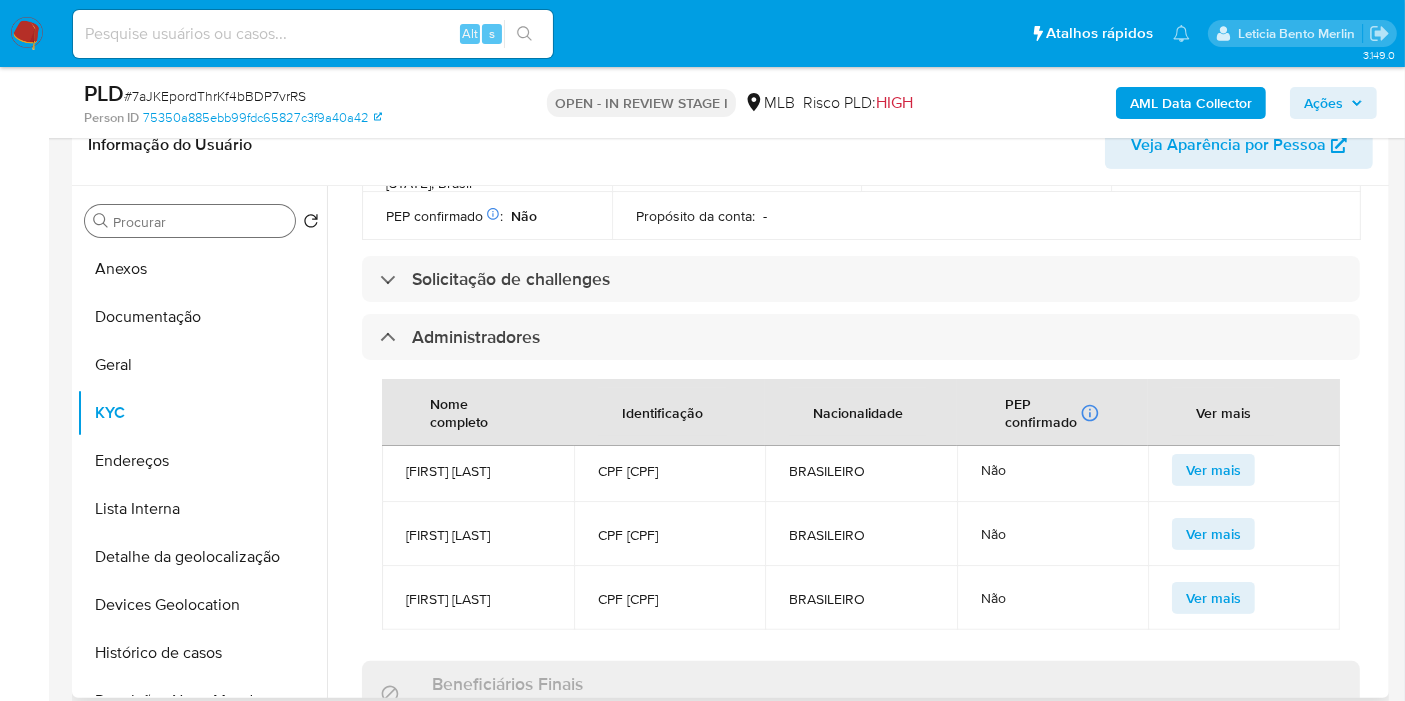 scroll, scrollTop: 264, scrollLeft: 0, axis: vertical 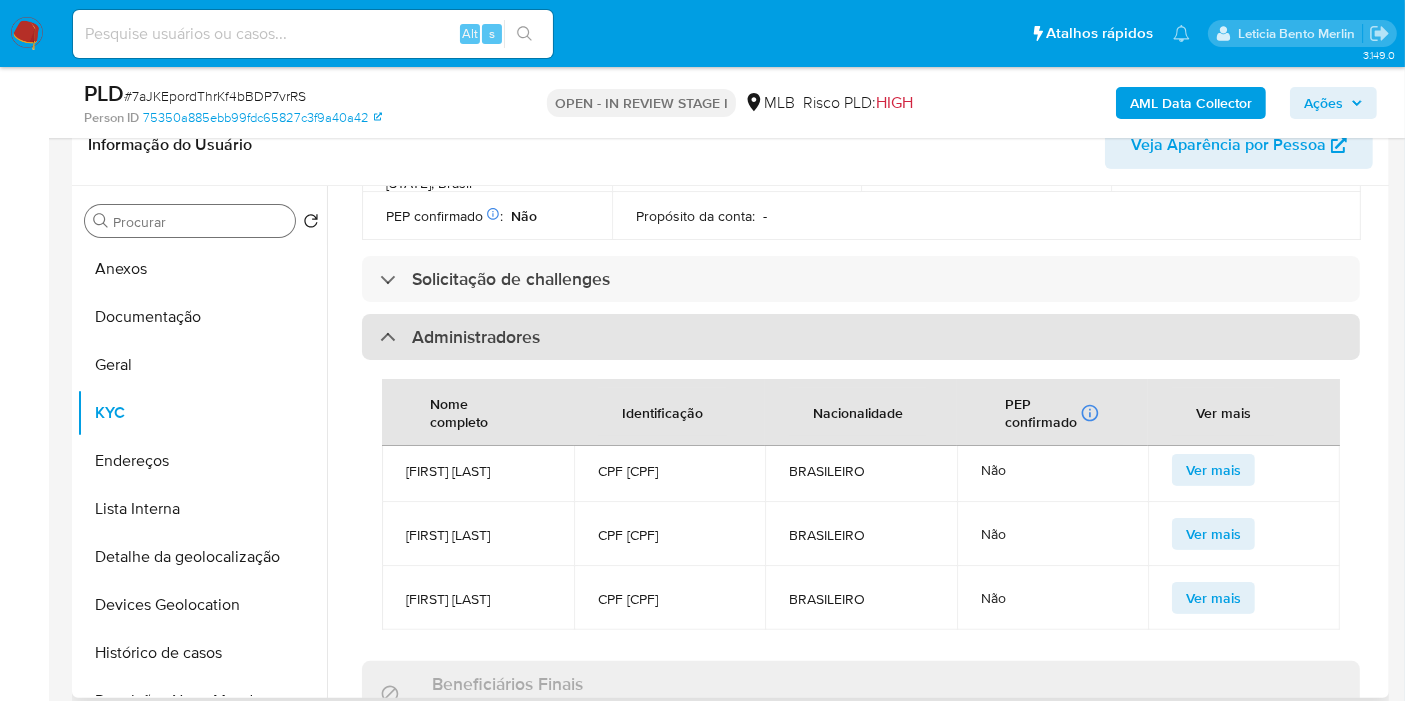 click on "Administradores" at bounding box center (861, 337) 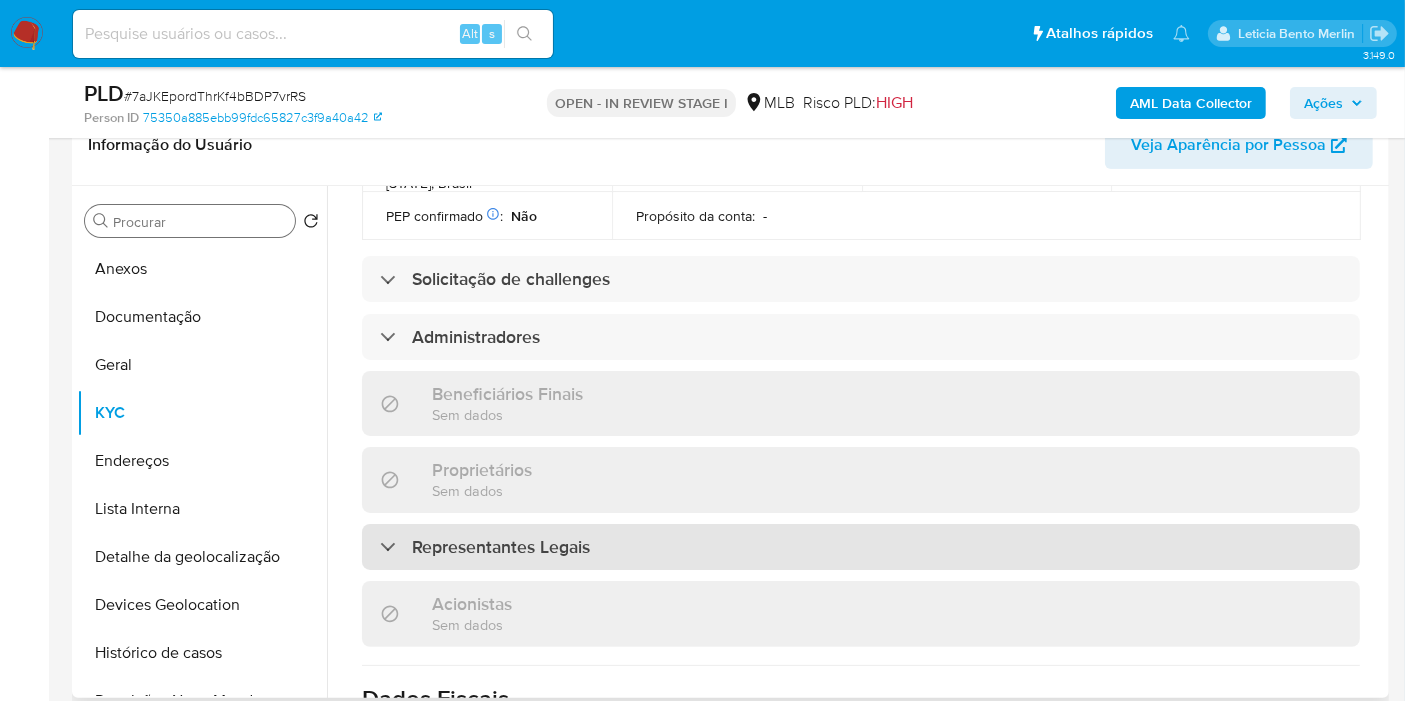 click on "Representantes Legais" at bounding box center [861, 547] 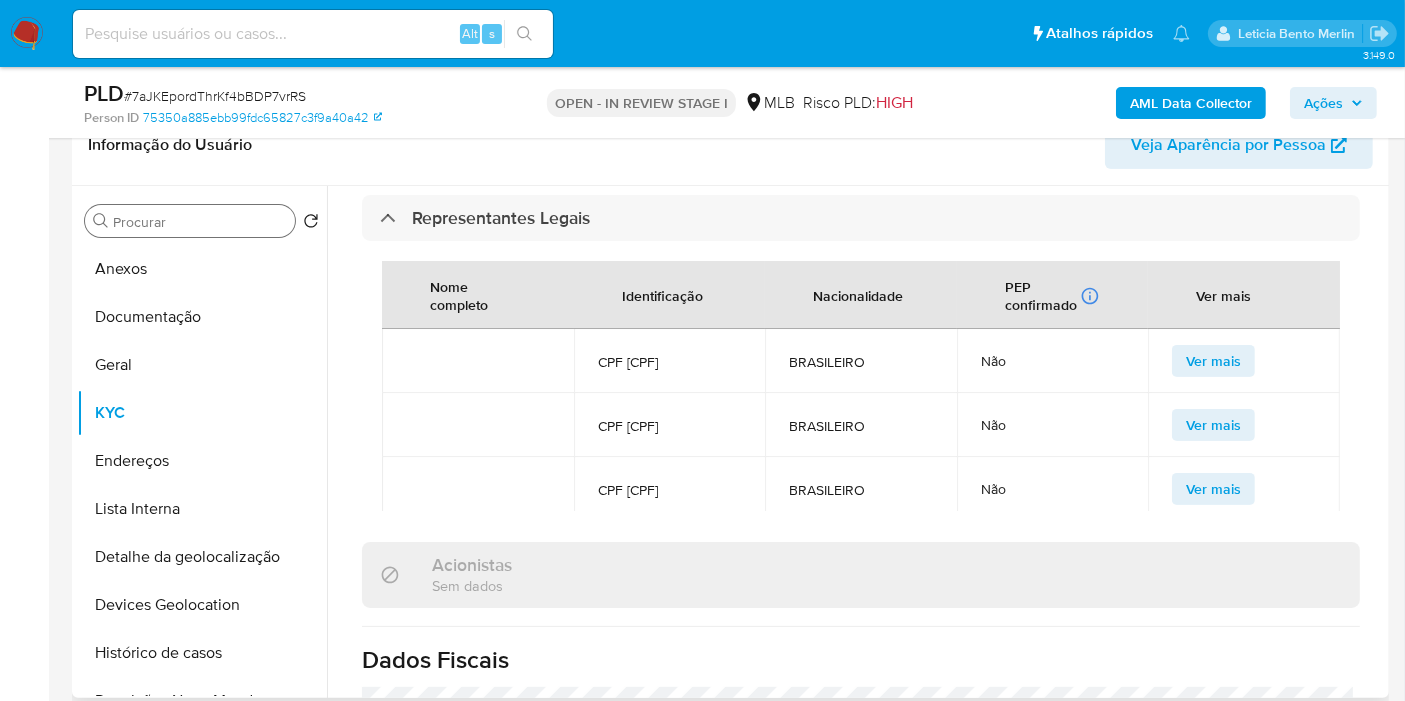 scroll, scrollTop: 1111, scrollLeft: 0, axis: vertical 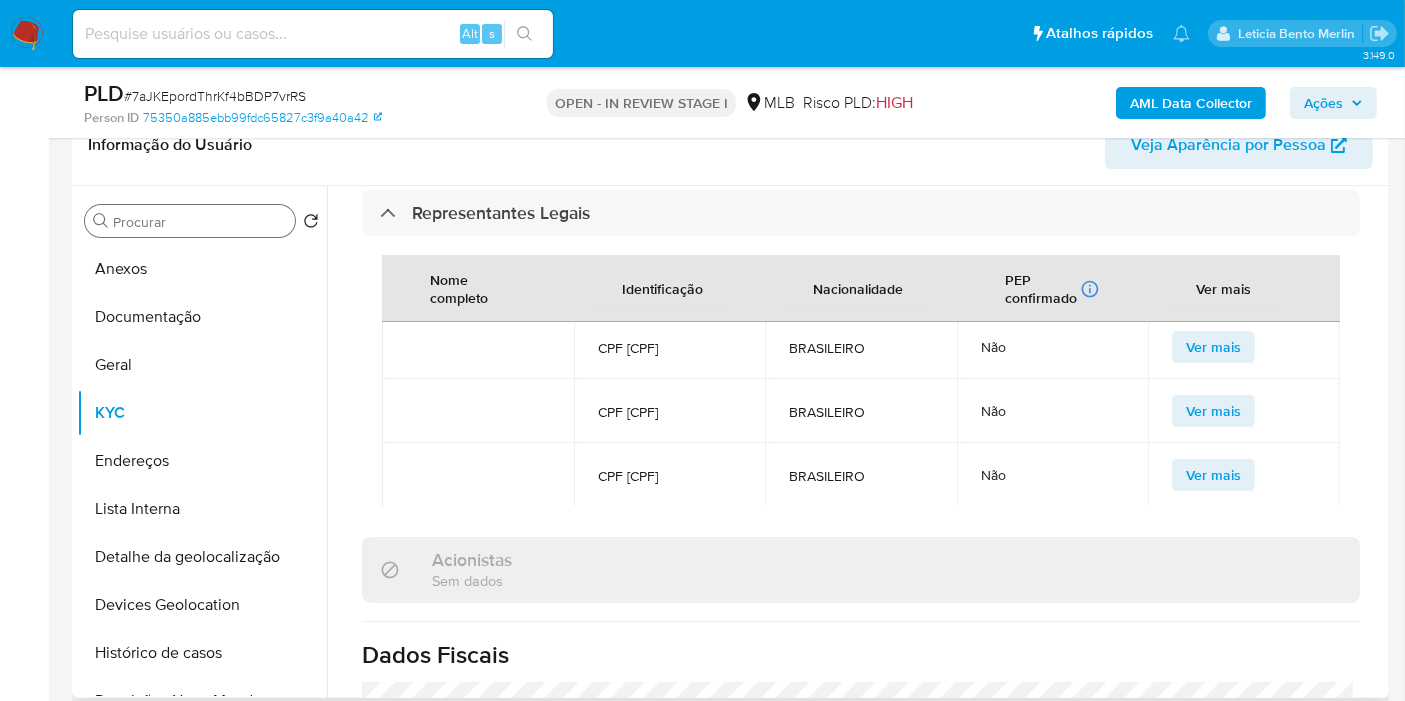 click on "CPF 70656746734" at bounding box center (670, 476) 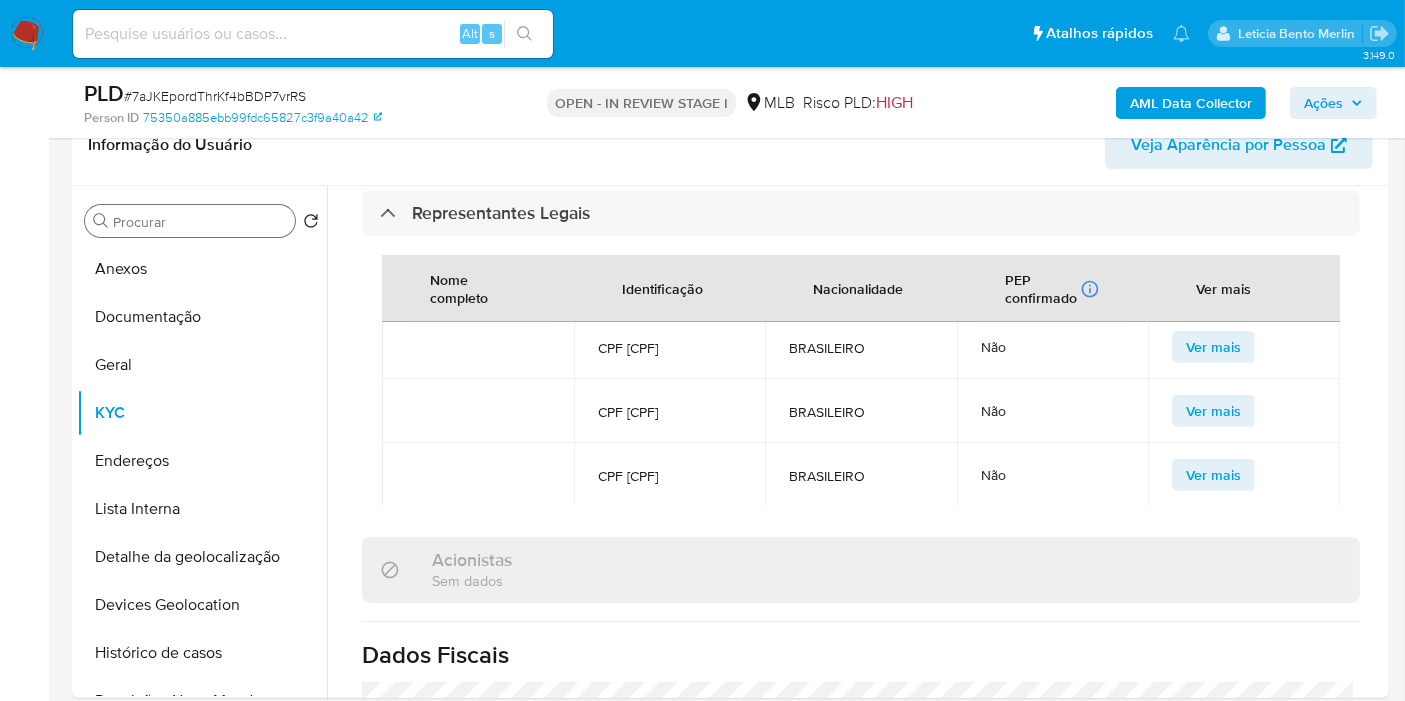 copy on "70656746734" 